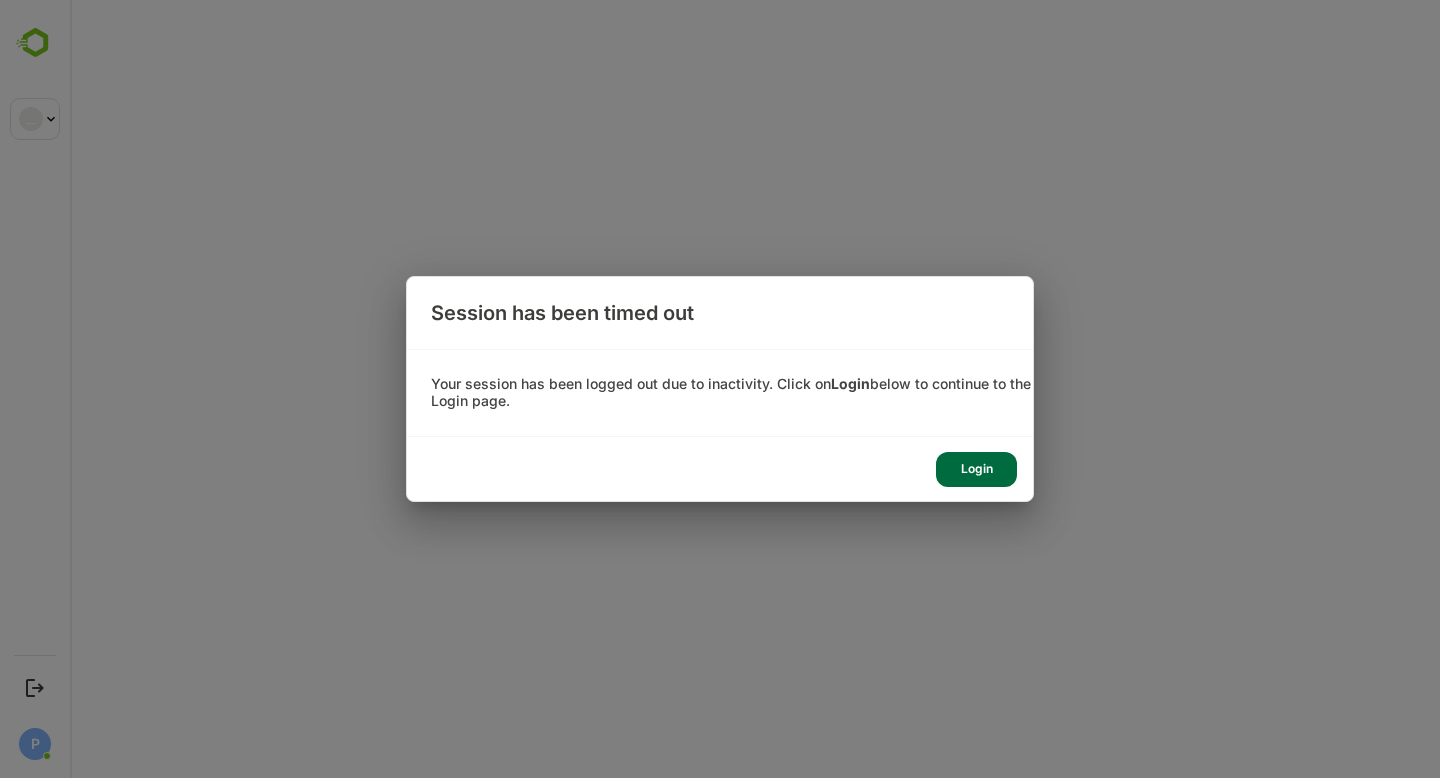 scroll, scrollTop: 0, scrollLeft: 0, axis: both 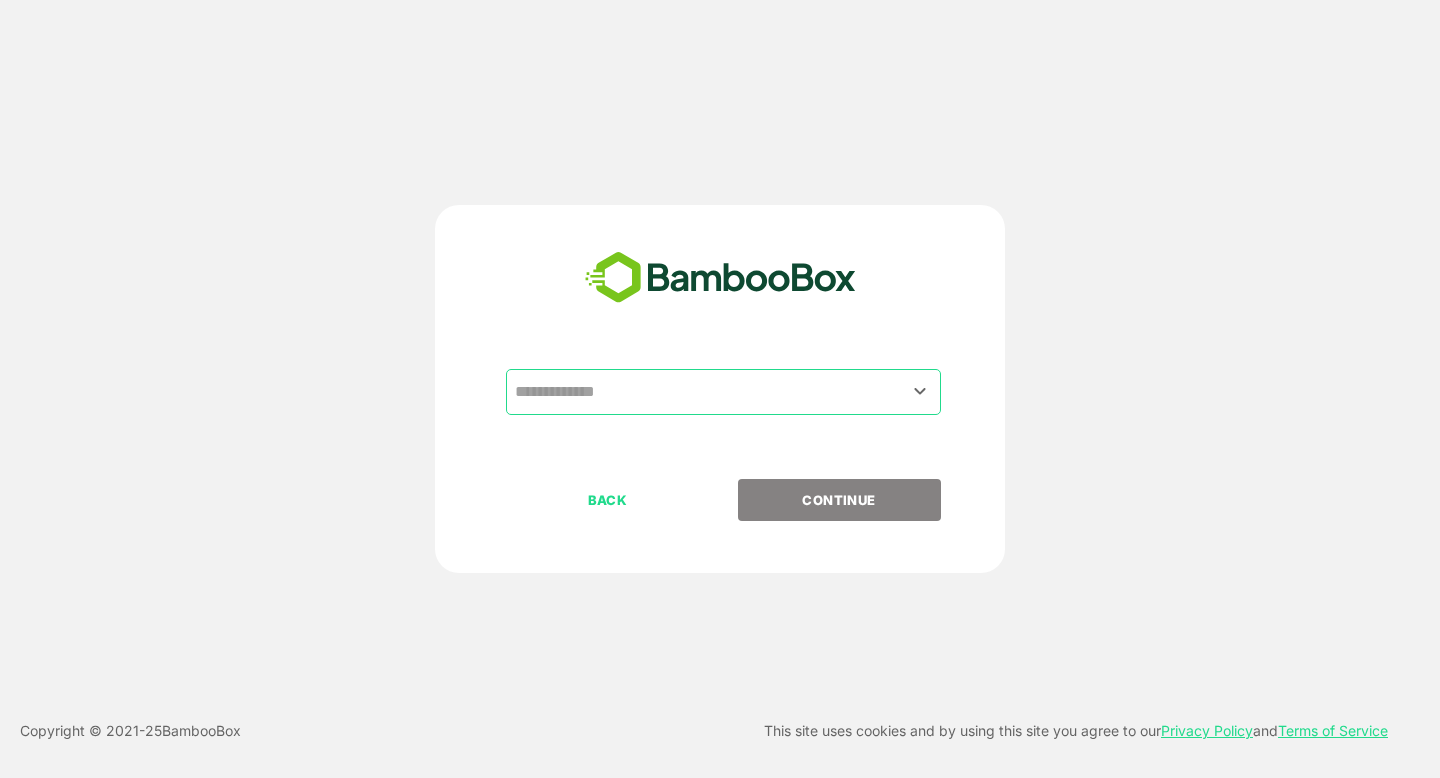 click at bounding box center (723, 392) 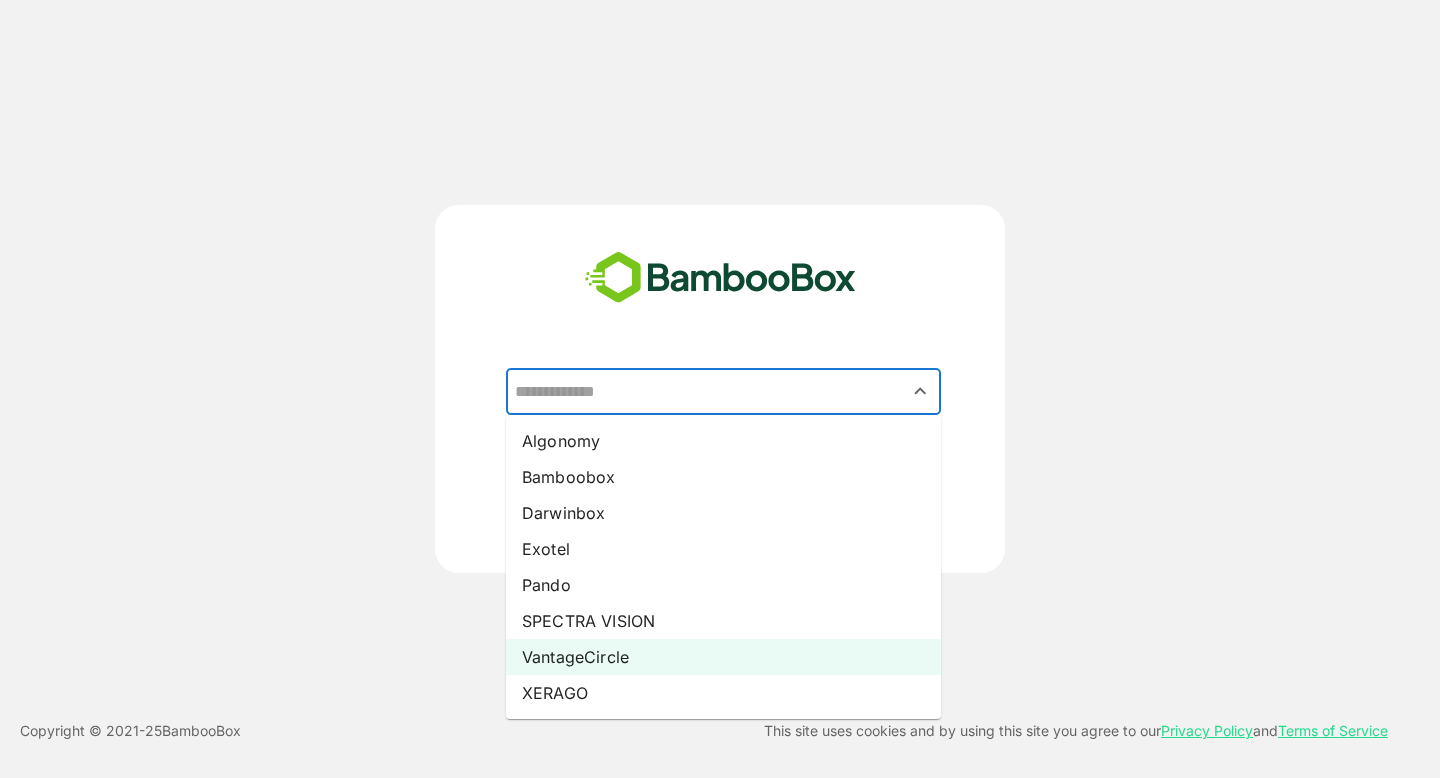 click on "VantageCircle" at bounding box center [723, 657] 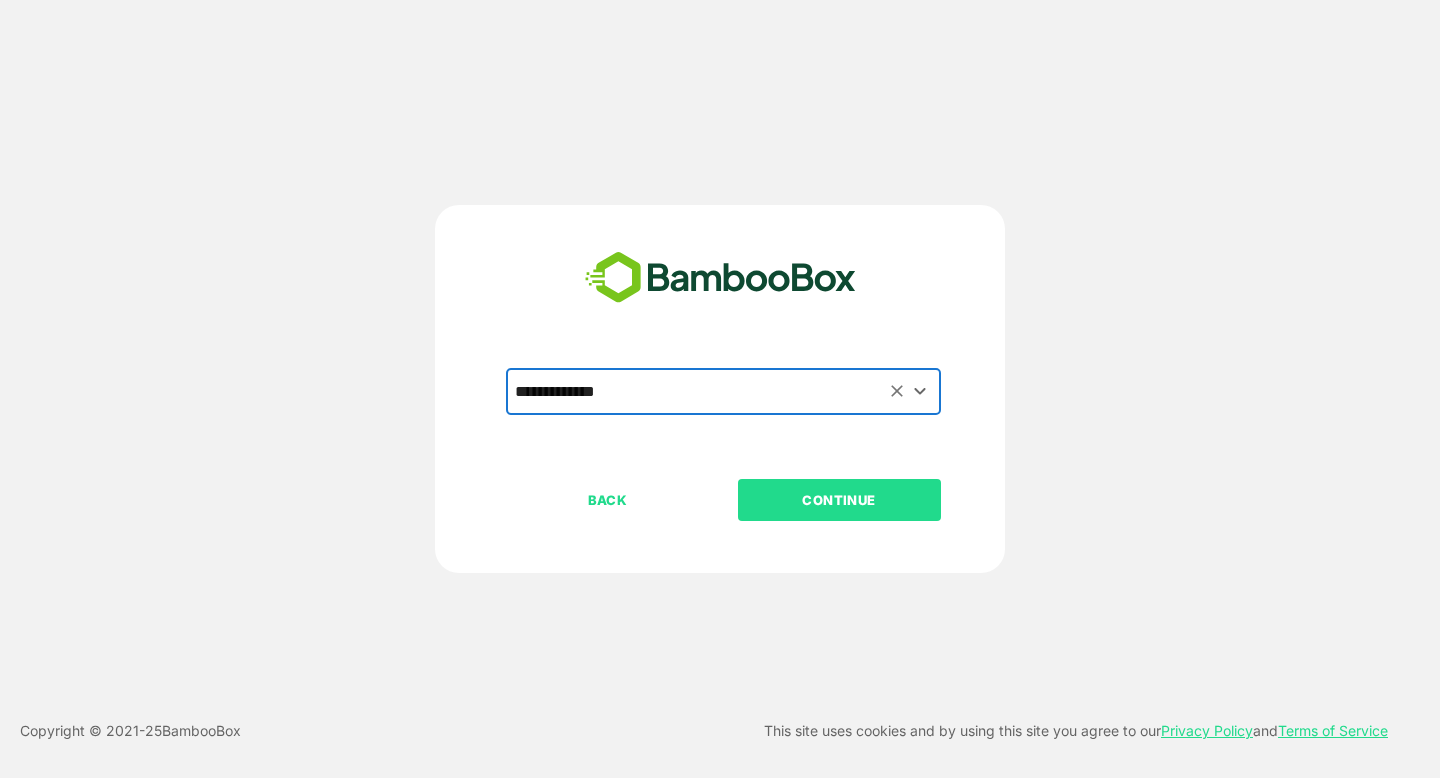 click on "CONTINUE" at bounding box center [839, 500] 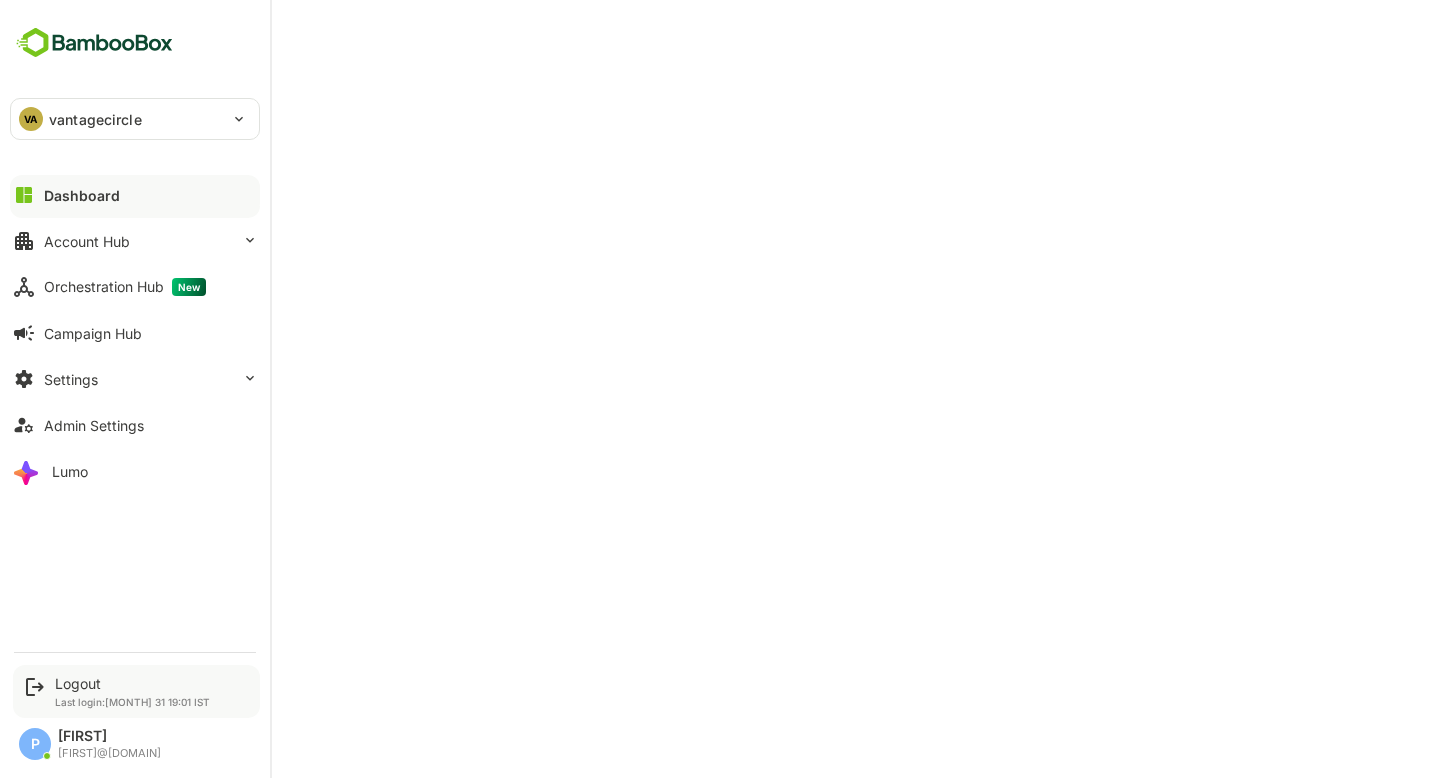 click on "Logout Last login: [MONTH] 31 19:01 IST" at bounding box center [132, 691] 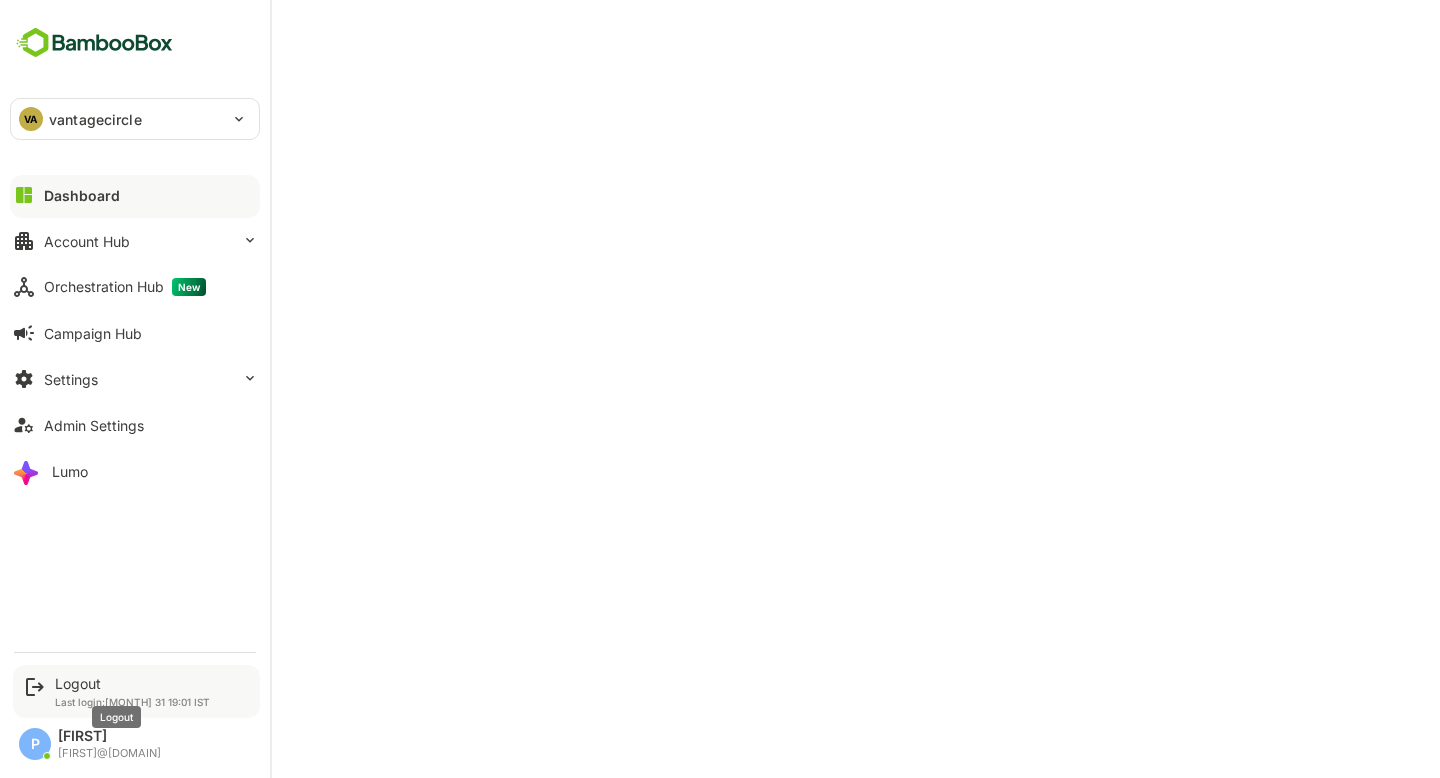 click on "Logout" at bounding box center (132, 683) 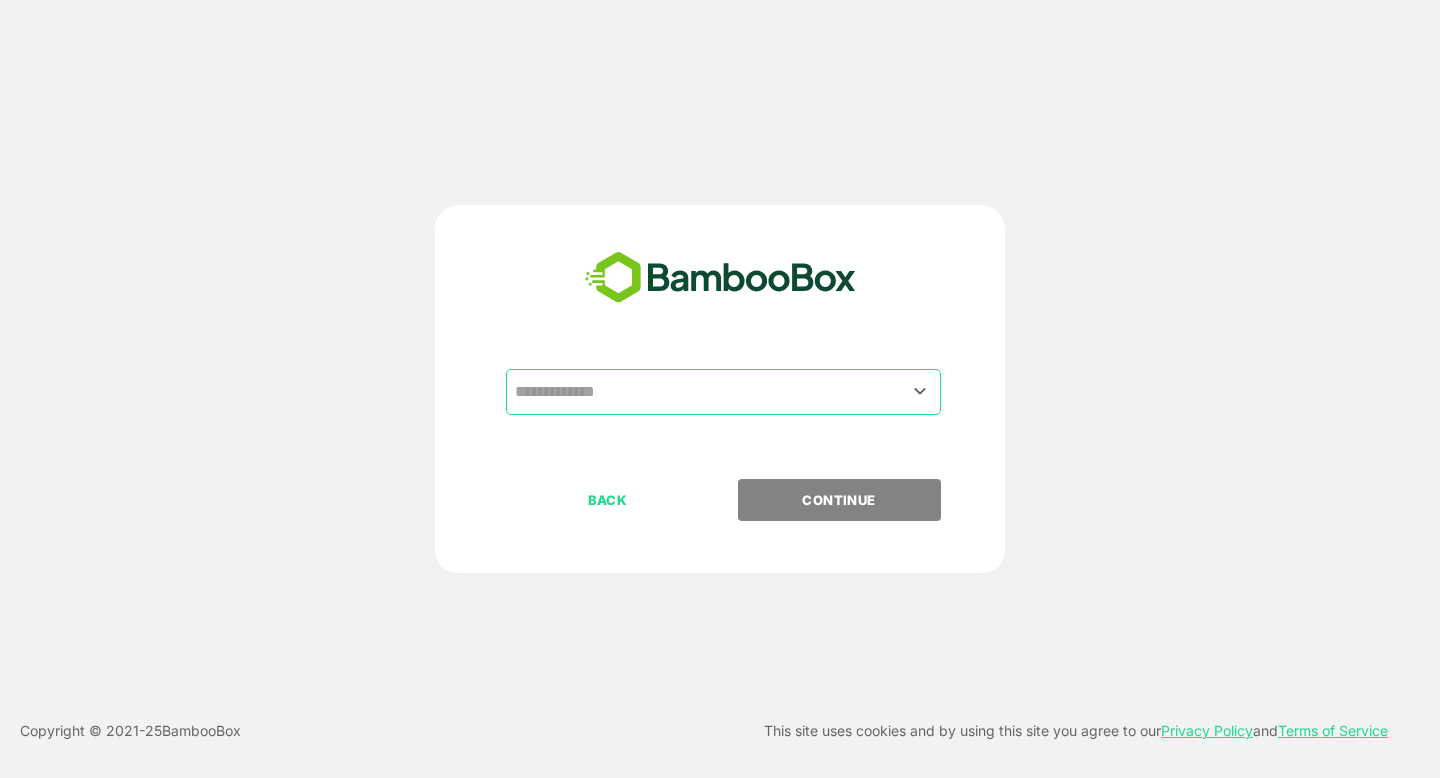 click at bounding box center [723, 392] 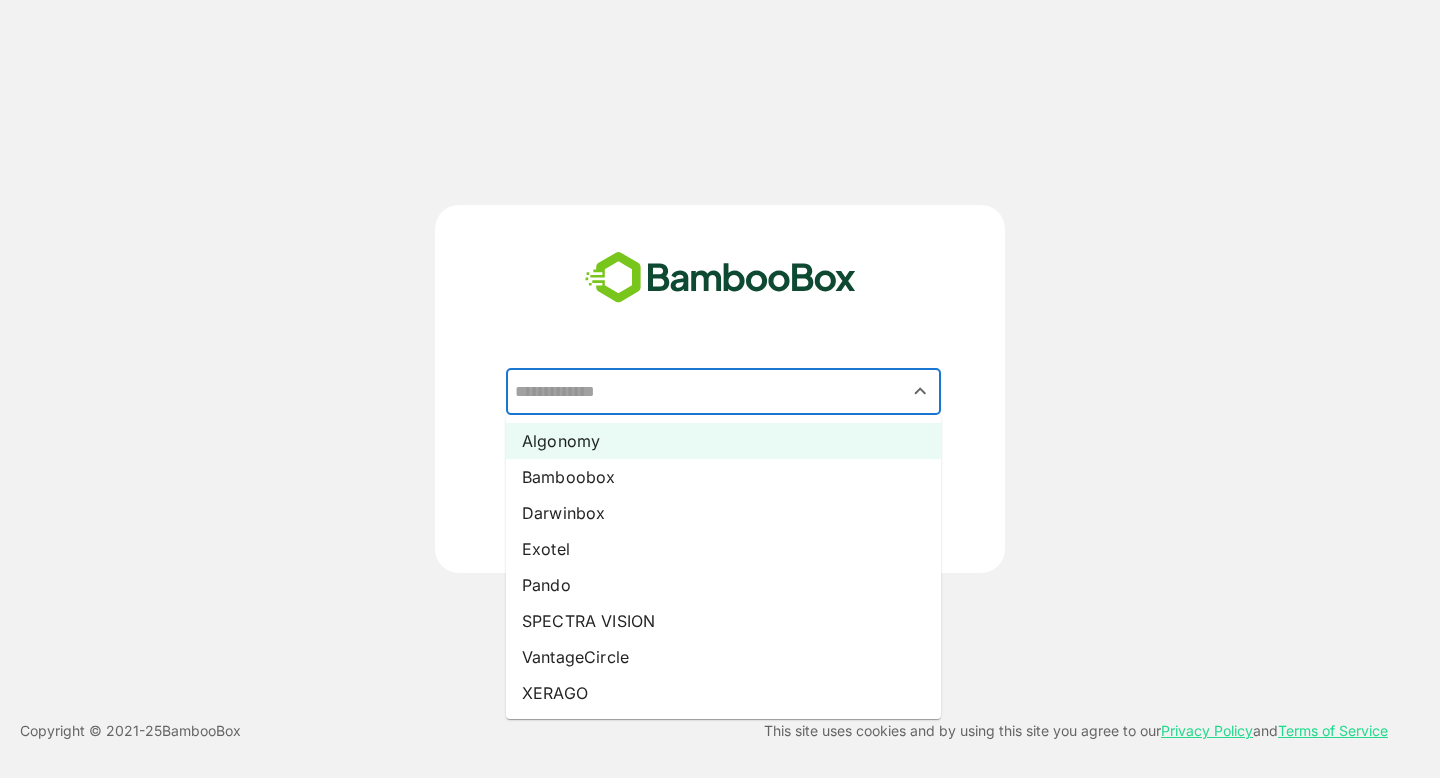 click on "Algonomy" at bounding box center (723, 441) 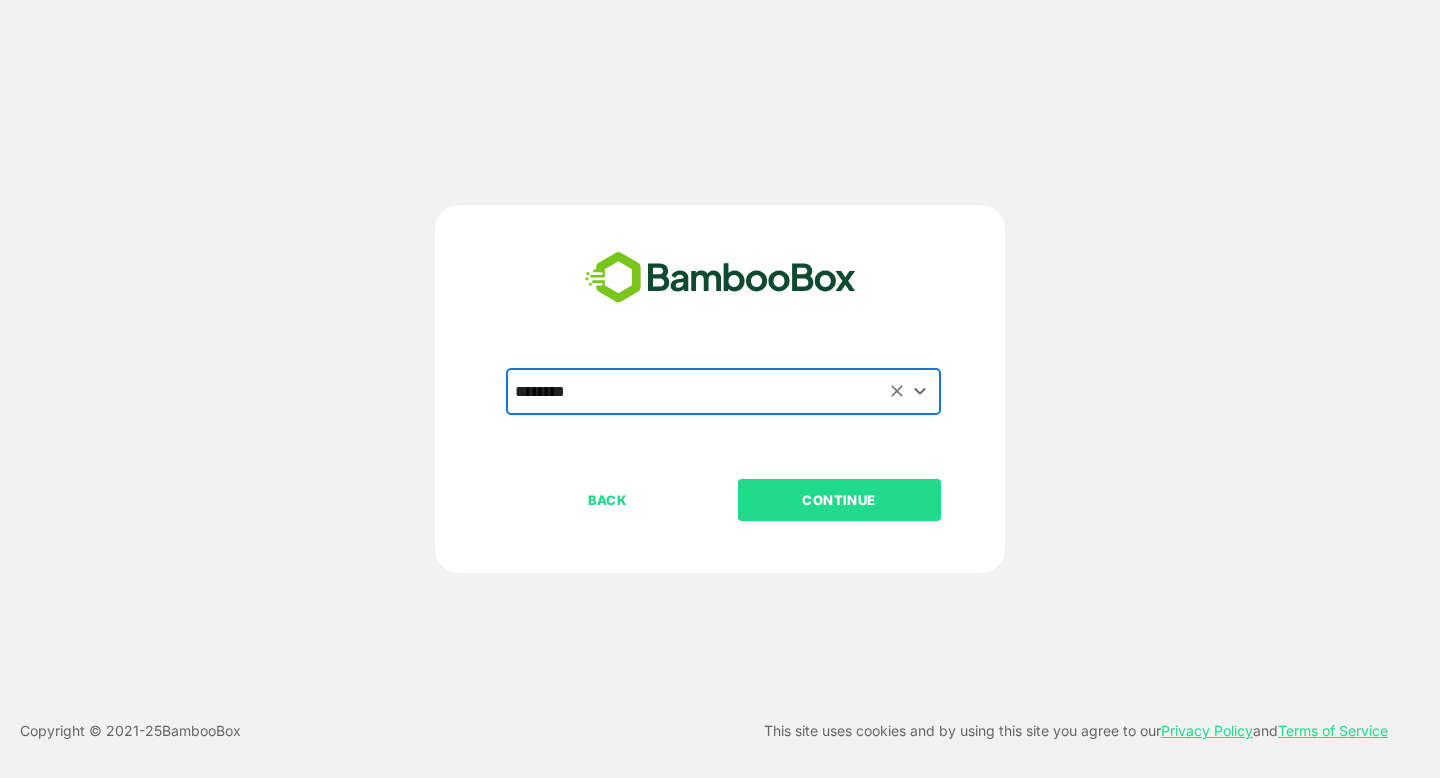 click on "CONTINUE" at bounding box center [839, 500] 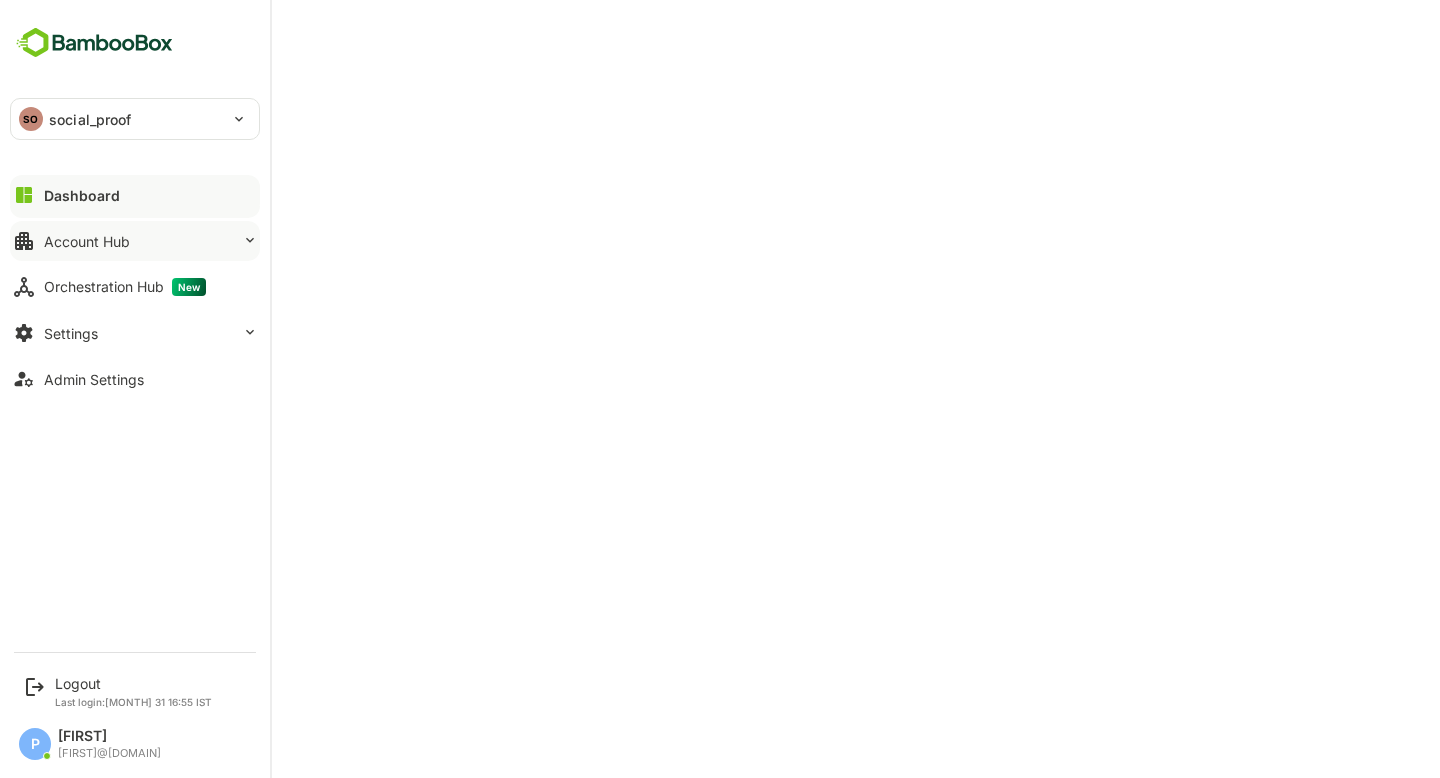 click on "Account Hub" at bounding box center [135, 241] 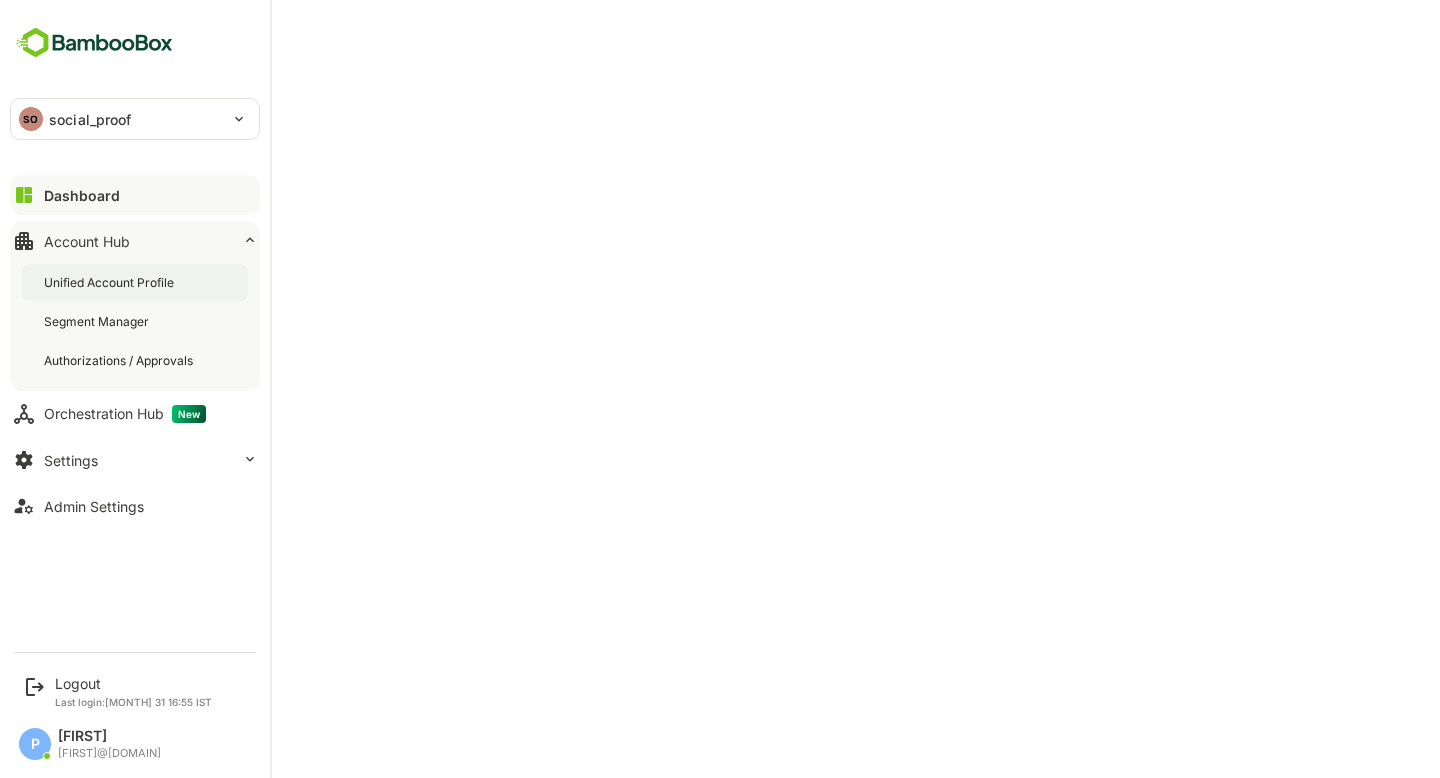 click on "Unified Account Profile" at bounding box center (135, 282) 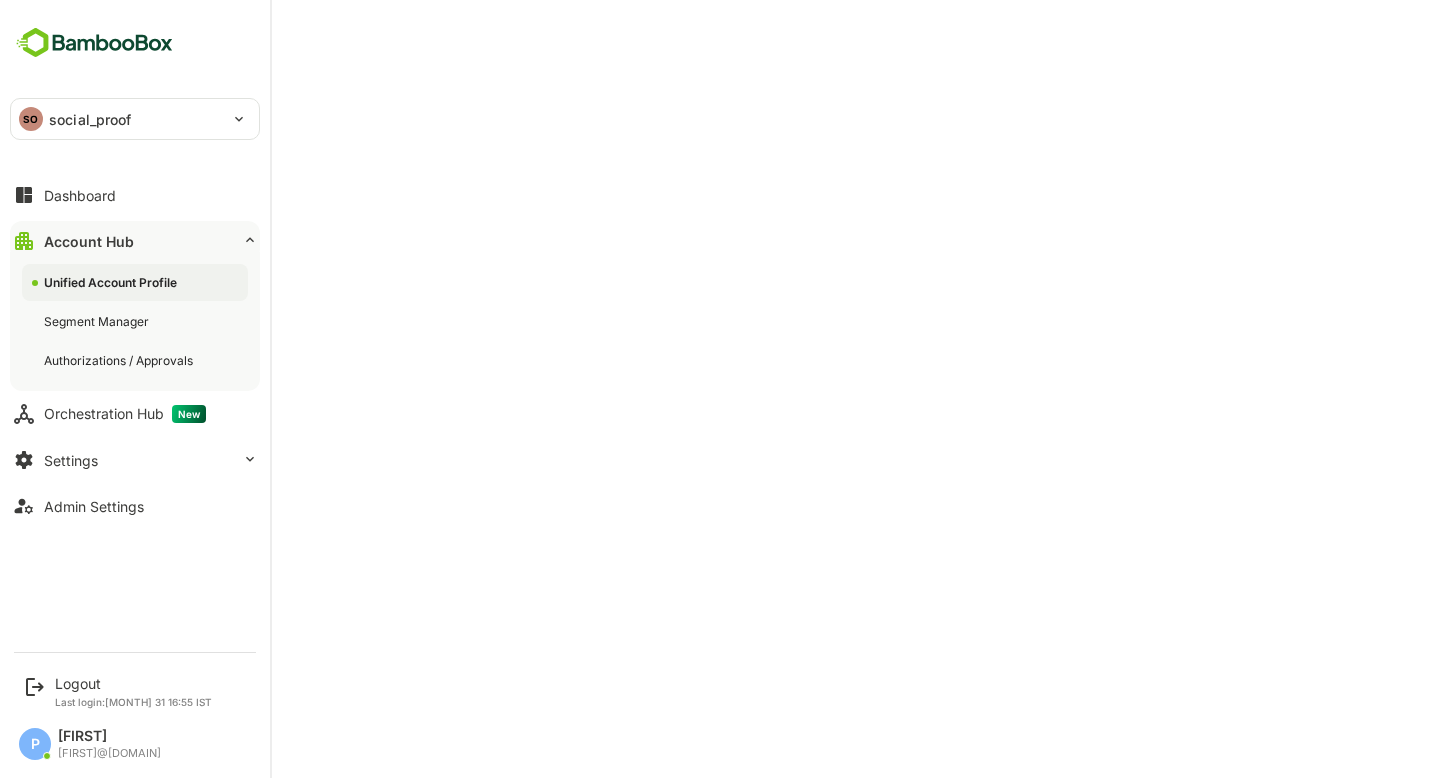 click on "social_proof" at bounding box center [90, 119] 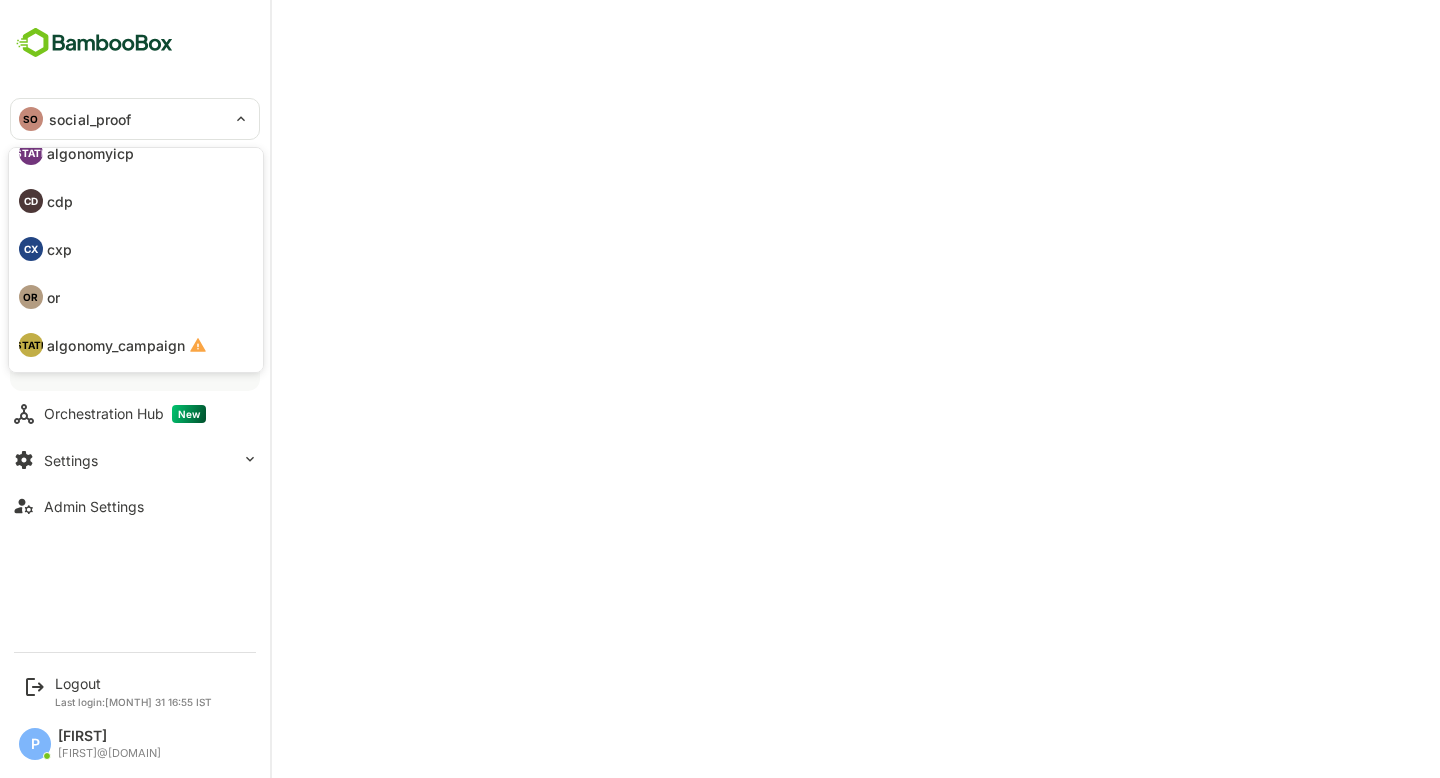 scroll, scrollTop: 0, scrollLeft: 0, axis: both 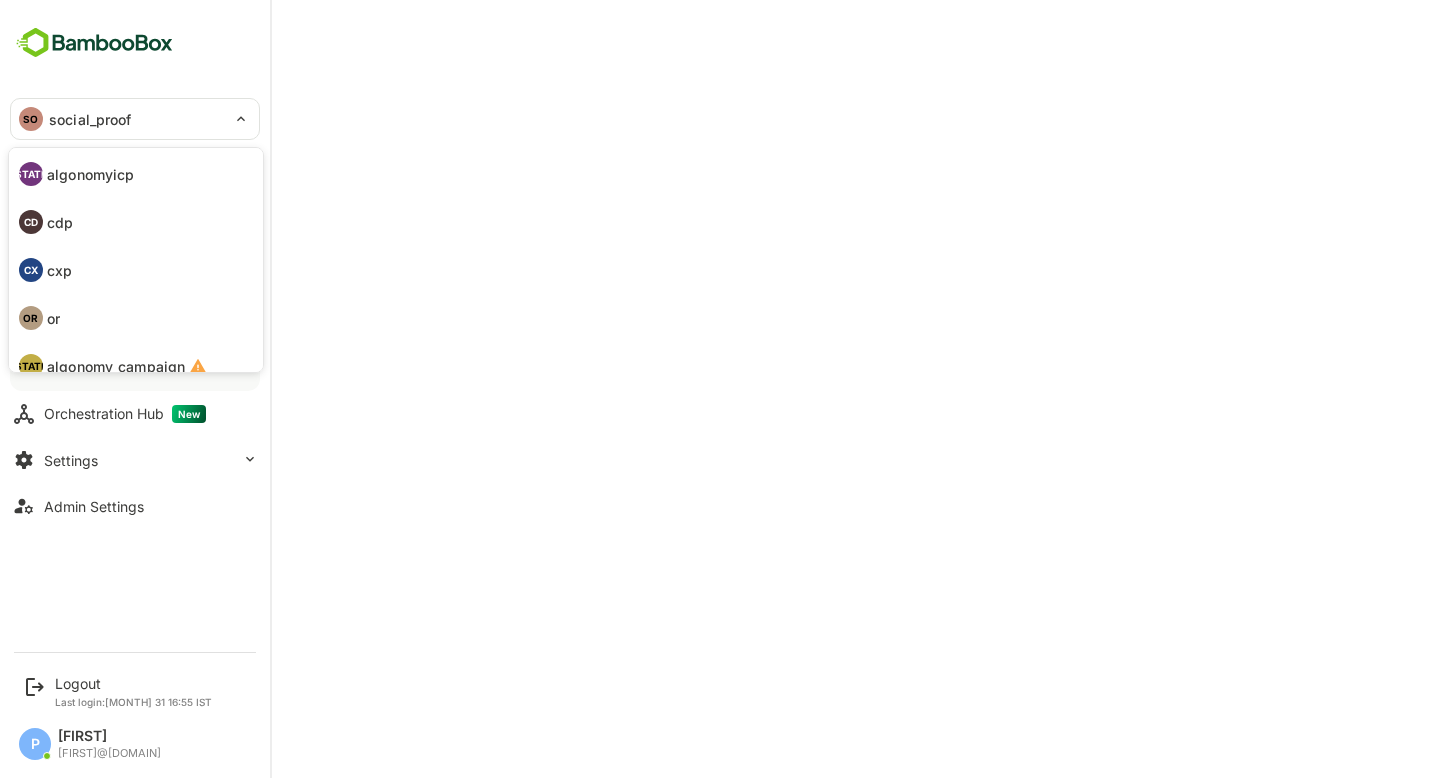 click on "algonomyicp" at bounding box center (90, 174) 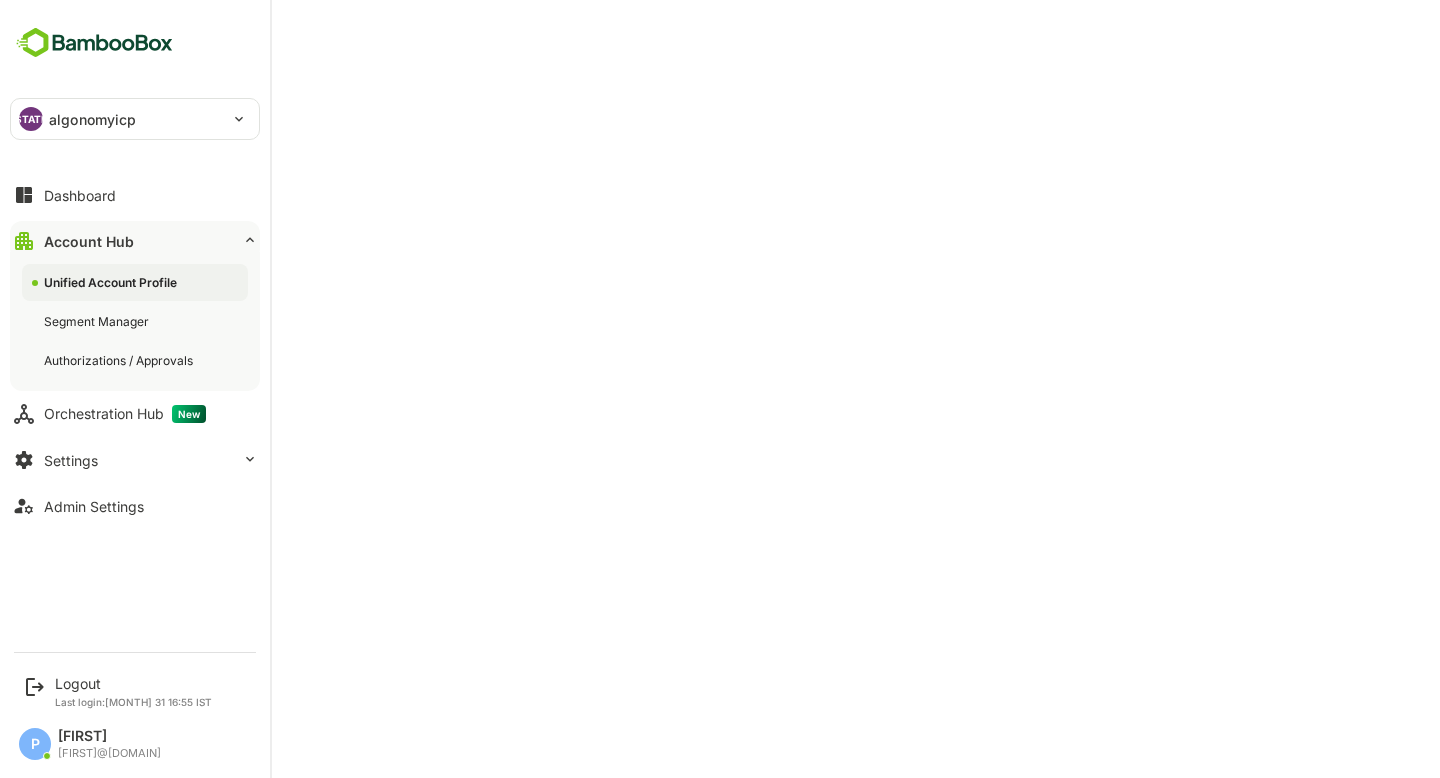 click on "algonomyicp" at bounding box center (92, 119) 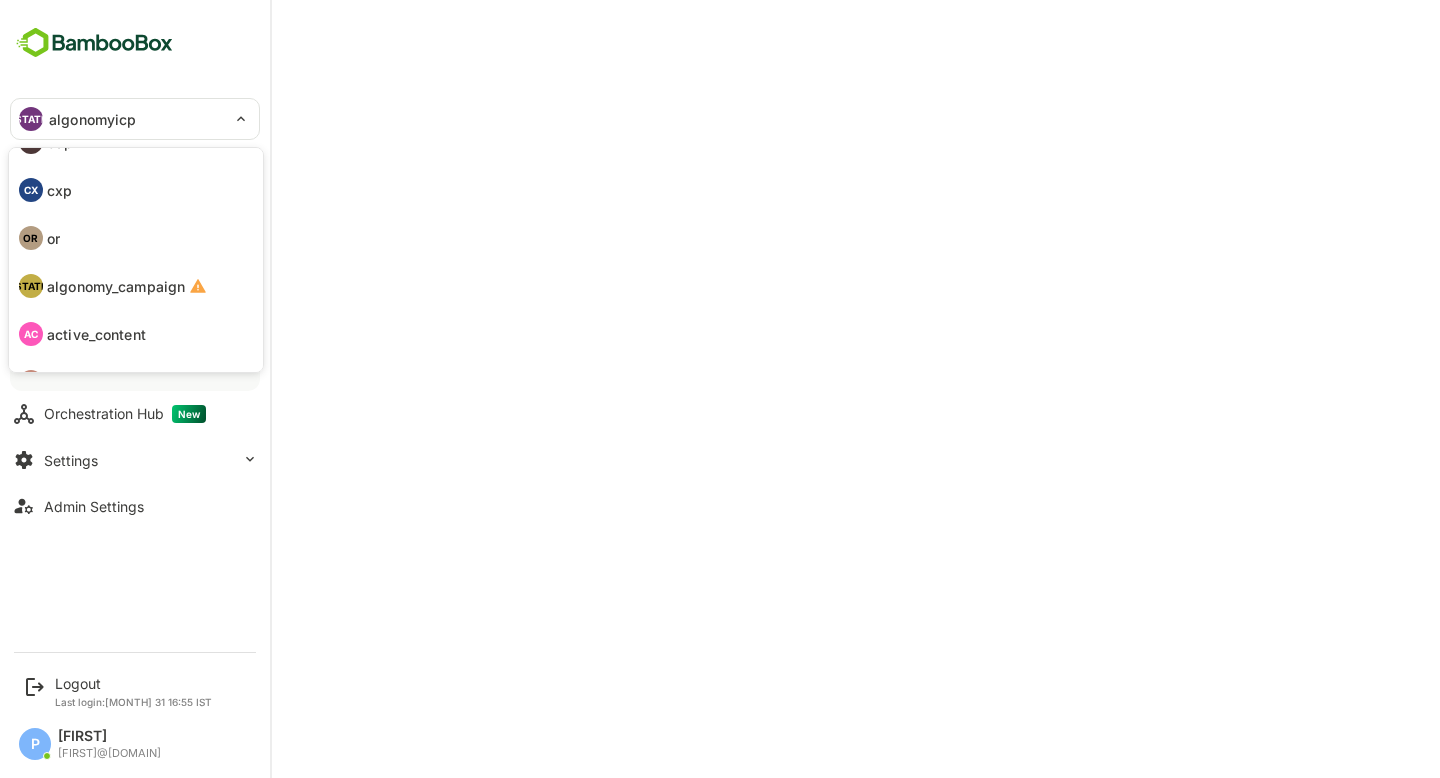 scroll, scrollTop: 89, scrollLeft: 0, axis: vertical 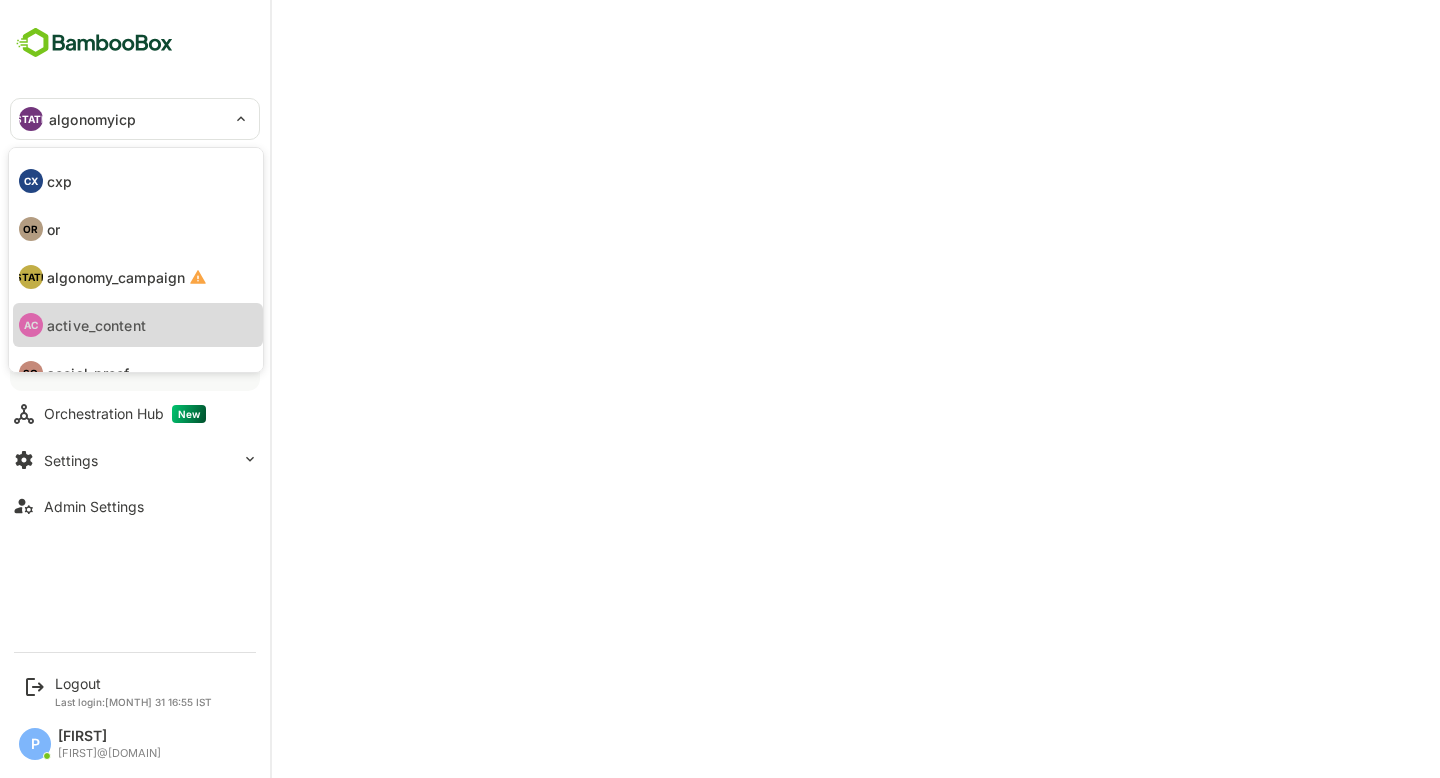 click on "AC active_content" at bounding box center [138, 325] 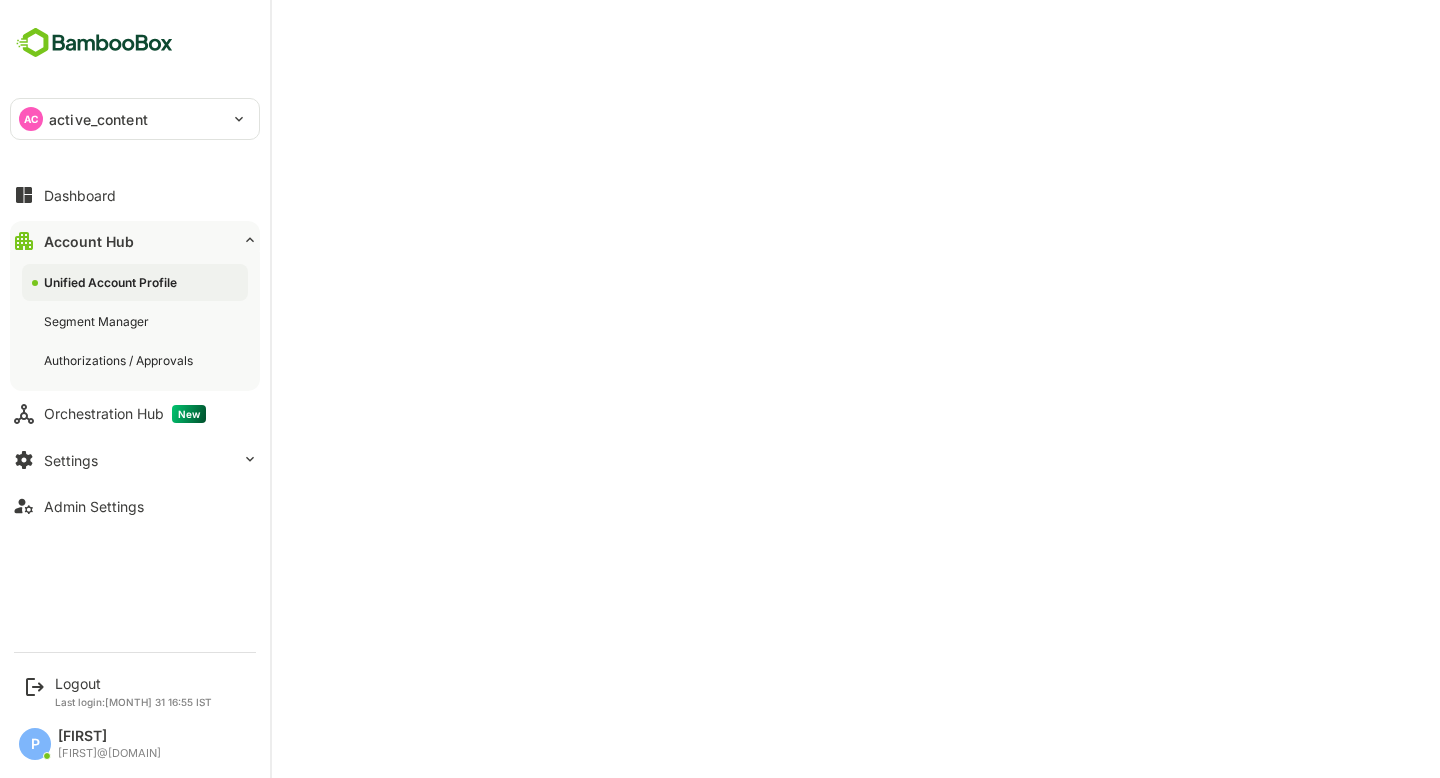 click on "active_content" at bounding box center (98, 119) 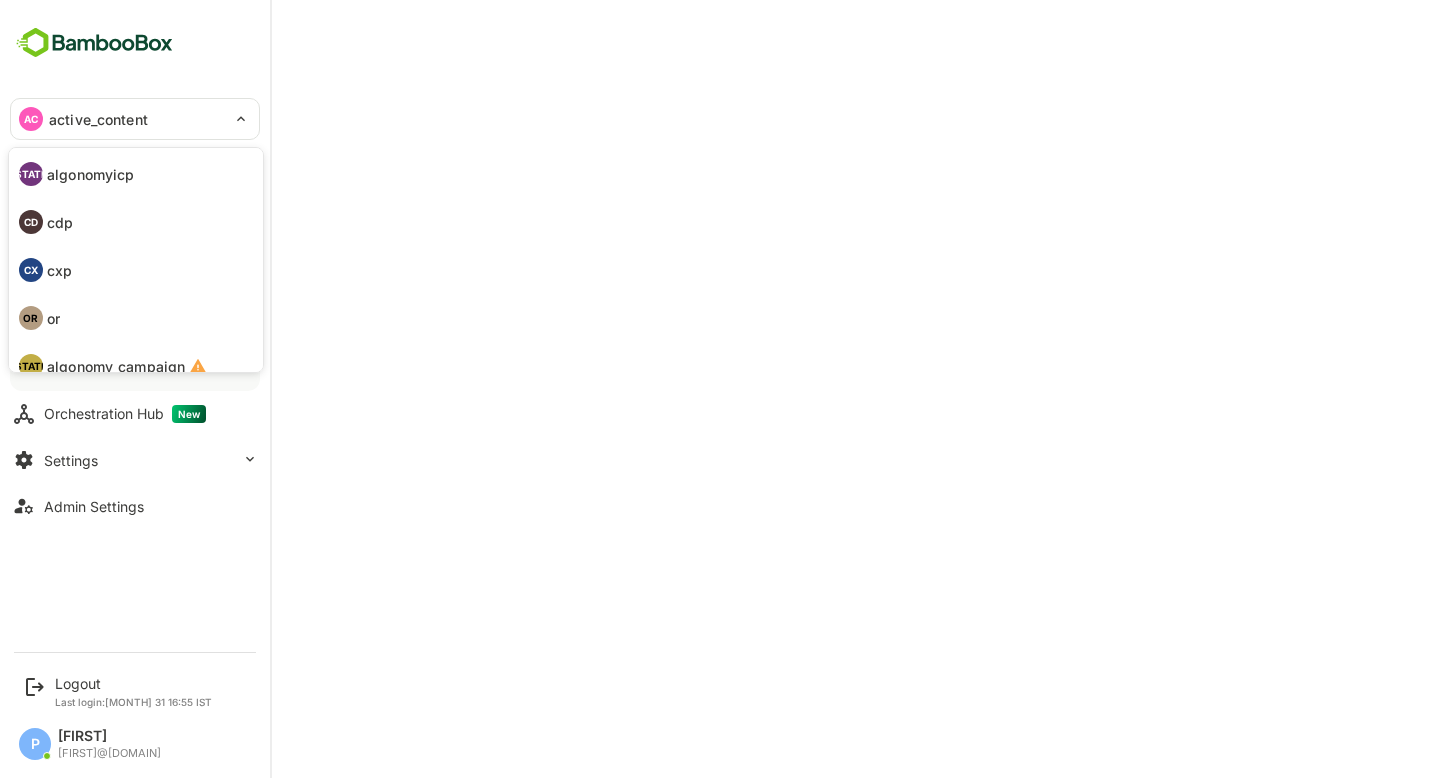 scroll, scrollTop: 116, scrollLeft: 0, axis: vertical 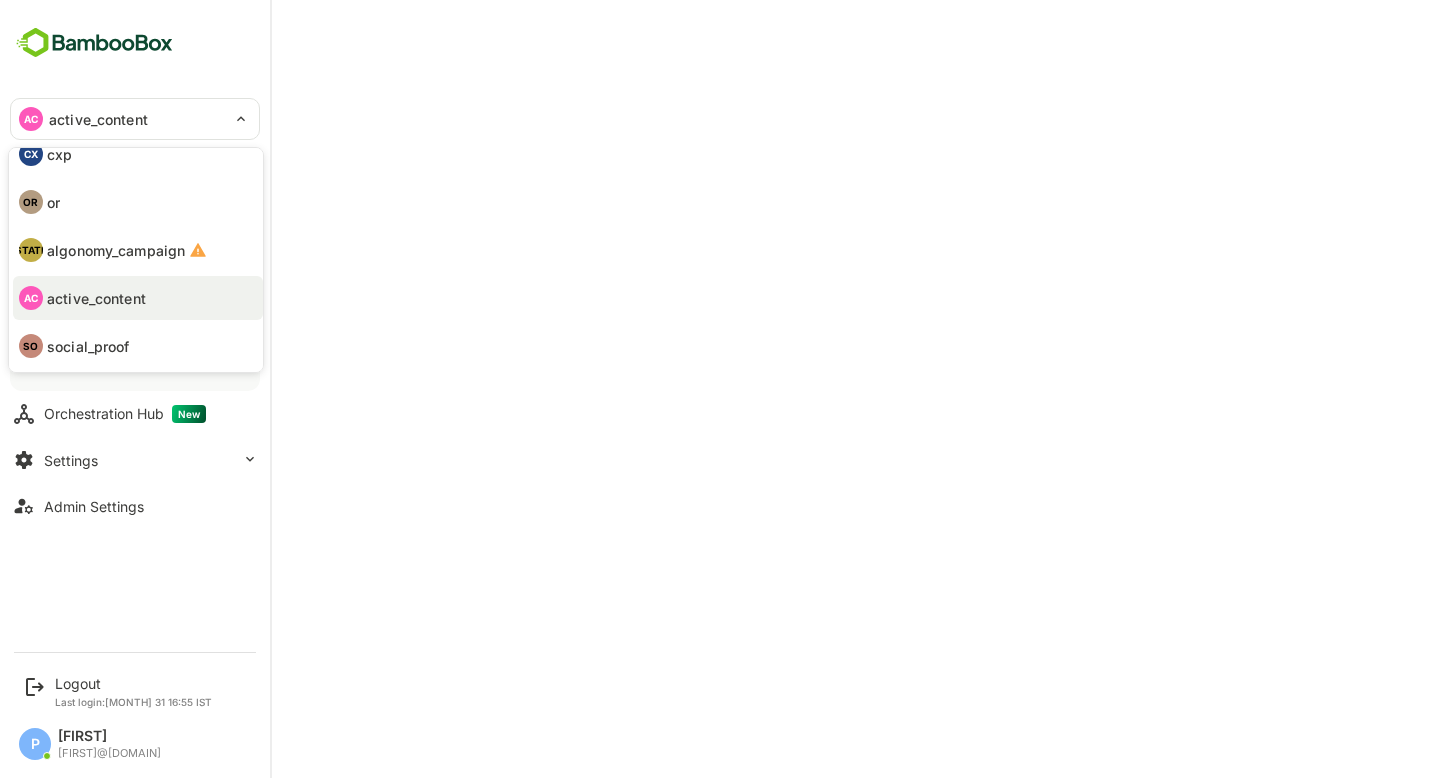 click on "OR or" at bounding box center [138, 202] 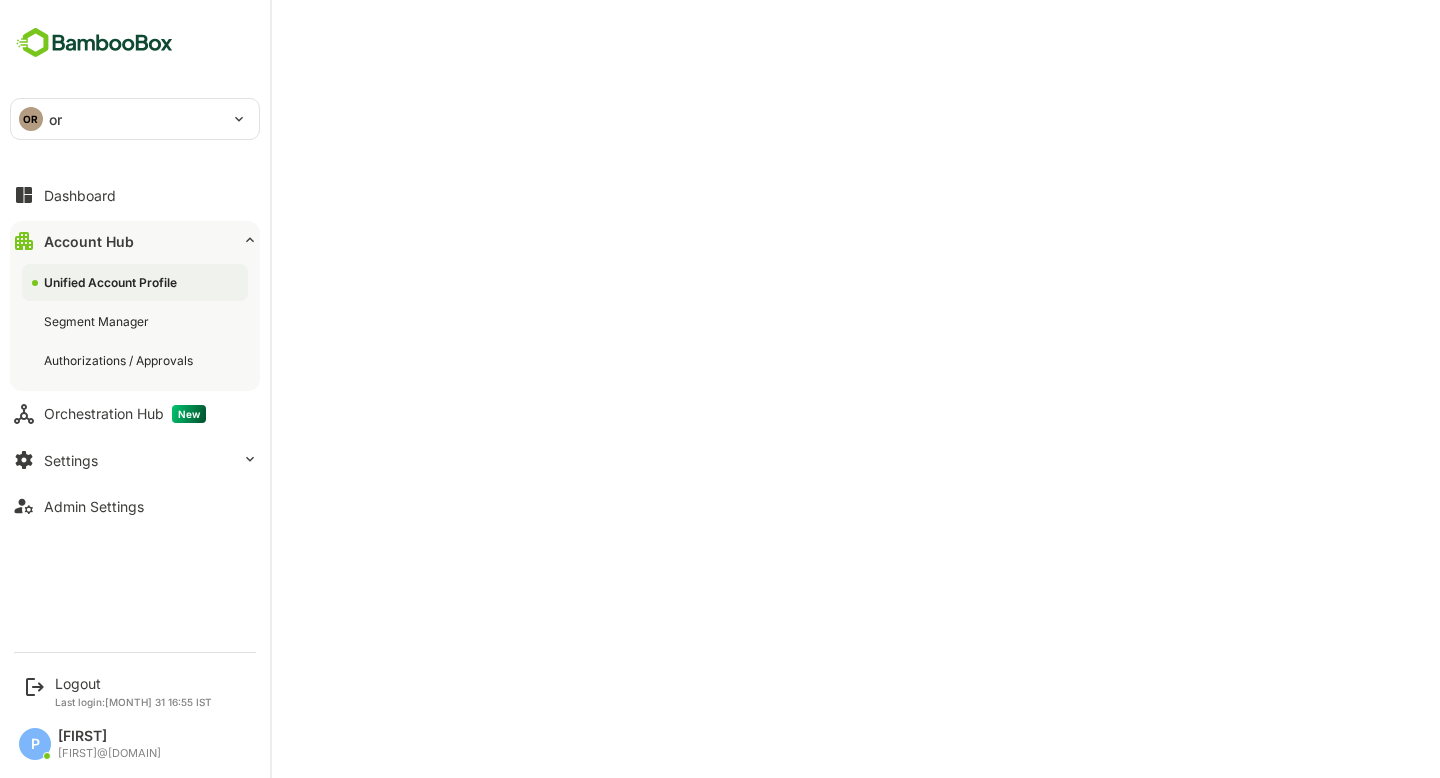 click on "OR or" at bounding box center [123, 119] 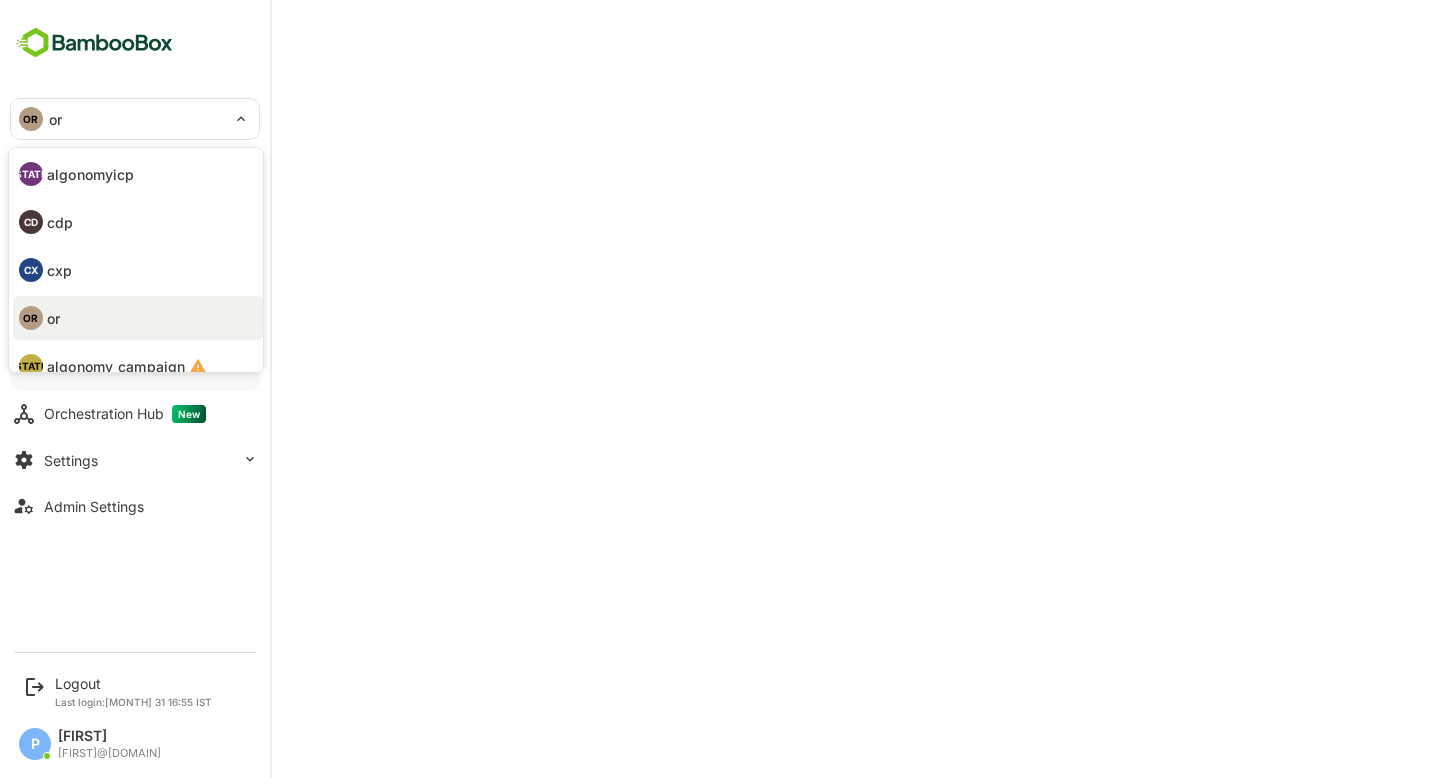 scroll, scrollTop: 116, scrollLeft: 0, axis: vertical 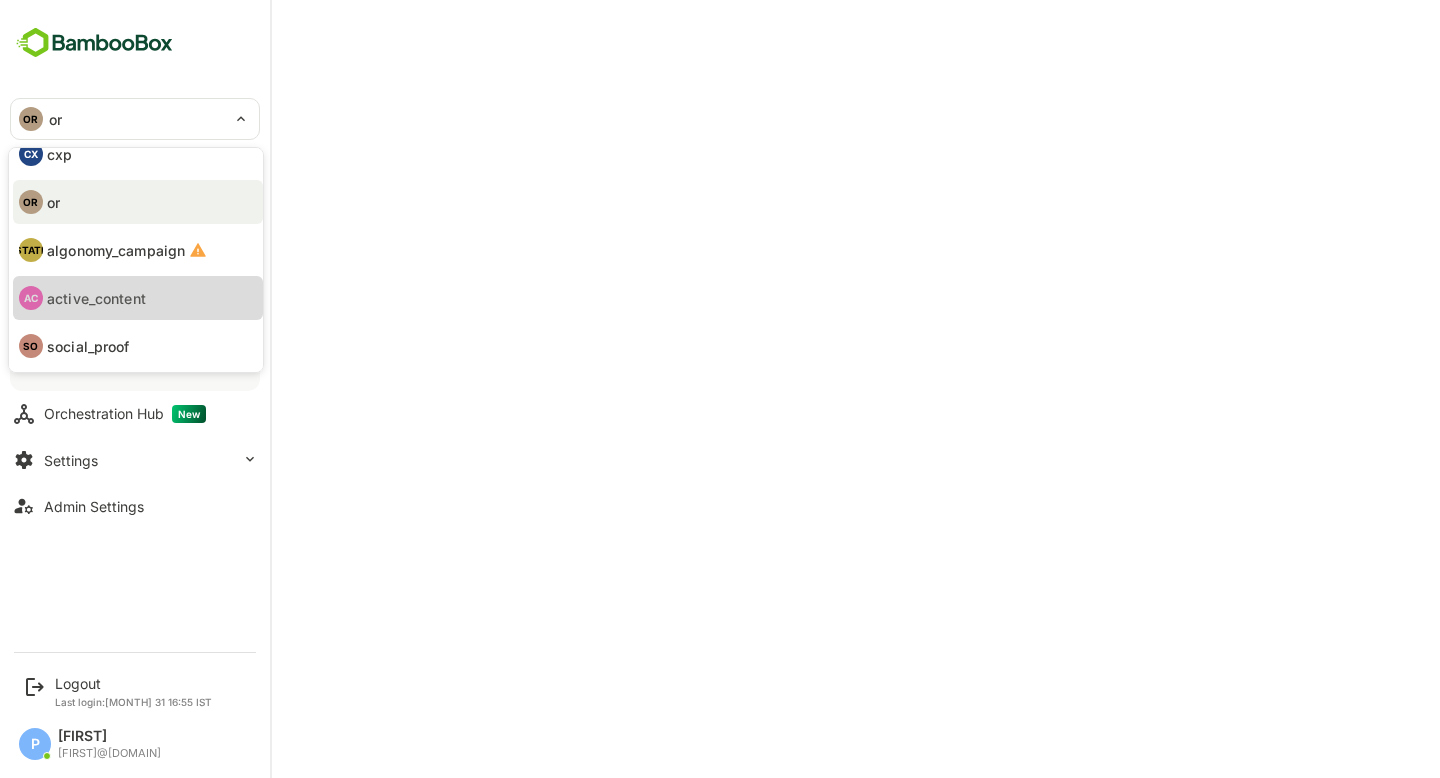 click on "active_content" at bounding box center (96, 298) 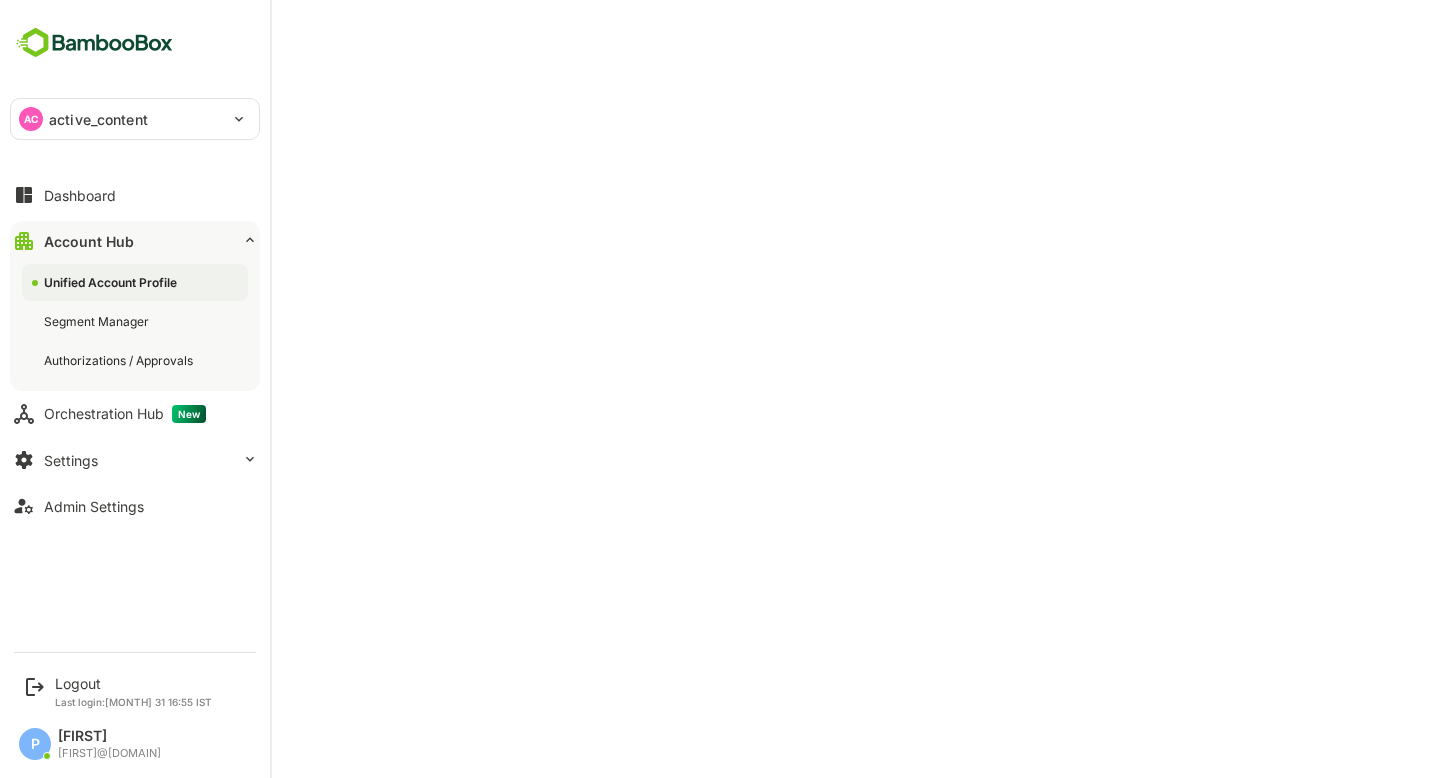 click on "active_content" at bounding box center [98, 119] 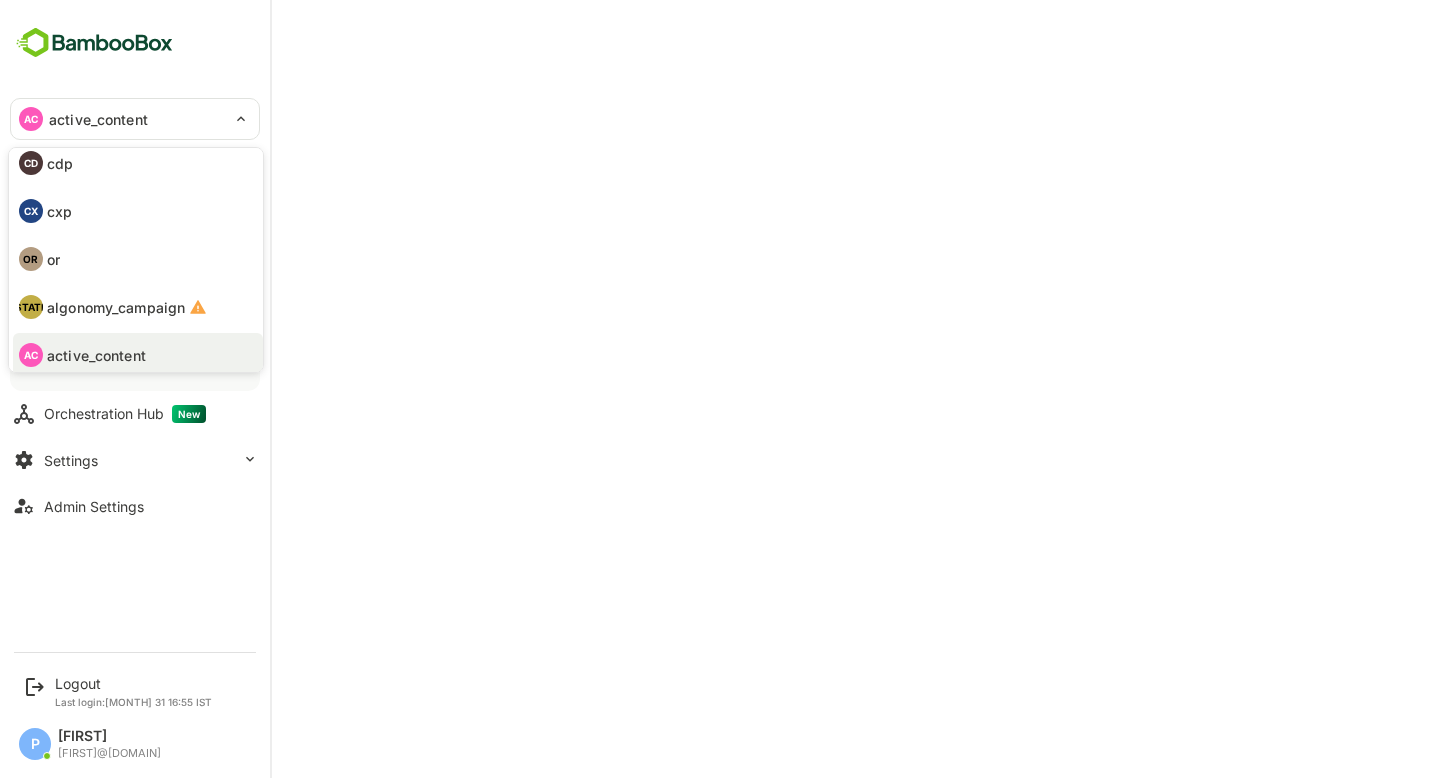 scroll, scrollTop: 0, scrollLeft: 0, axis: both 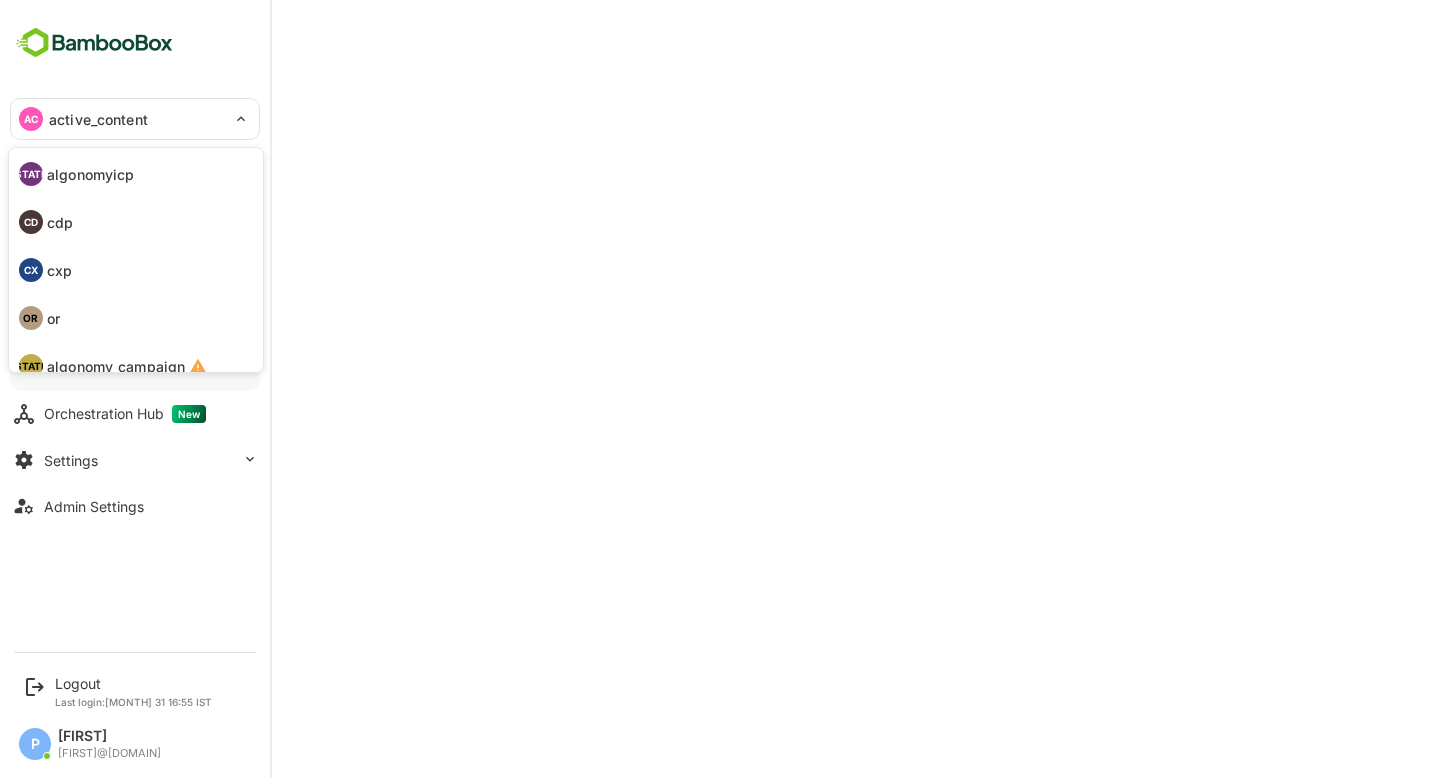 click on "[STATE] algonomyicp" at bounding box center [138, 174] 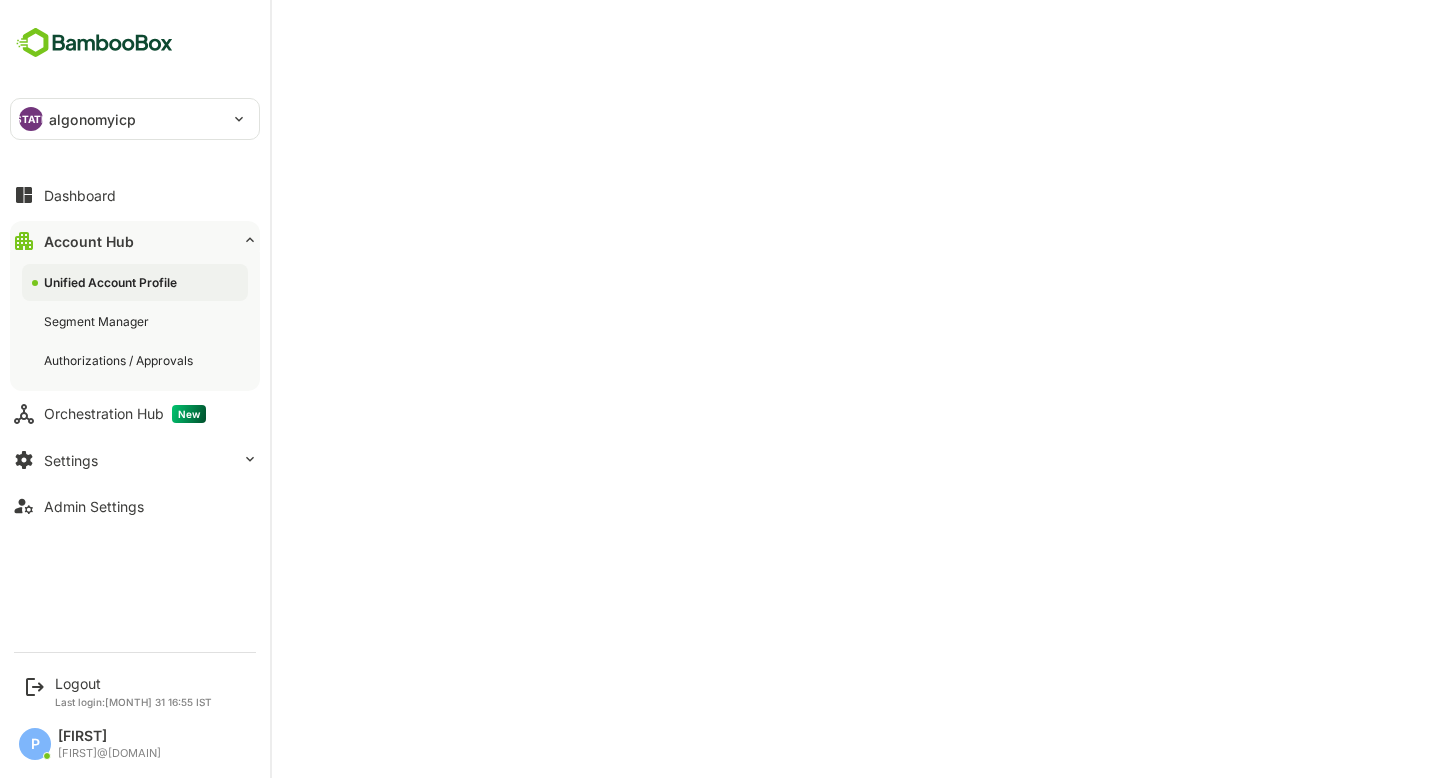 click on "algonomyicp" at bounding box center [92, 119] 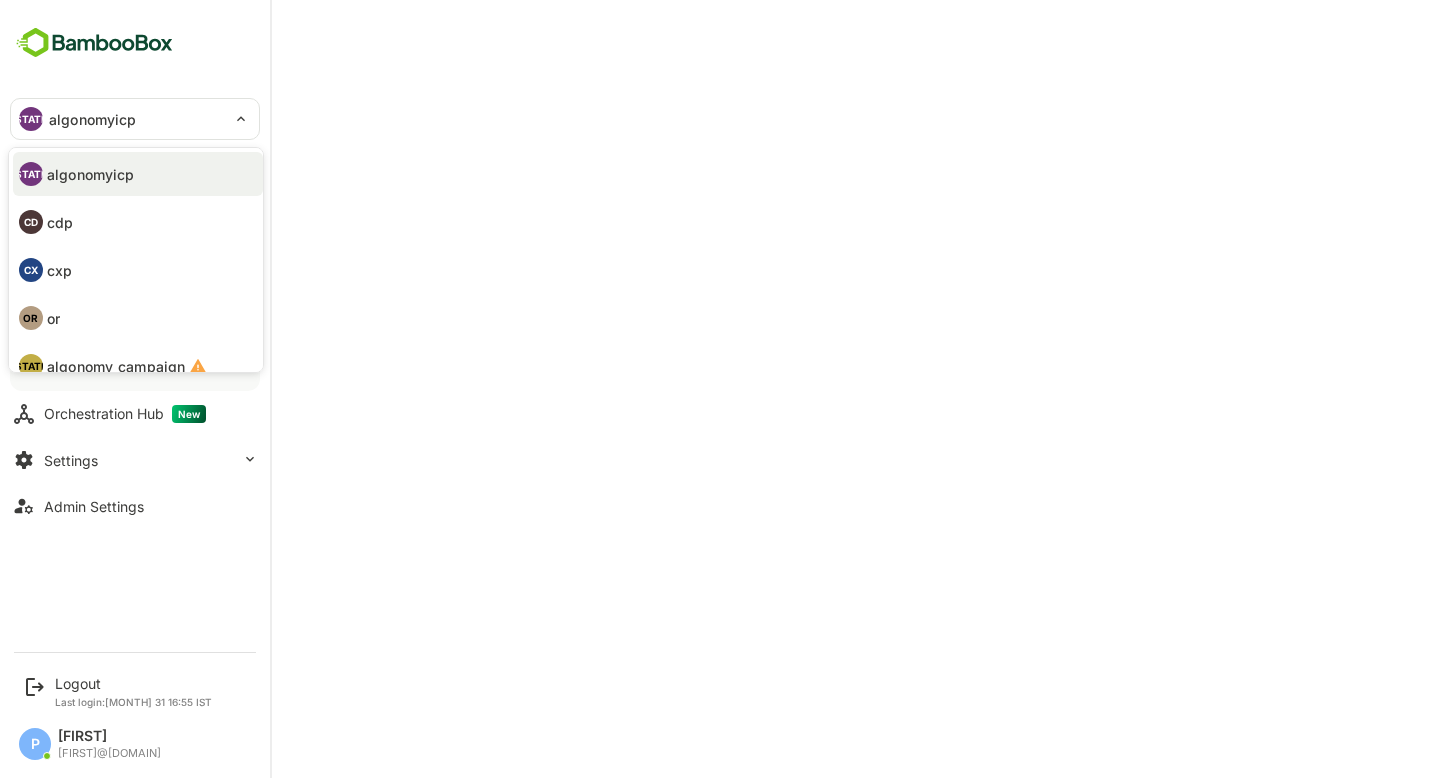 scroll, scrollTop: 116, scrollLeft: 0, axis: vertical 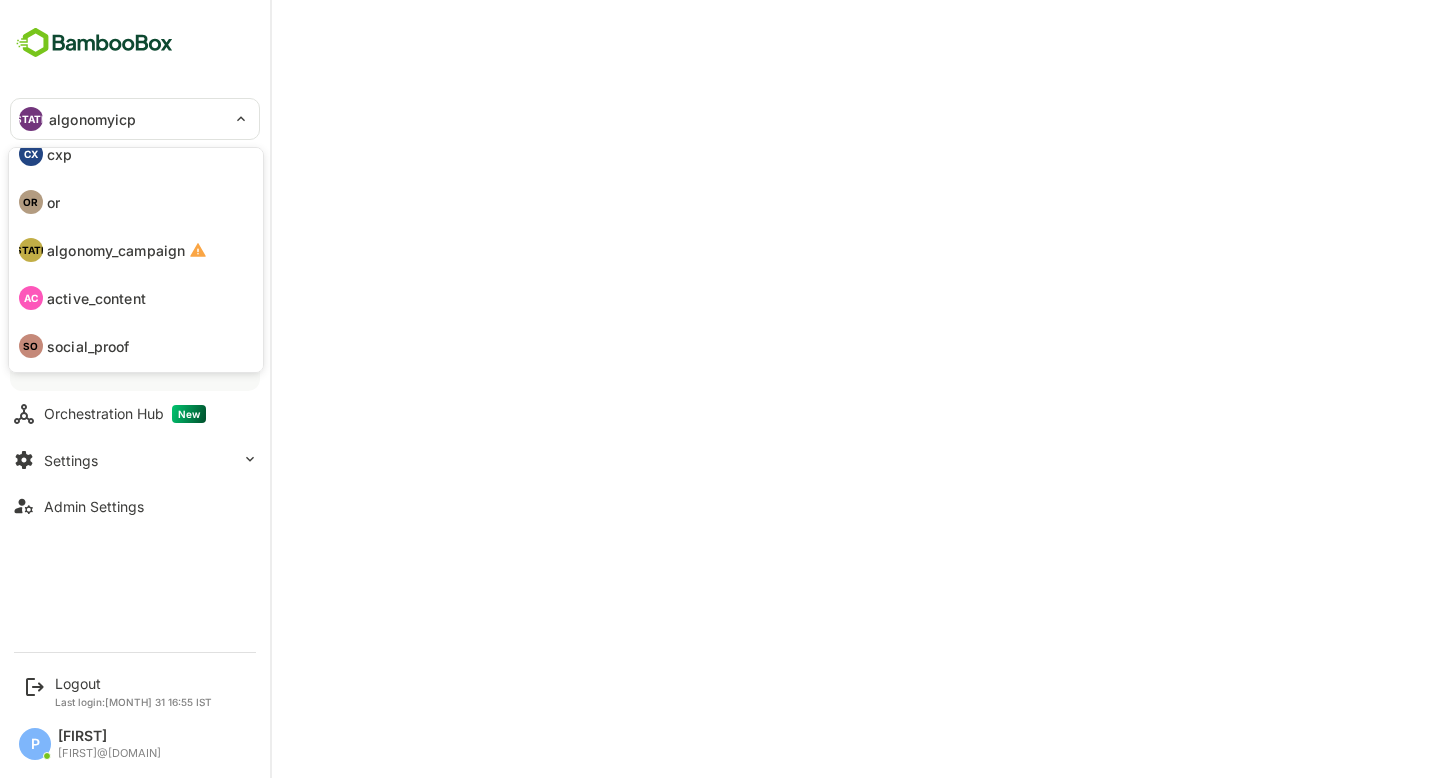 click on "social_proof" at bounding box center [88, 346] 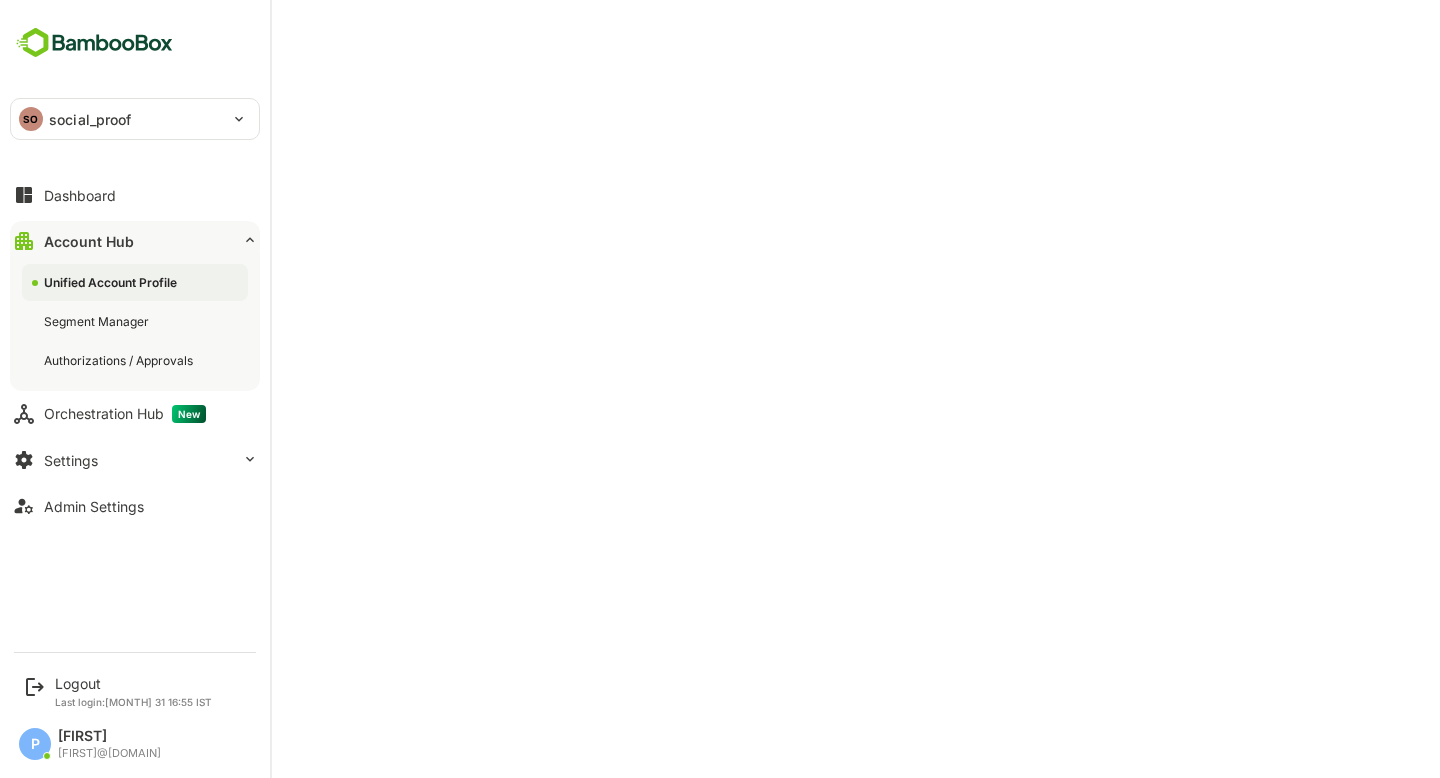 click on "SO" at bounding box center [31, 119] 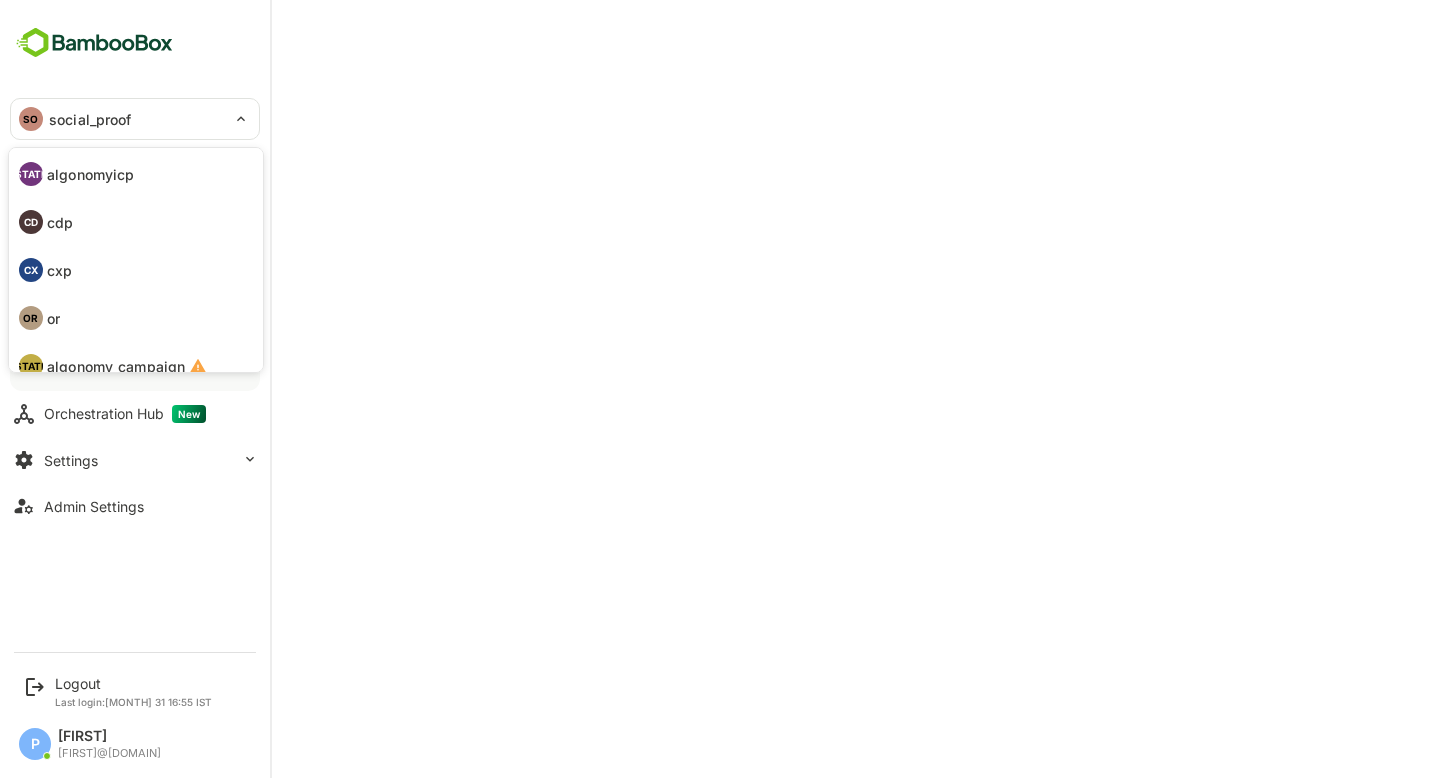 scroll, scrollTop: 116, scrollLeft: 0, axis: vertical 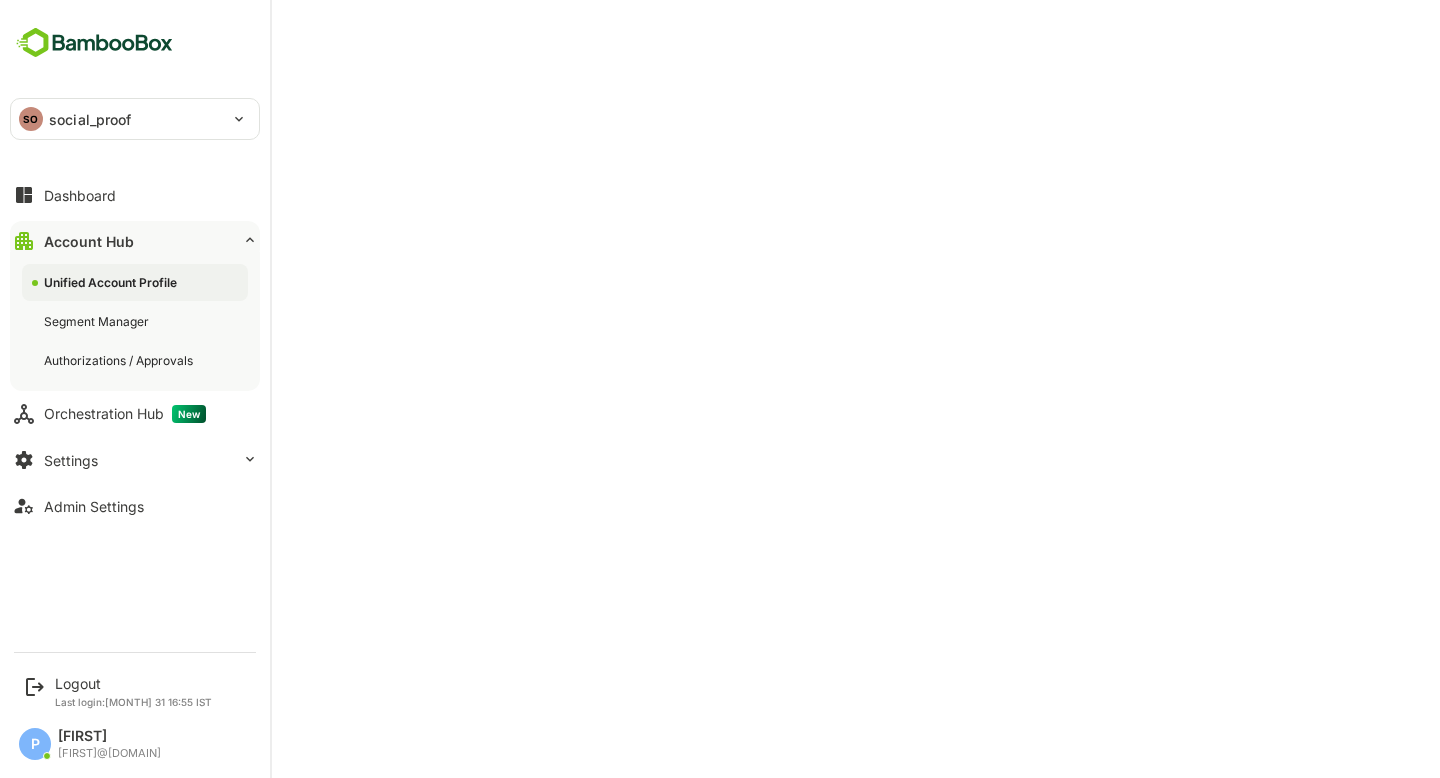 click on "social_proof" at bounding box center (90, 119) 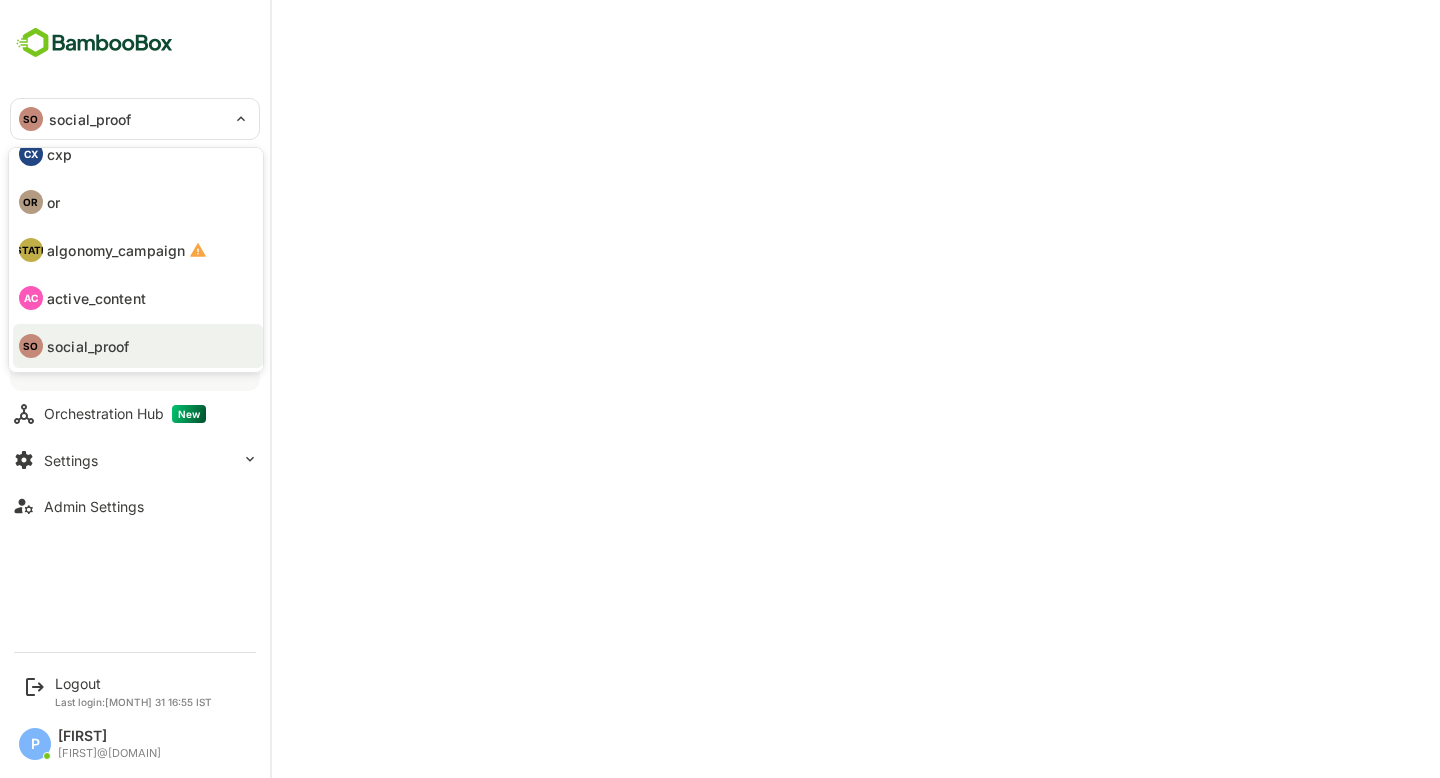 scroll, scrollTop: 0, scrollLeft: 0, axis: both 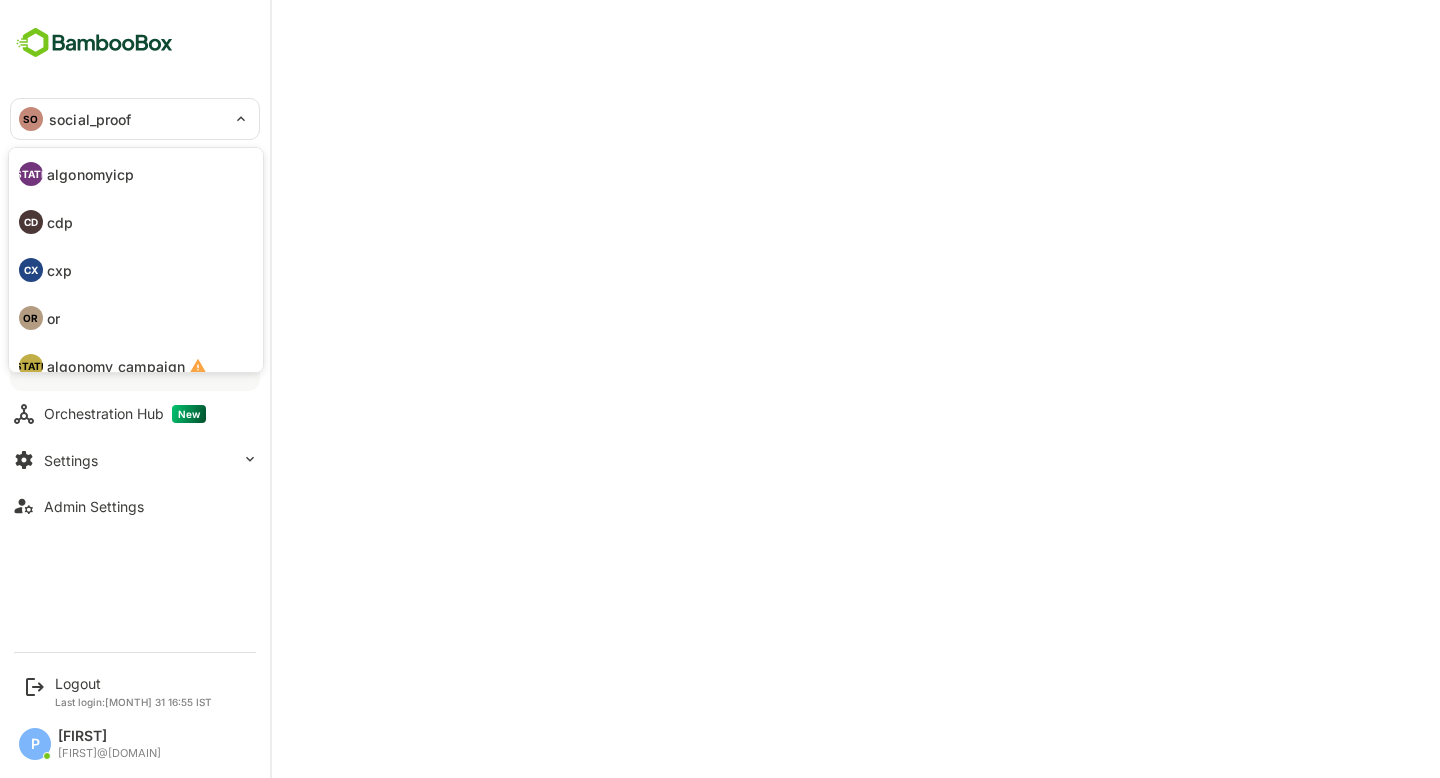 click on "[STATE] algonomyicp" at bounding box center [138, 174] 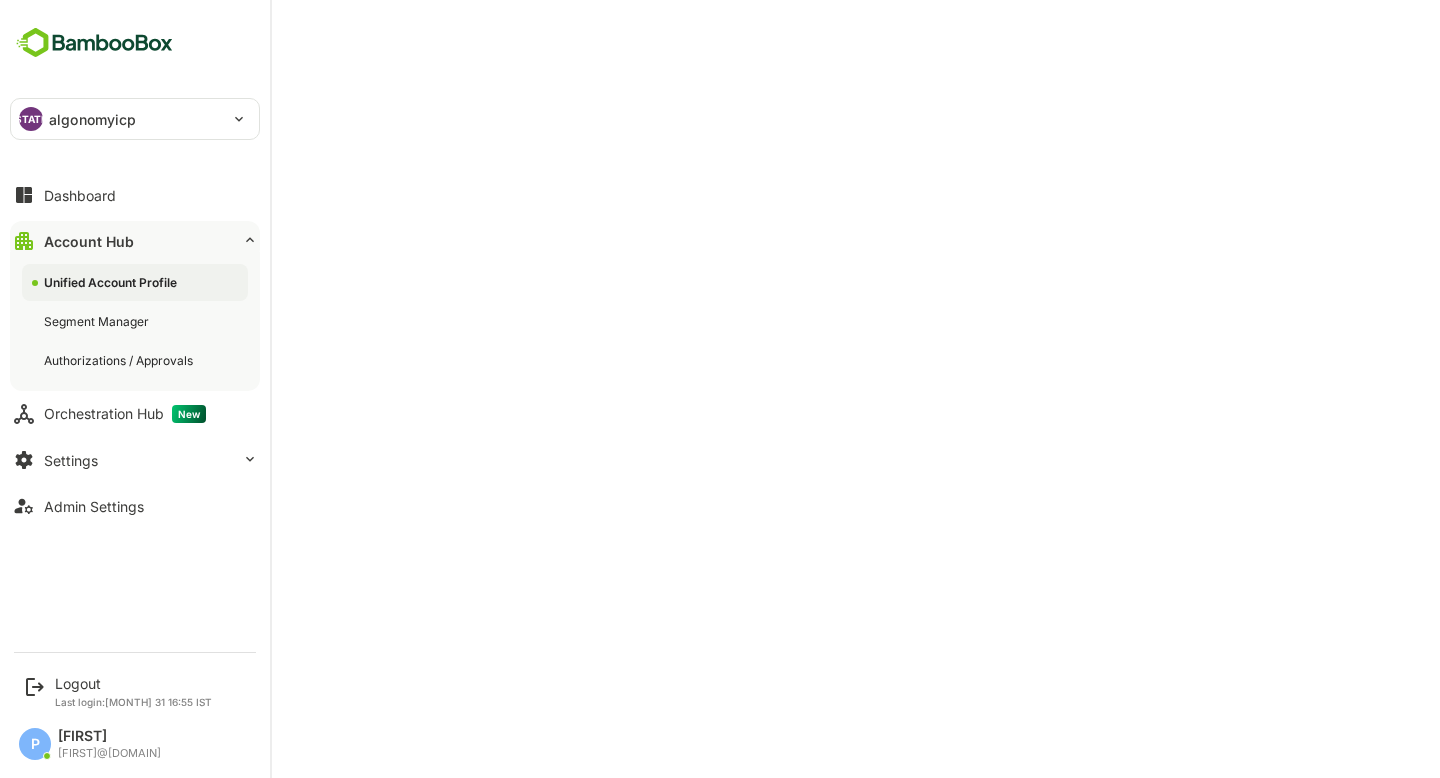 click on "algonomyicp" at bounding box center (92, 119) 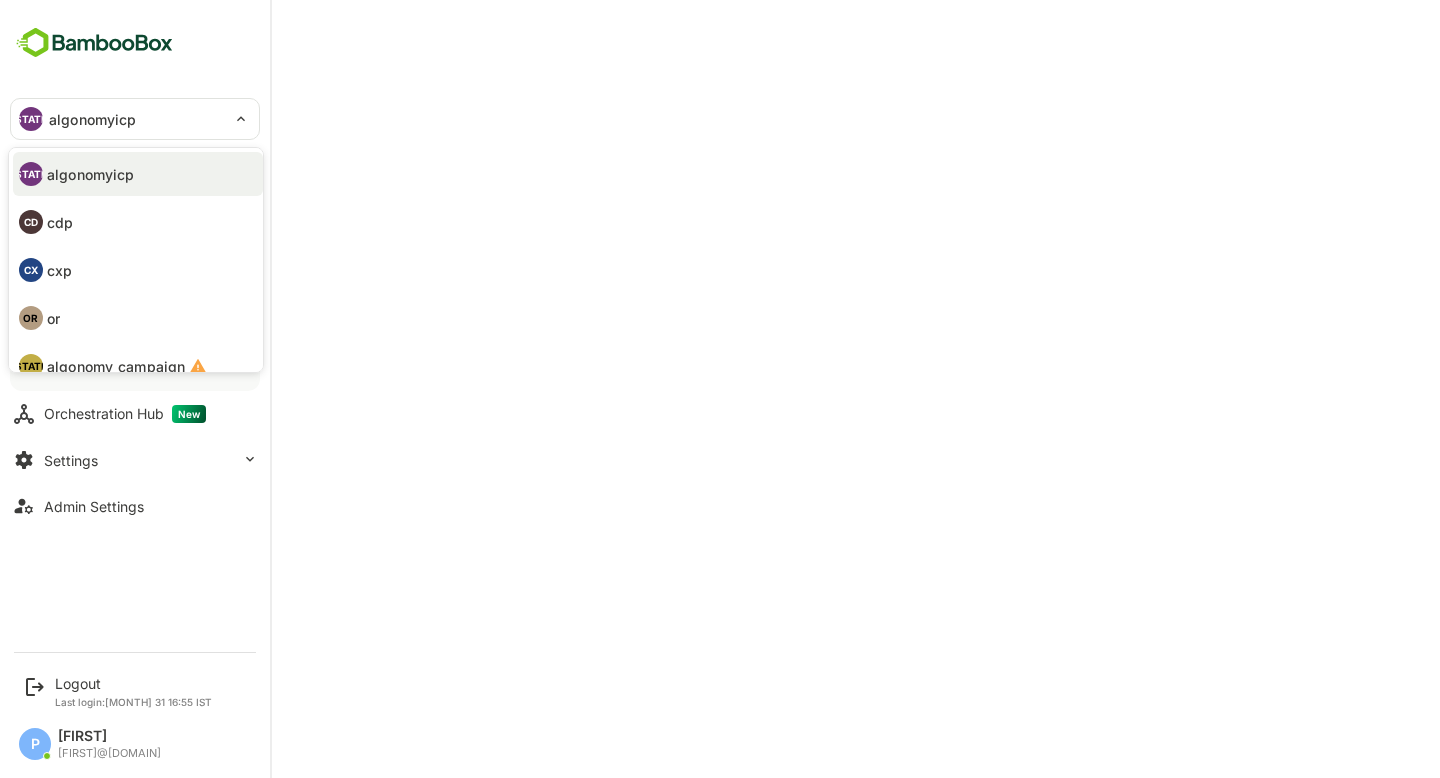 click at bounding box center (720, 389) 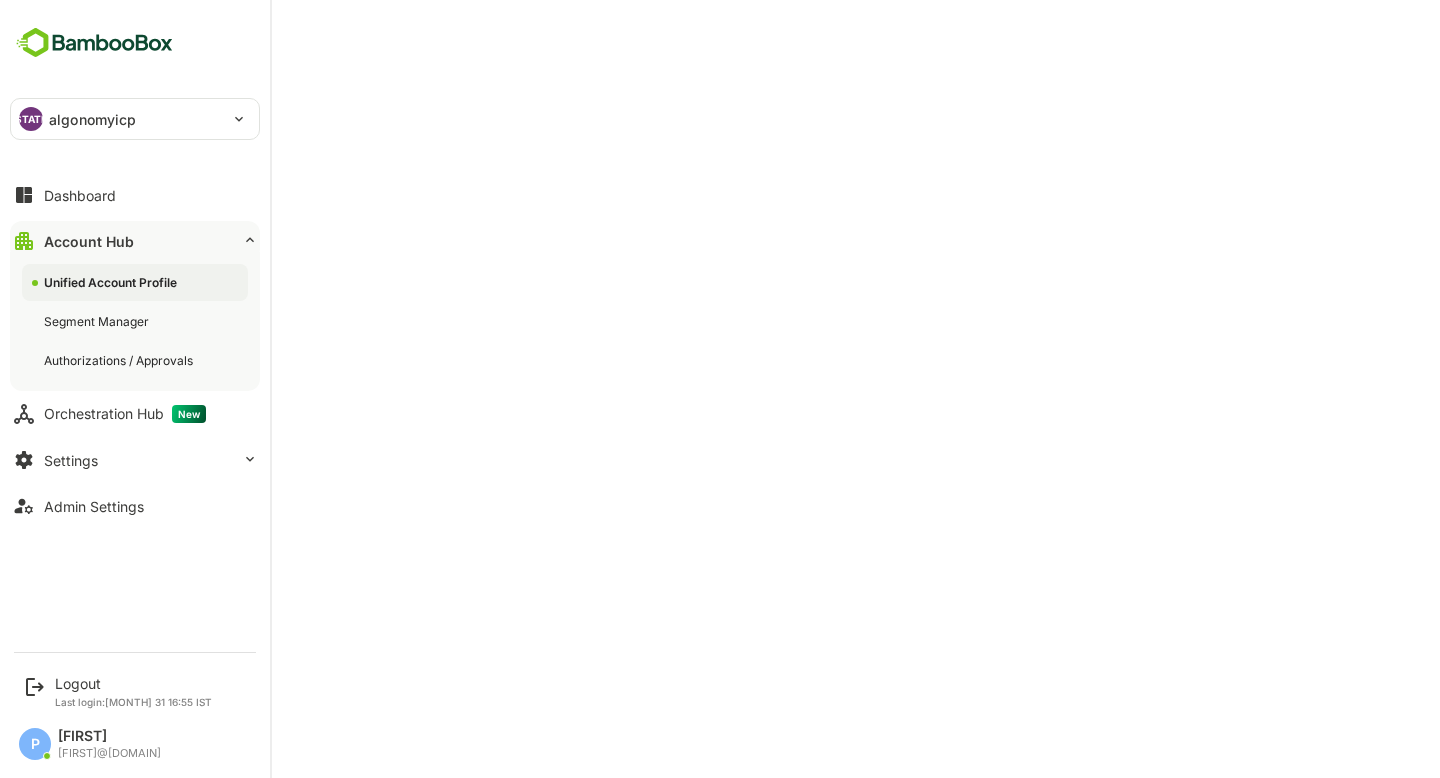 click on "[STATE] algonomyicp" at bounding box center [123, 119] 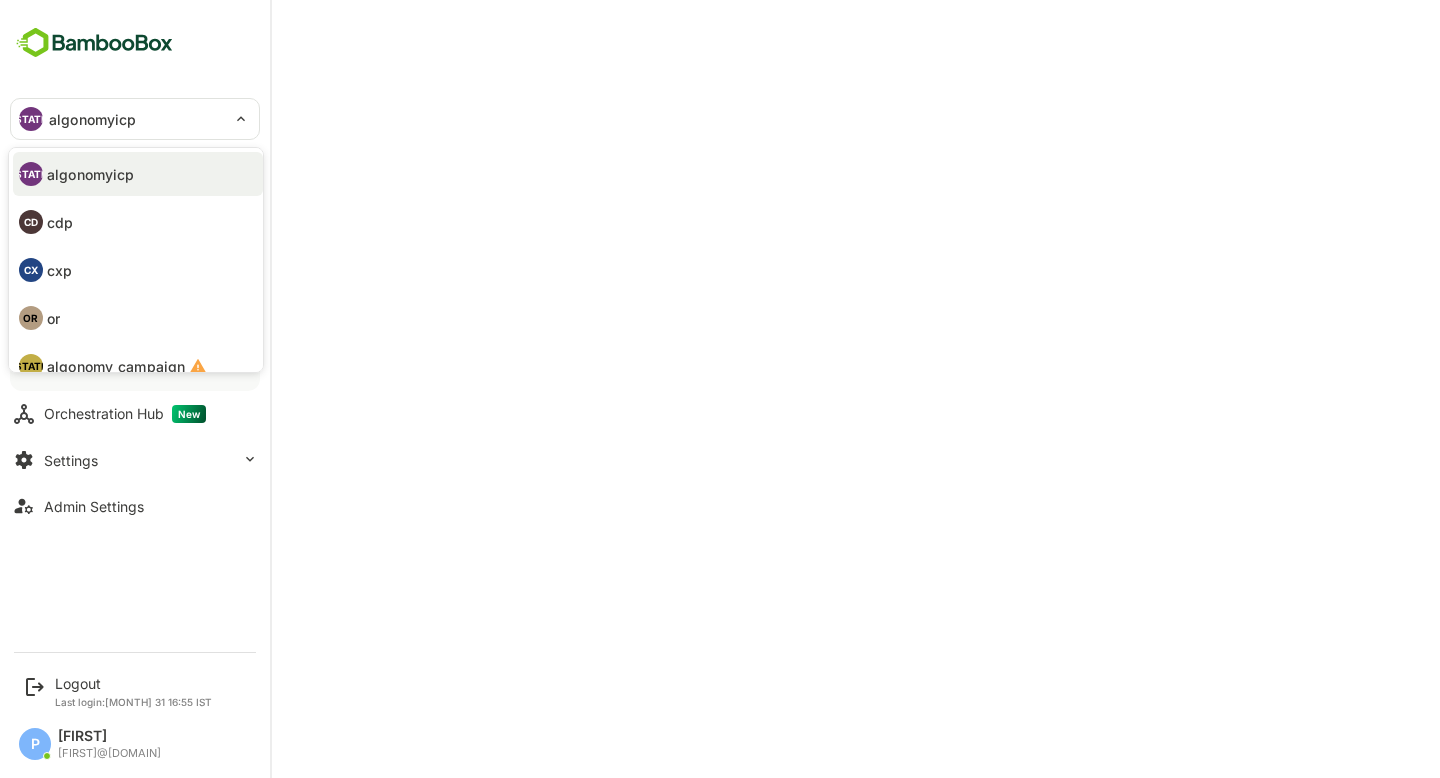 scroll, scrollTop: 116, scrollLeft: 0, axis: vertical 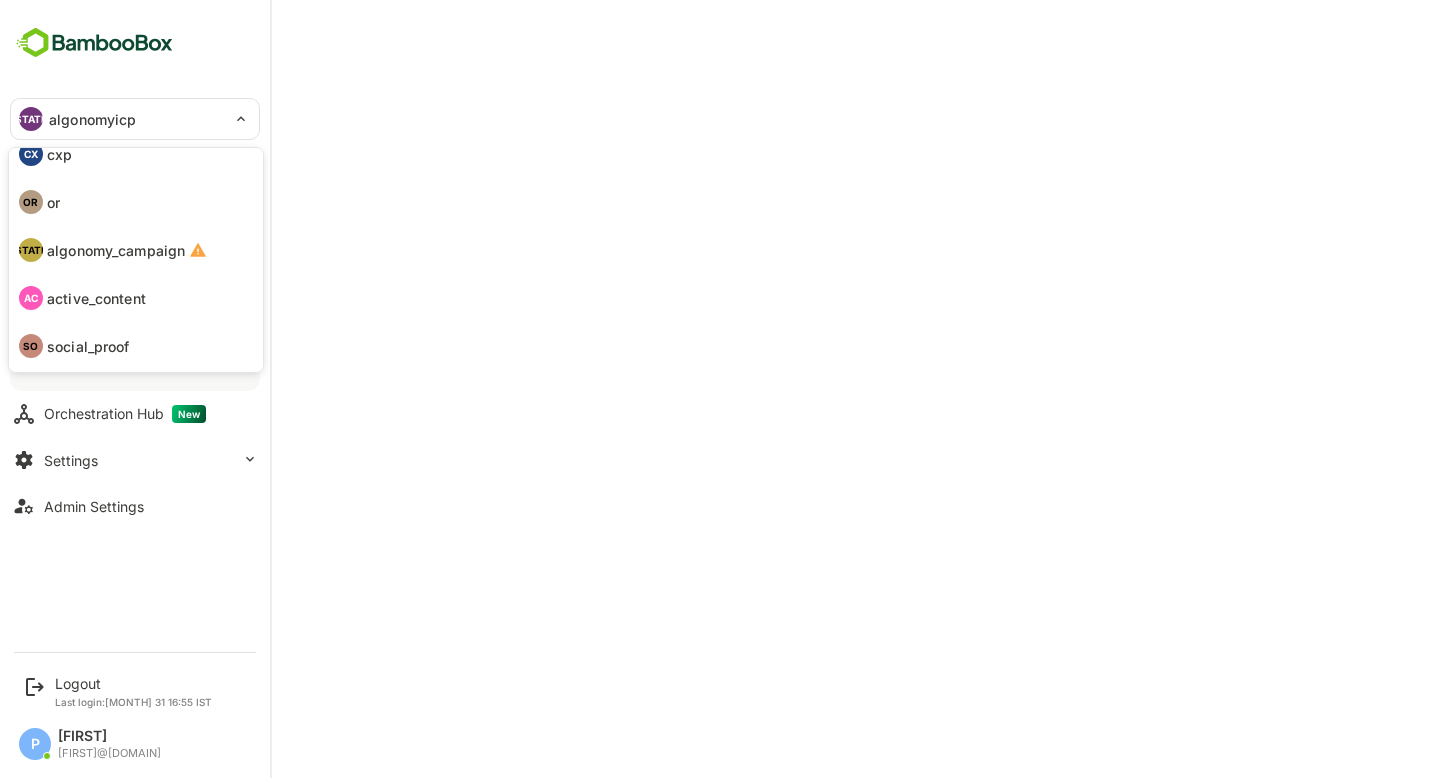 click on "SO social_proof" at bounding box center (138, 346) 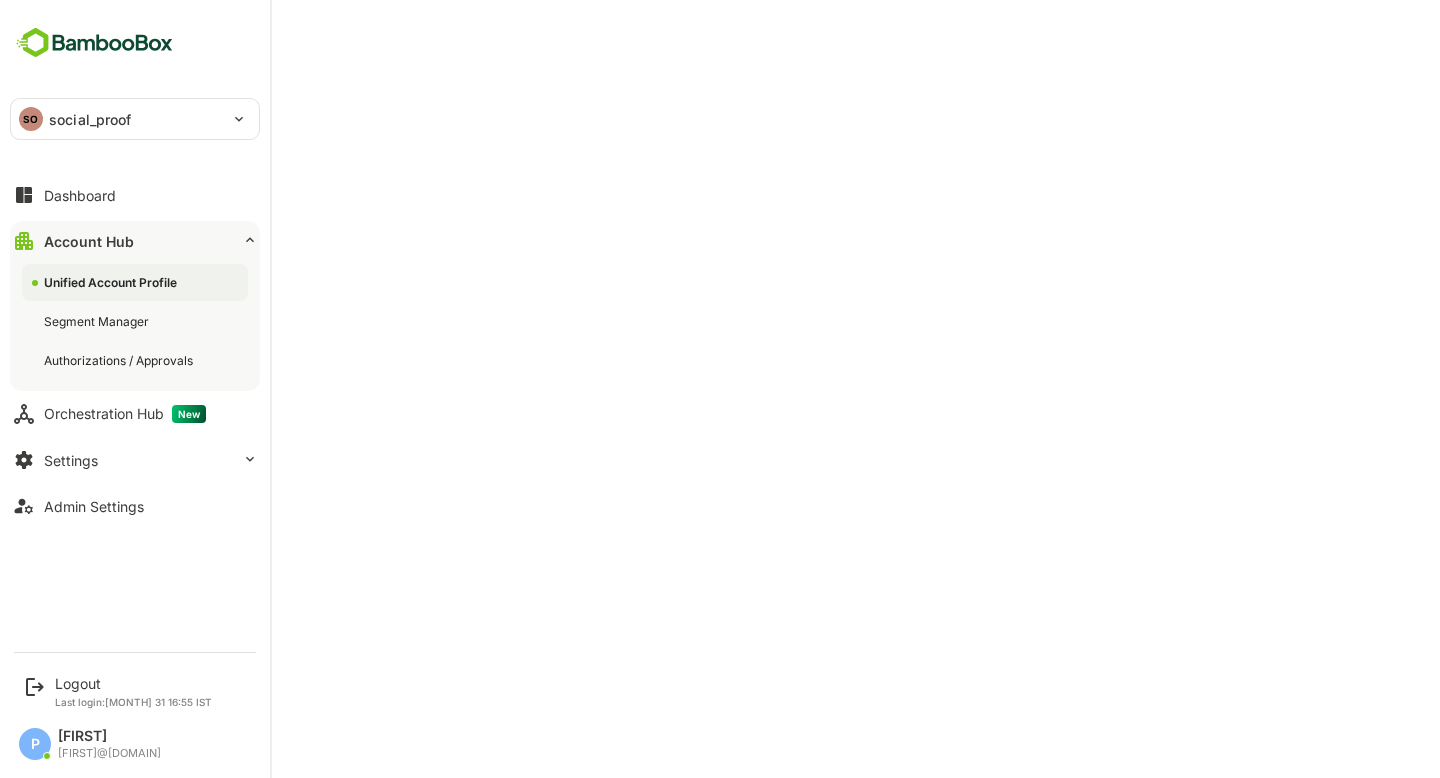 click on "SO social_proof" at bounding box center (123, 119) 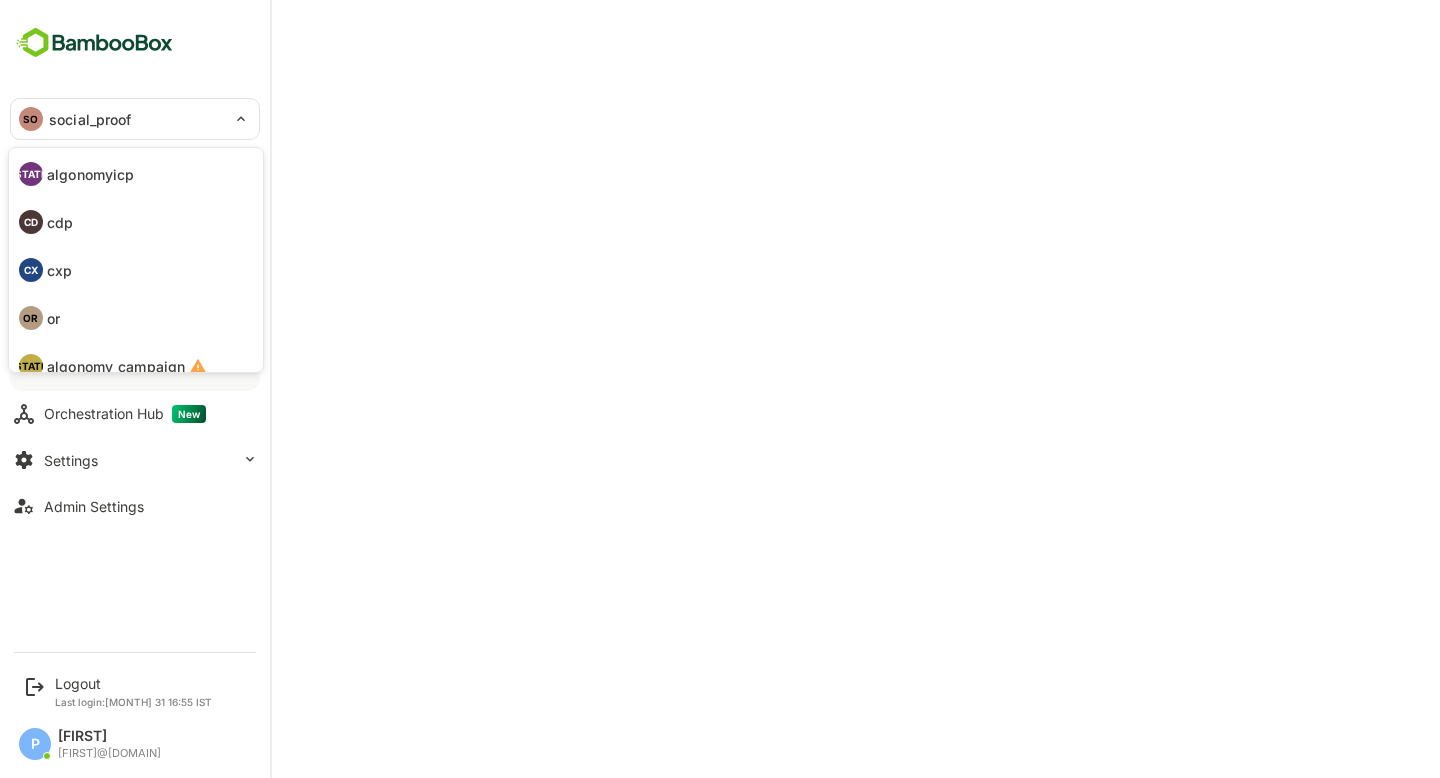 scroll, scrollTop: 116, scrollLeft: 0, axis: vertical 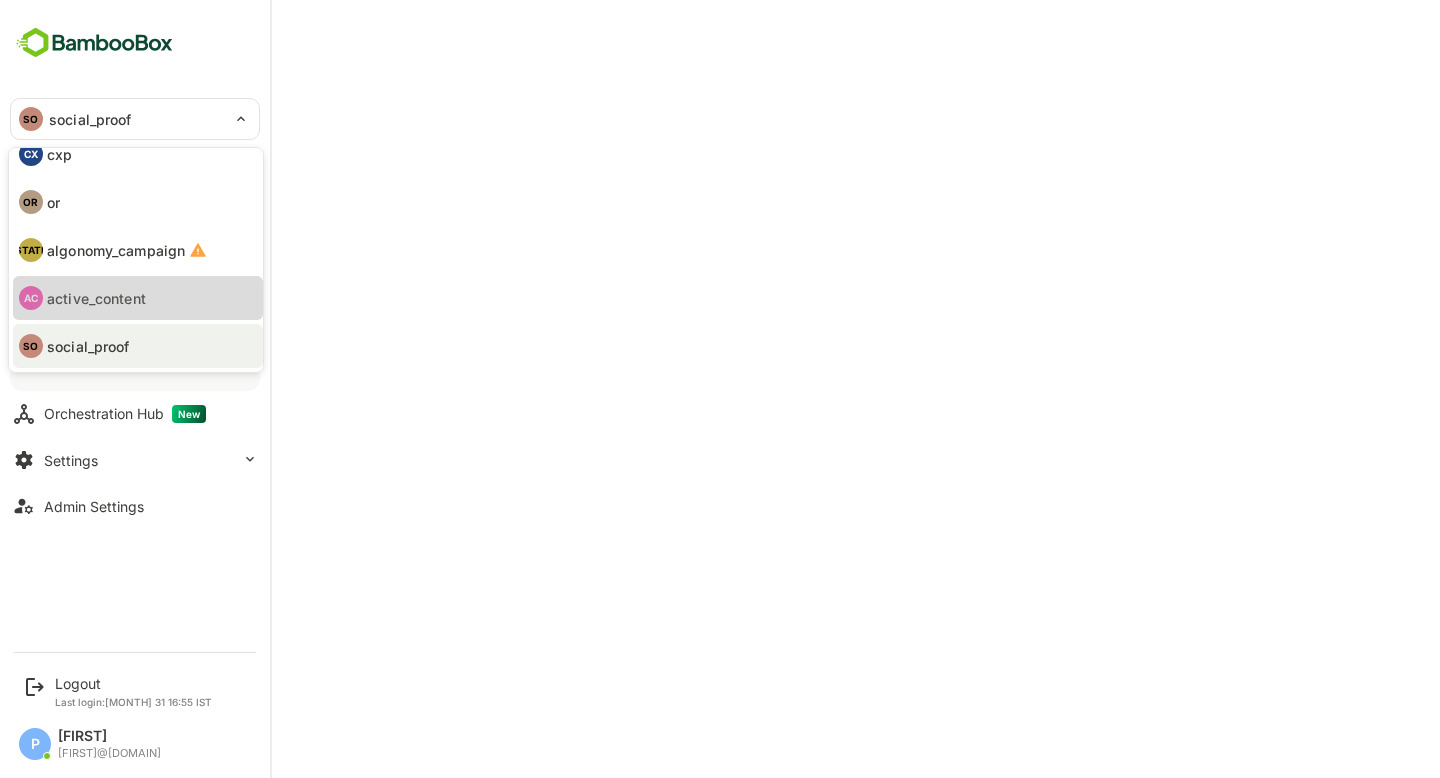 click on "active_content" at bounding box center [96, 298] 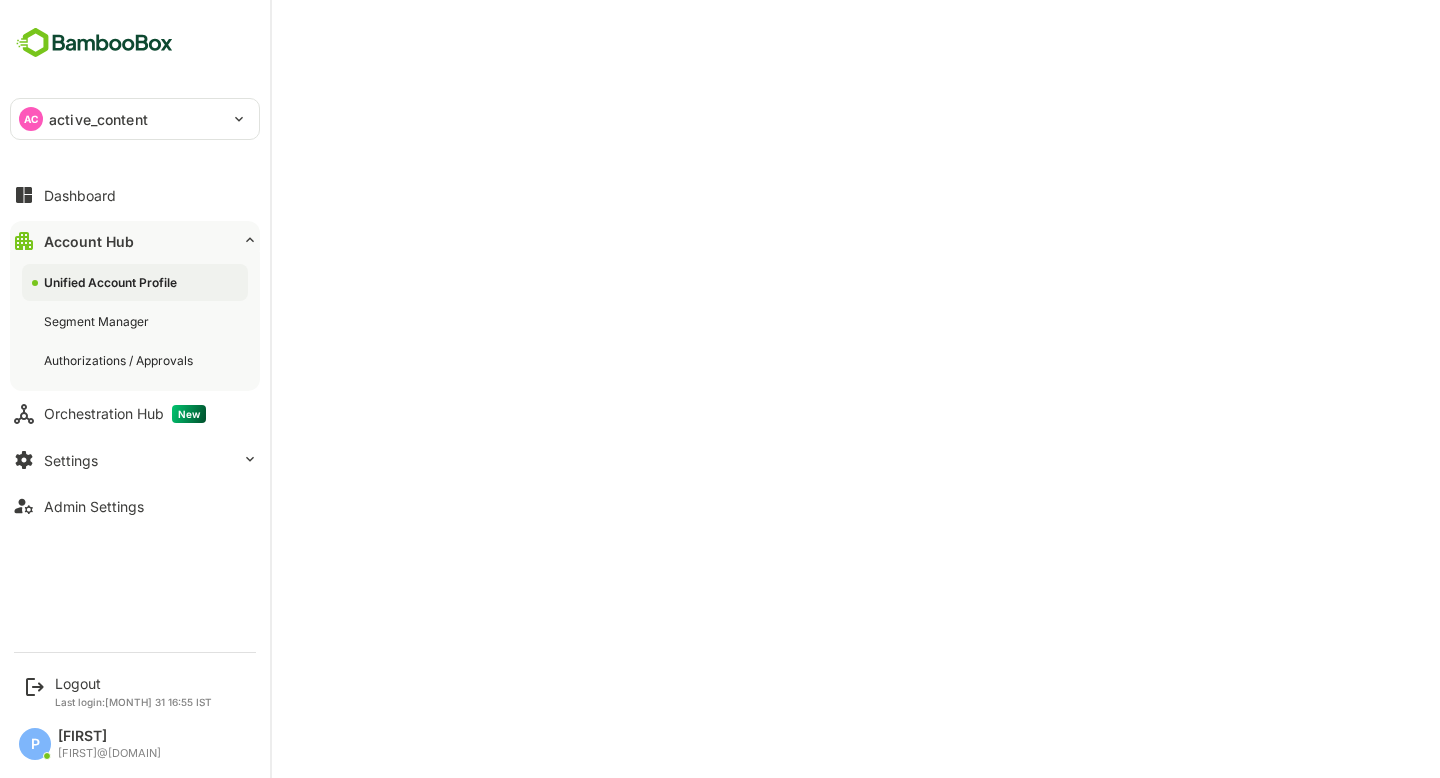 click on "active_content" at bounding box center (98, 119) 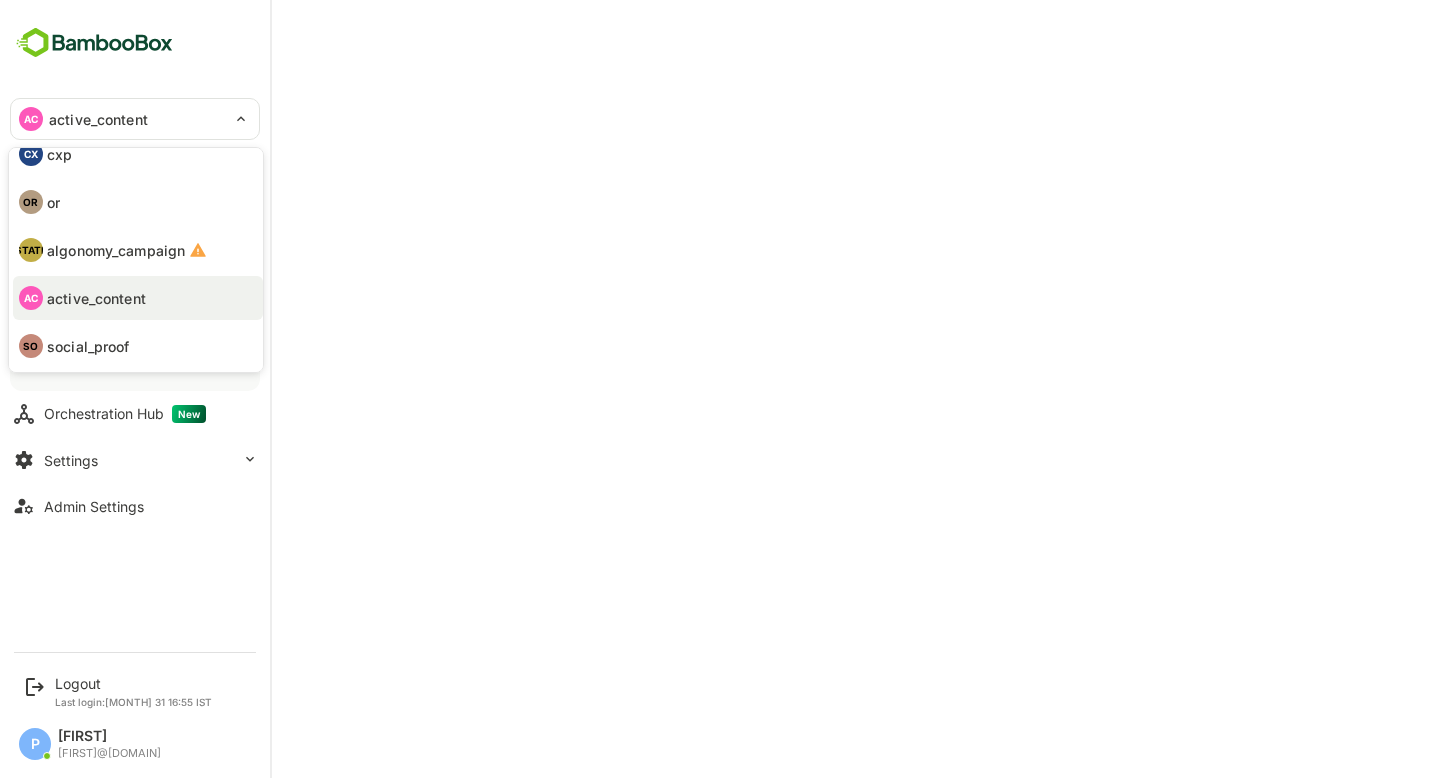 scroll, scrollTop: 0, scrollLeft: 0, axis: both 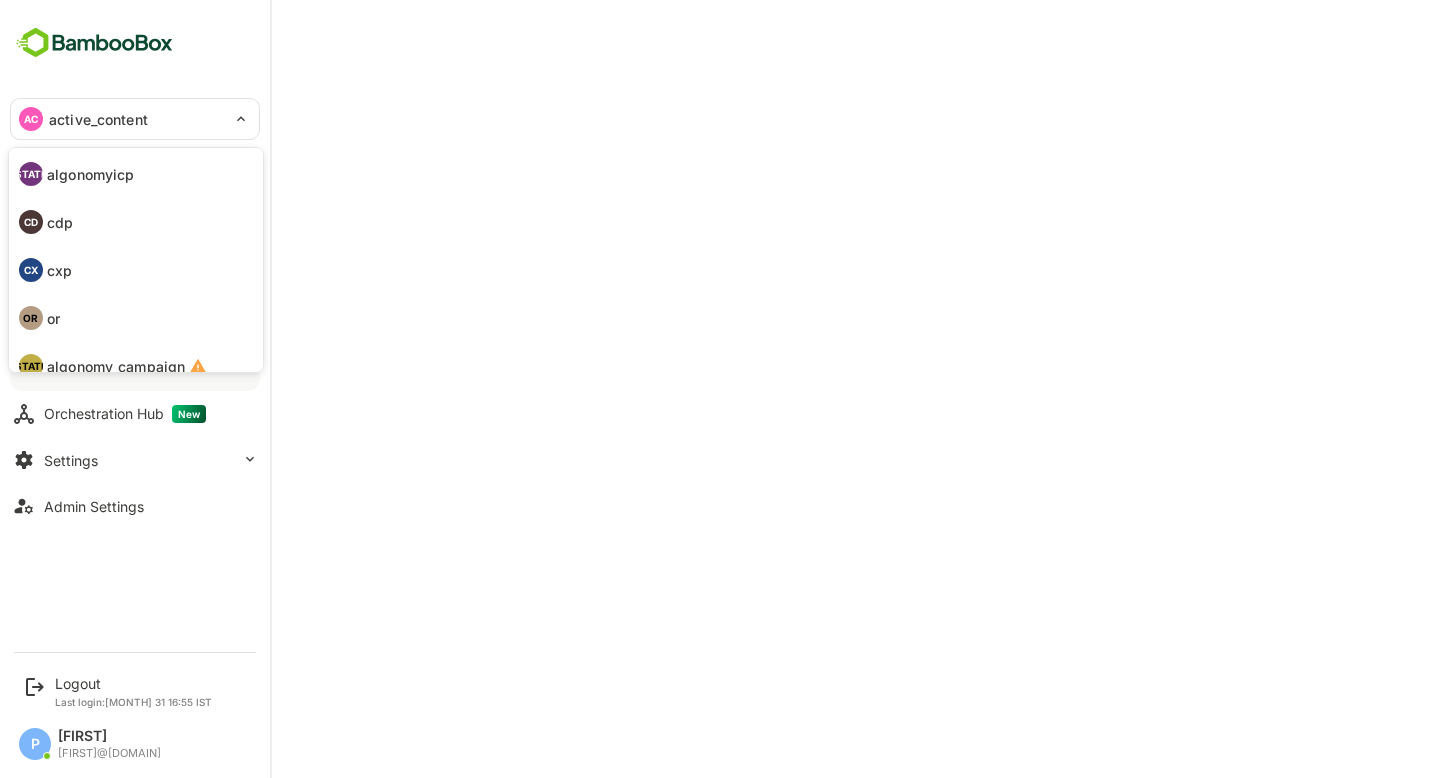 click on "algonomyicp" at bounding box center (90, 174) 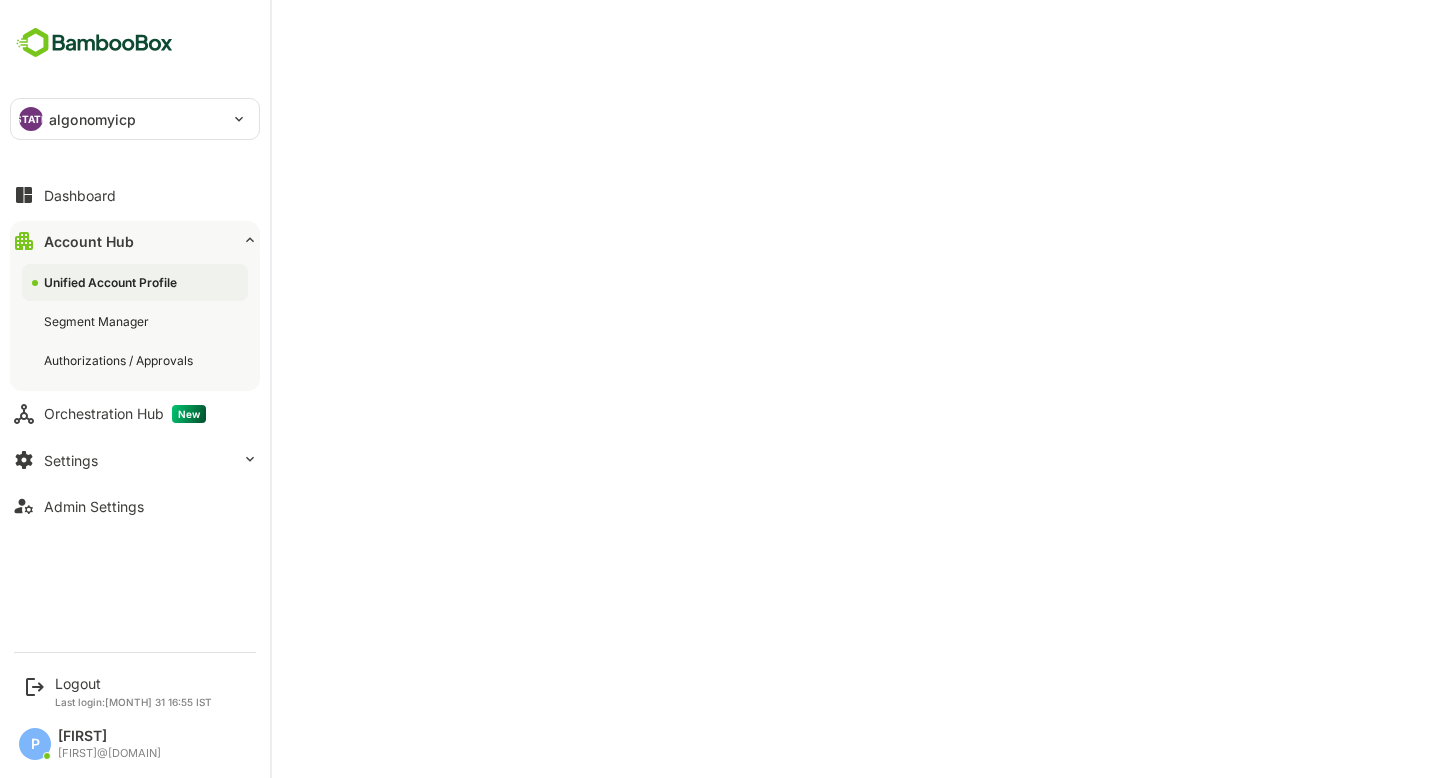click on "algonomyicp" at bounding box center (92, 119) 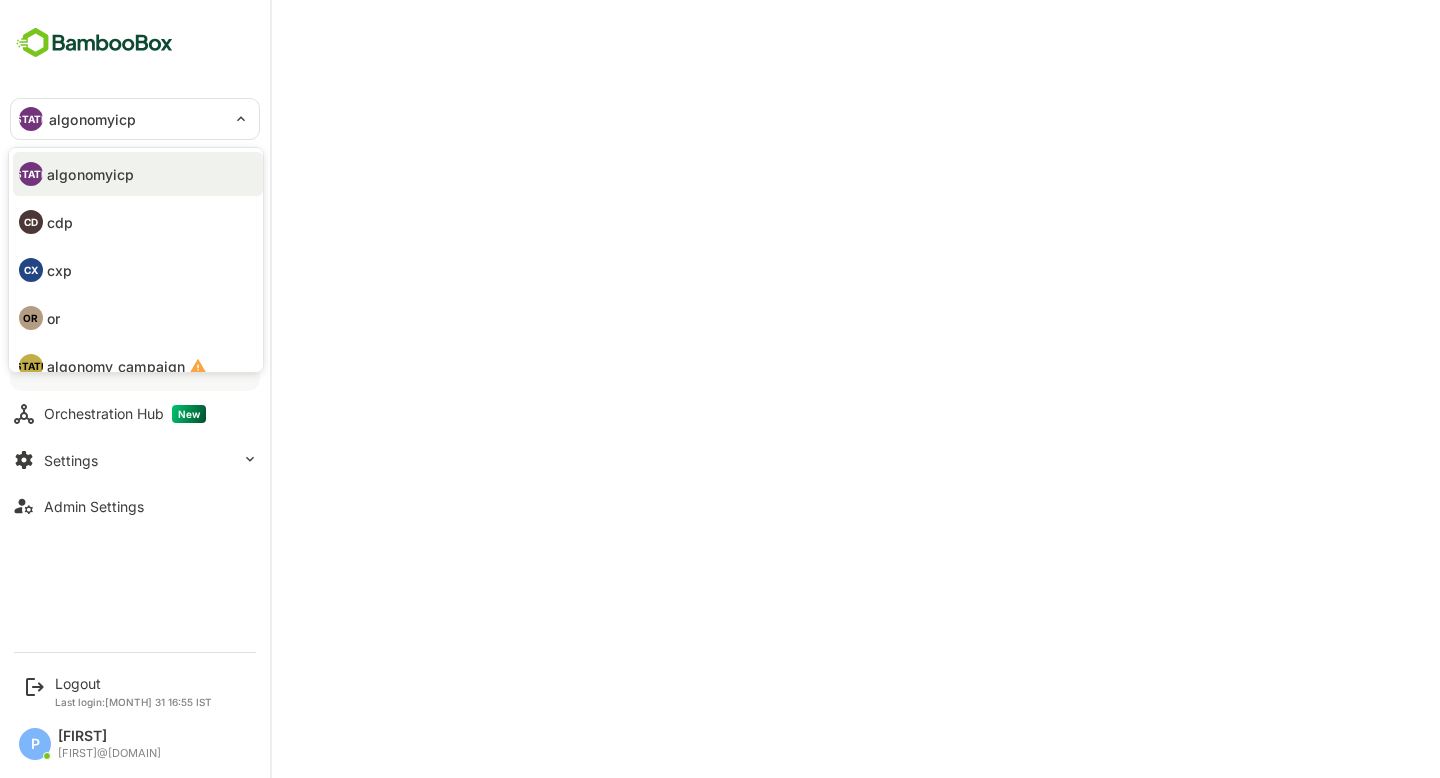 click on "OR or" at bounding box center [138, 318] 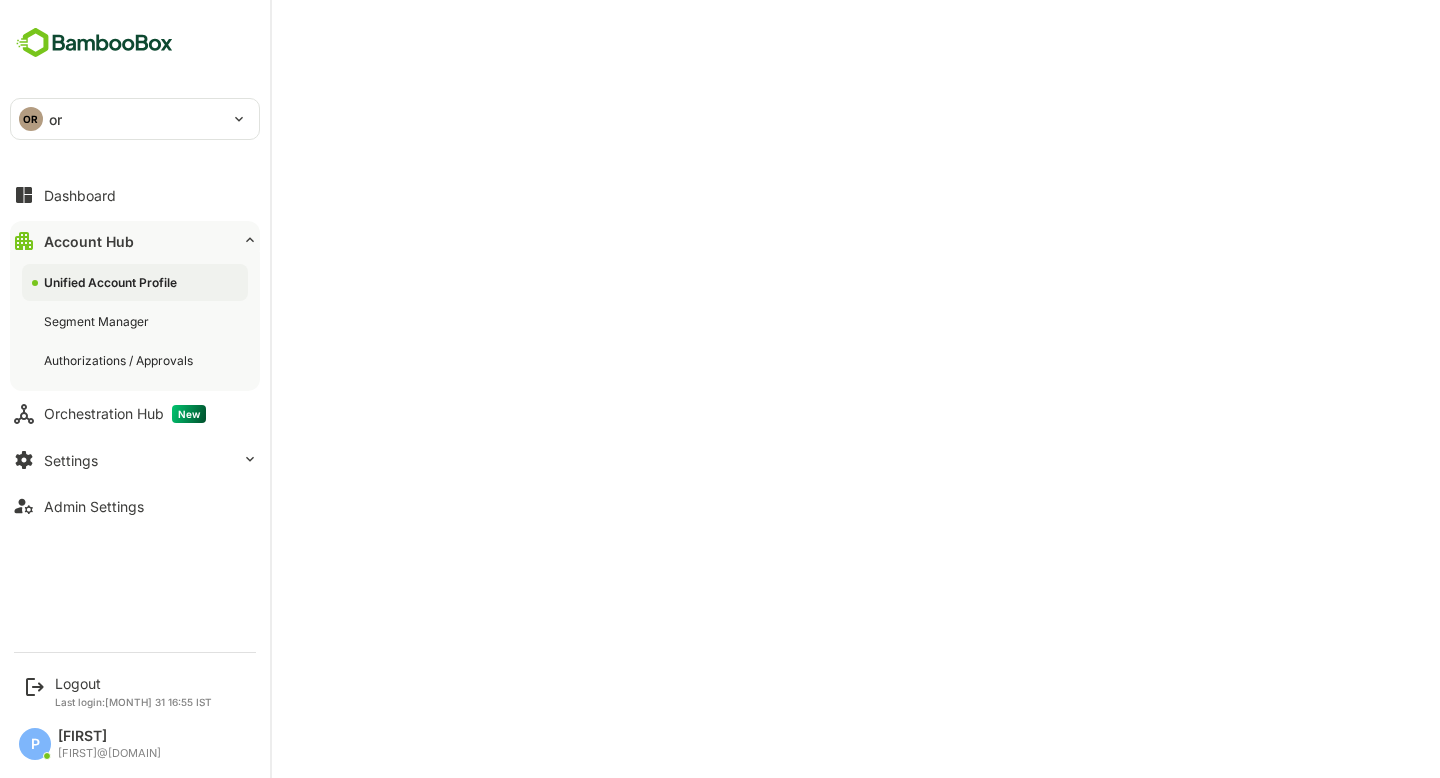 click on "OR or" at bounding box center [123, 119] 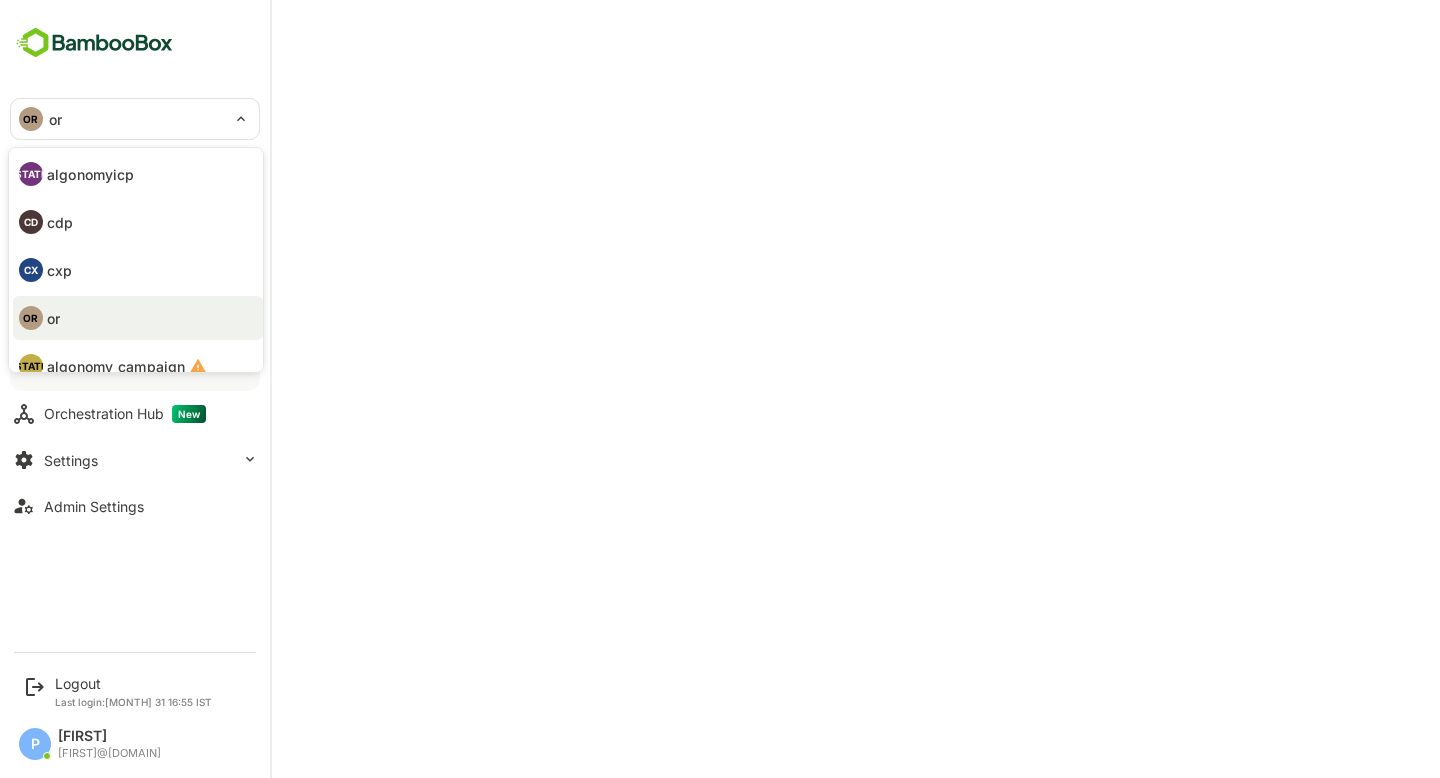 scroll, scrollTop: 116, scrollLeft: 0, axis: vertical 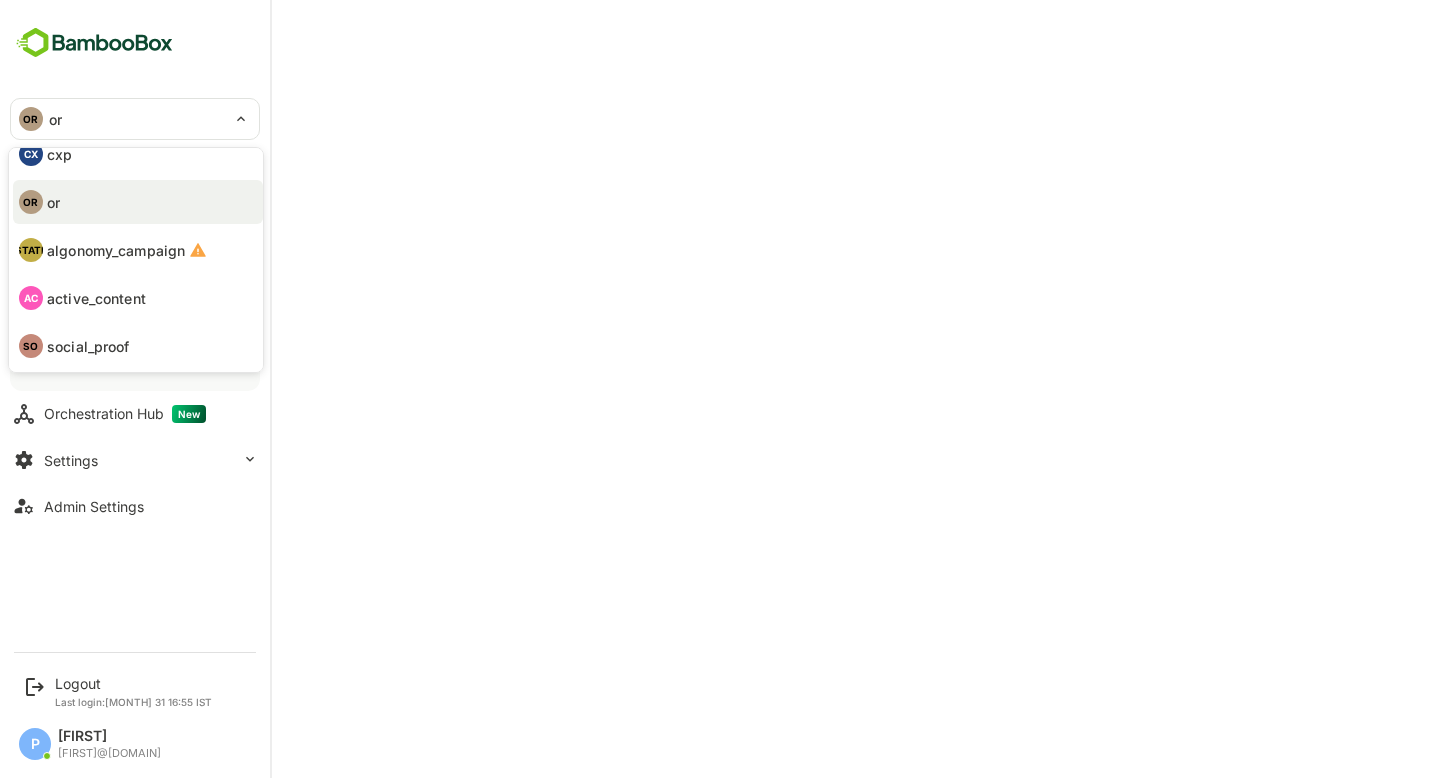 click on "active_content" at bounding box center [96, 298] 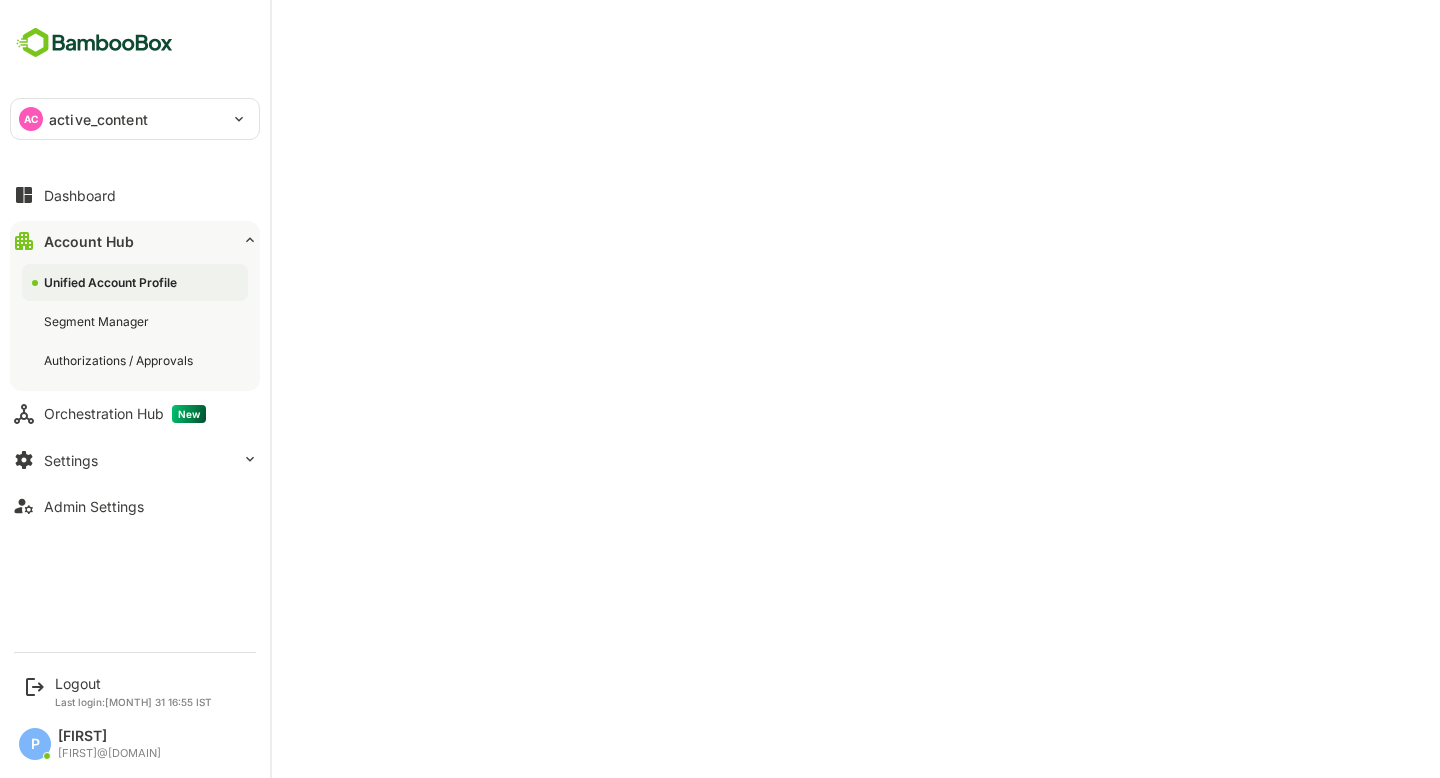 click on "active_content" at bounding box center [98, 119] 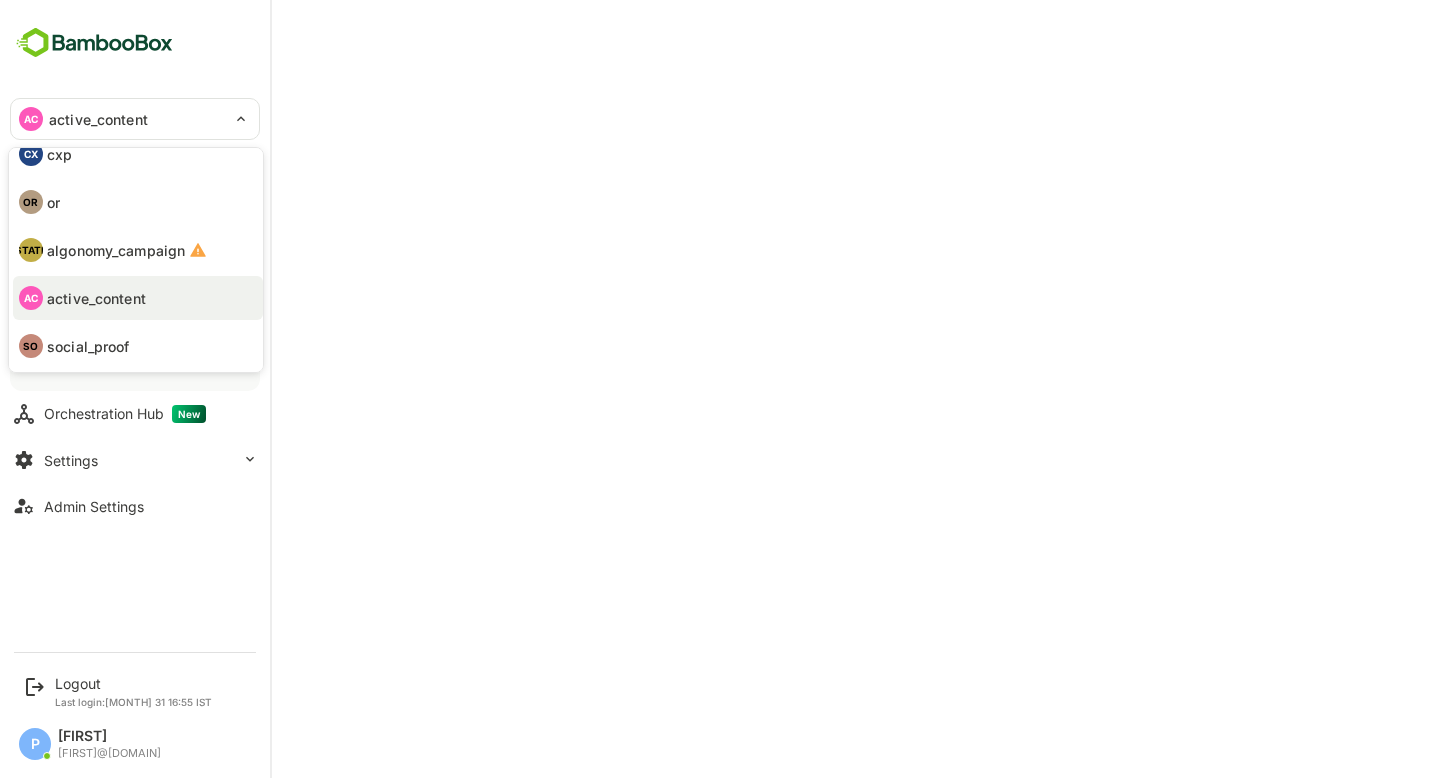 scroll, scrollTop: 0, scrollLeft: 0, axis: both 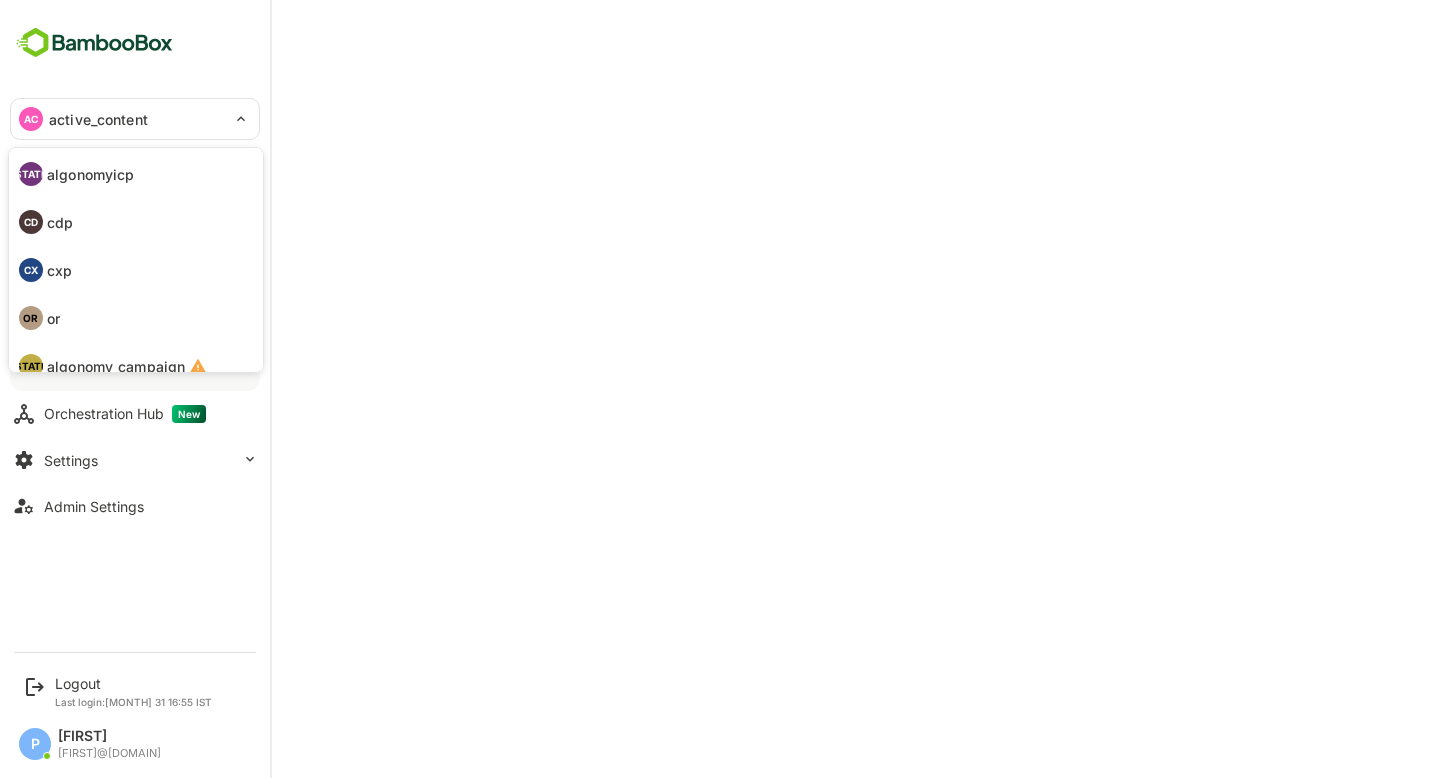click on "[STATE] algonomyicp" at bounding box center (138, 174) 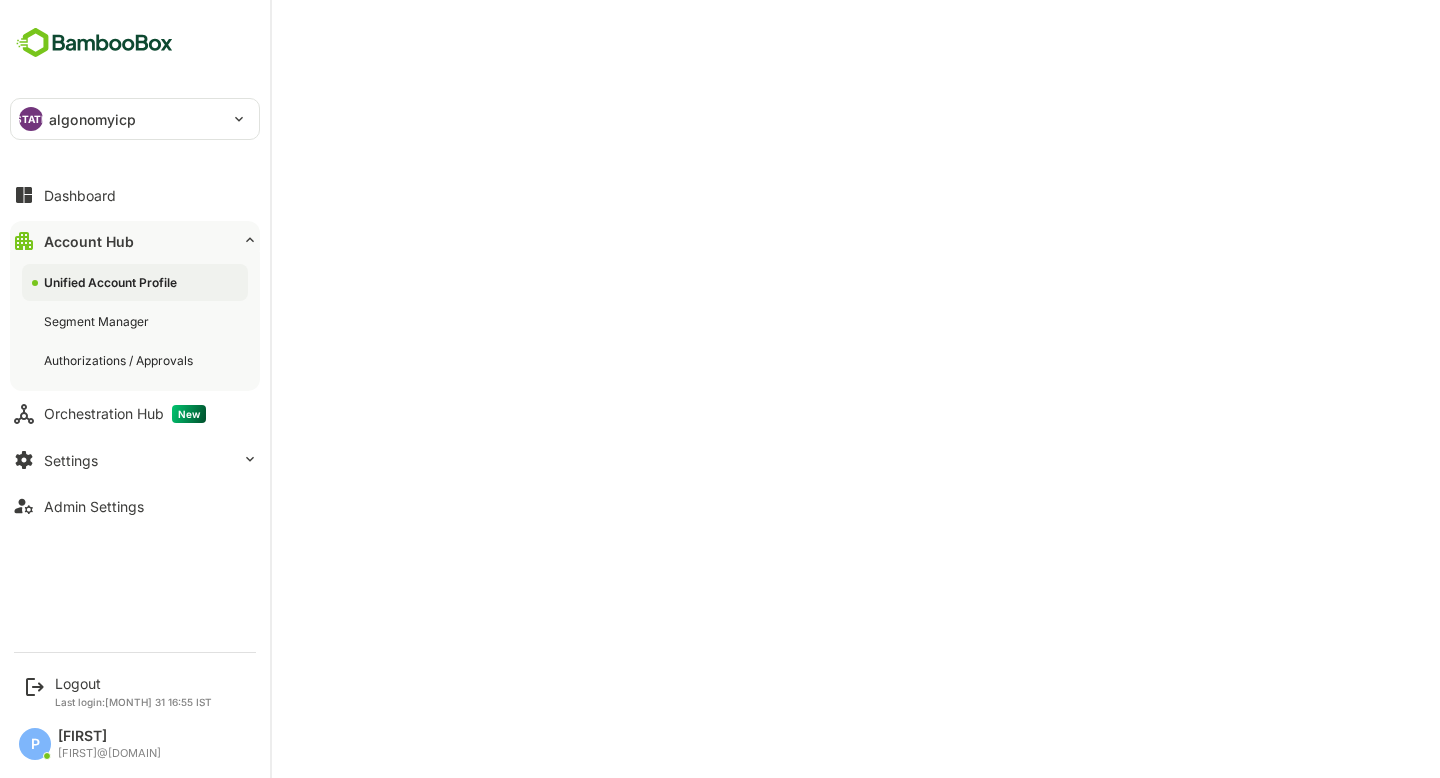 click on "algonomyicp" at bounding box center (92, 119) 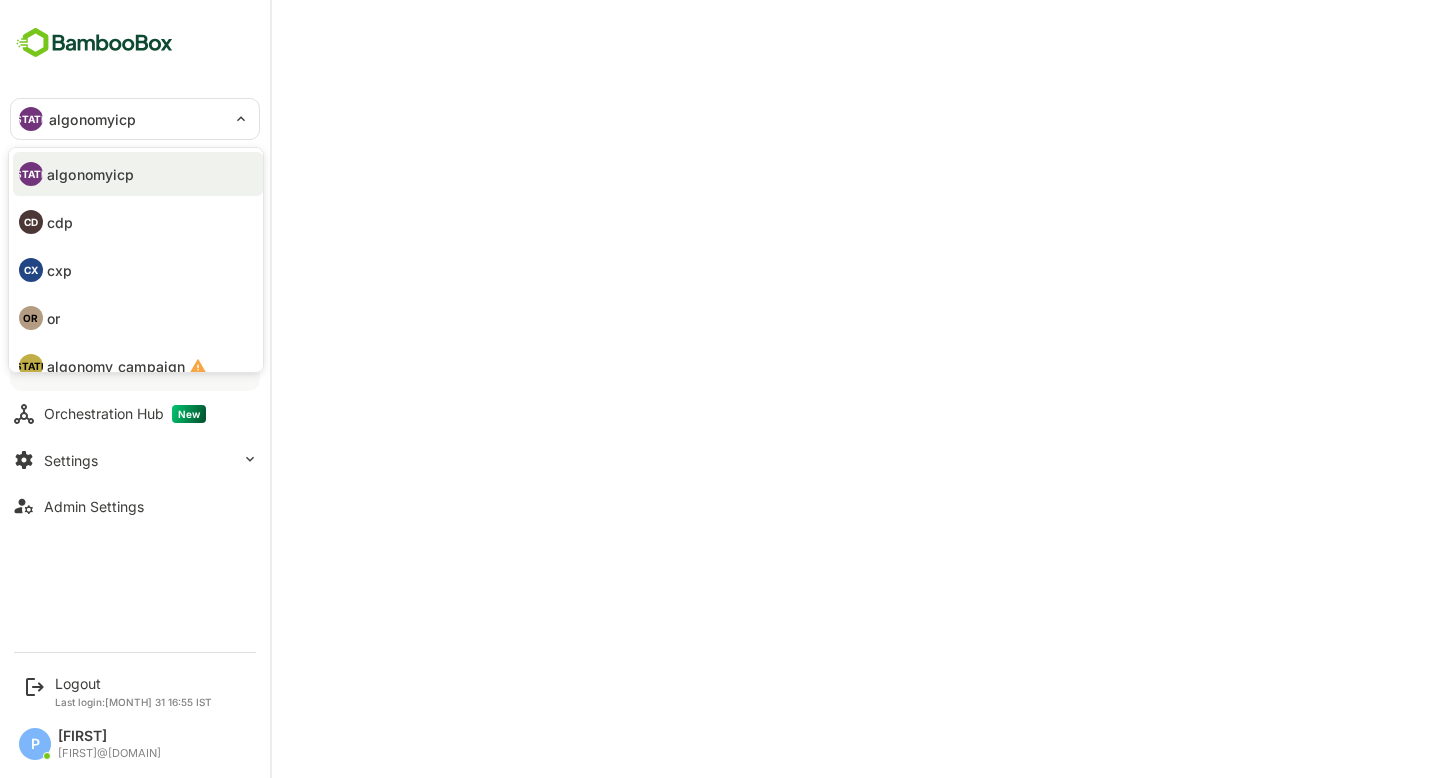 scroll, scrollTop: 116, scrollLeft: 0, axis: vertical 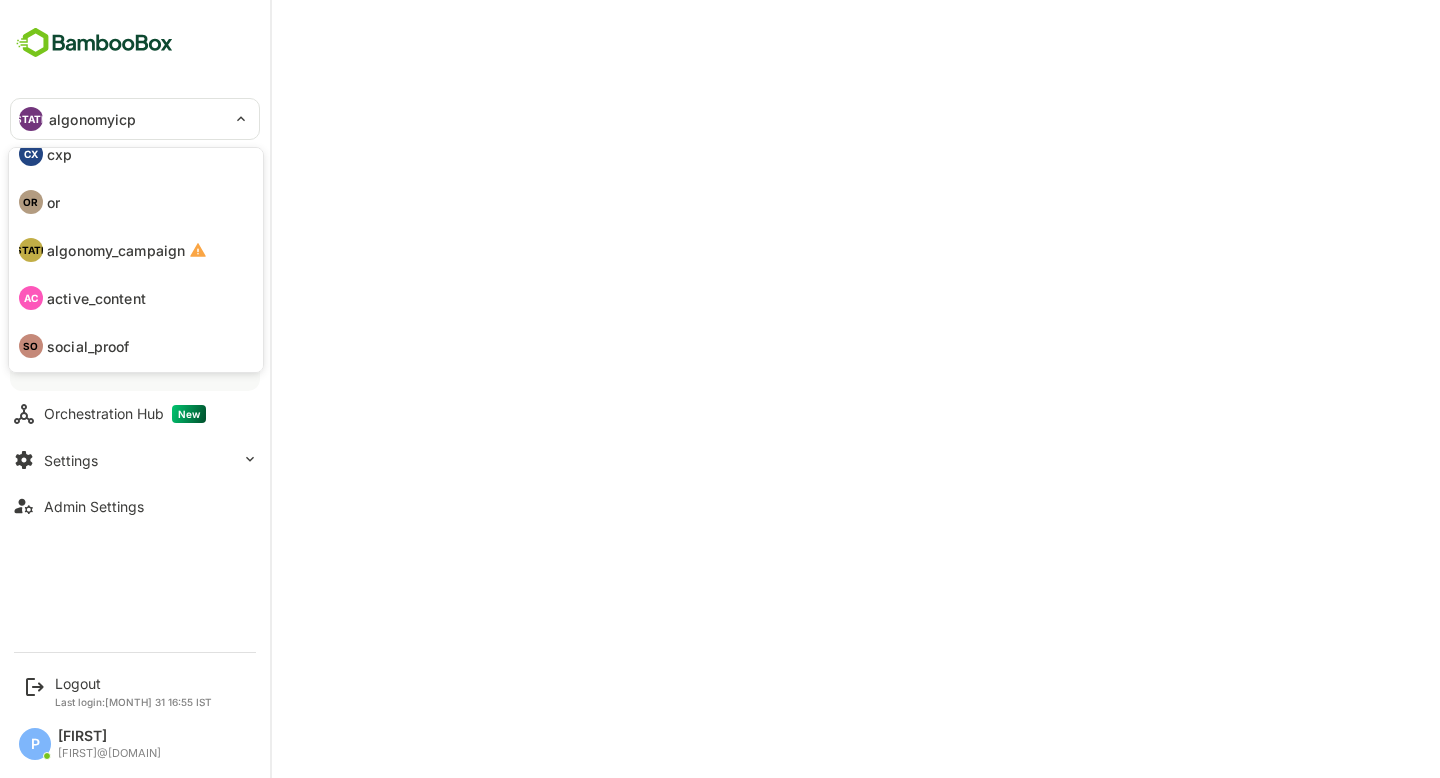 click on "SO social_proof" at bounding box center [138, 346] 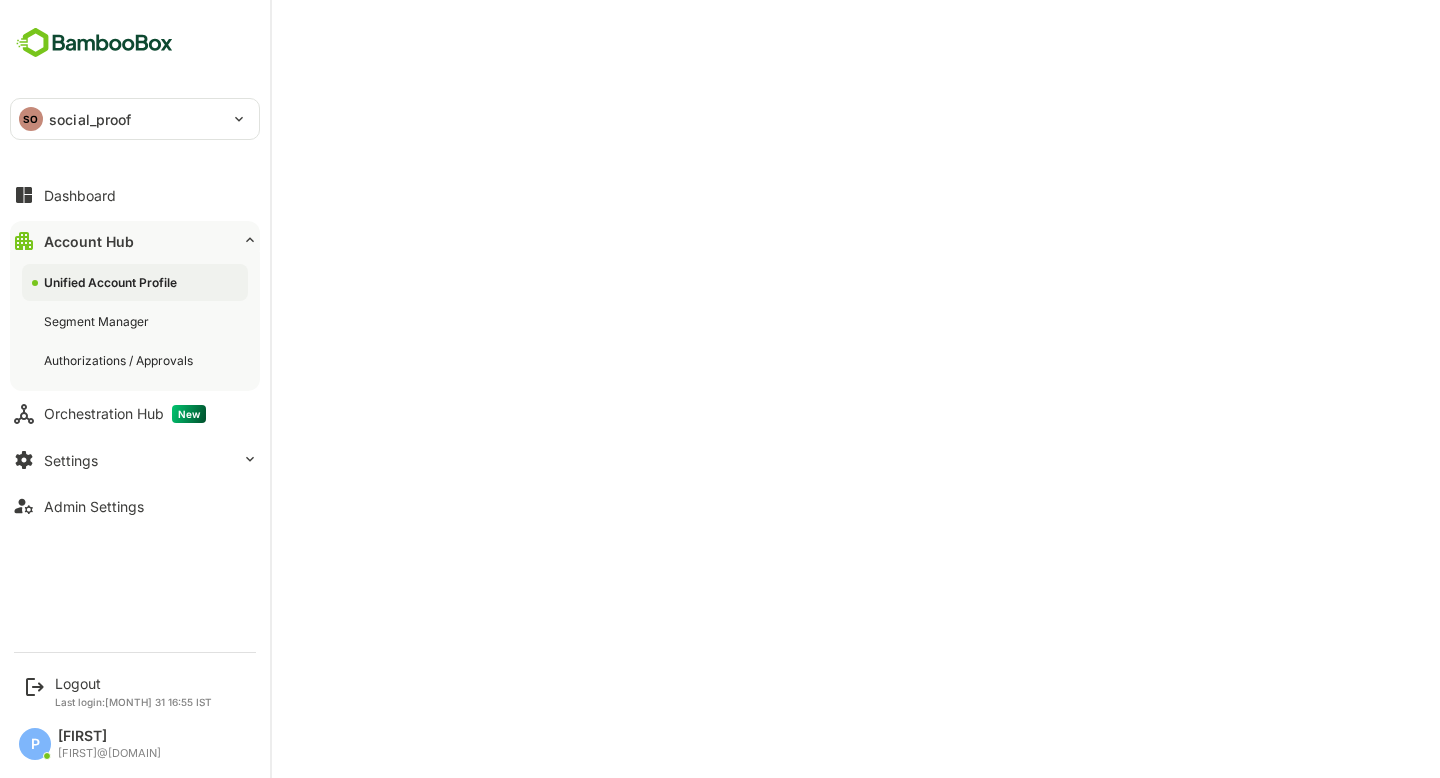 click on "social_proof" at bounding box center [90, 119] 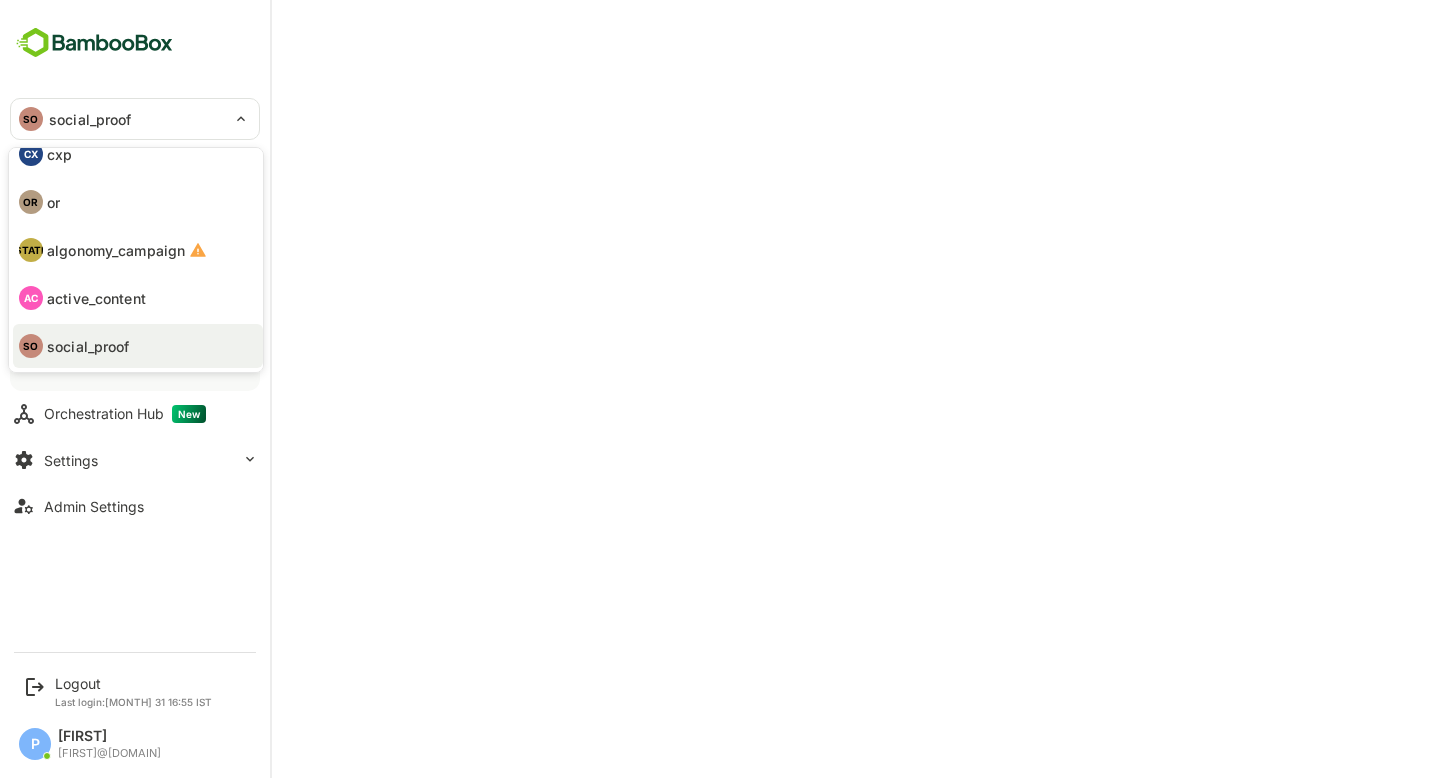 scroll, scrollTop: 0, scrollLeft: 0, axis: both 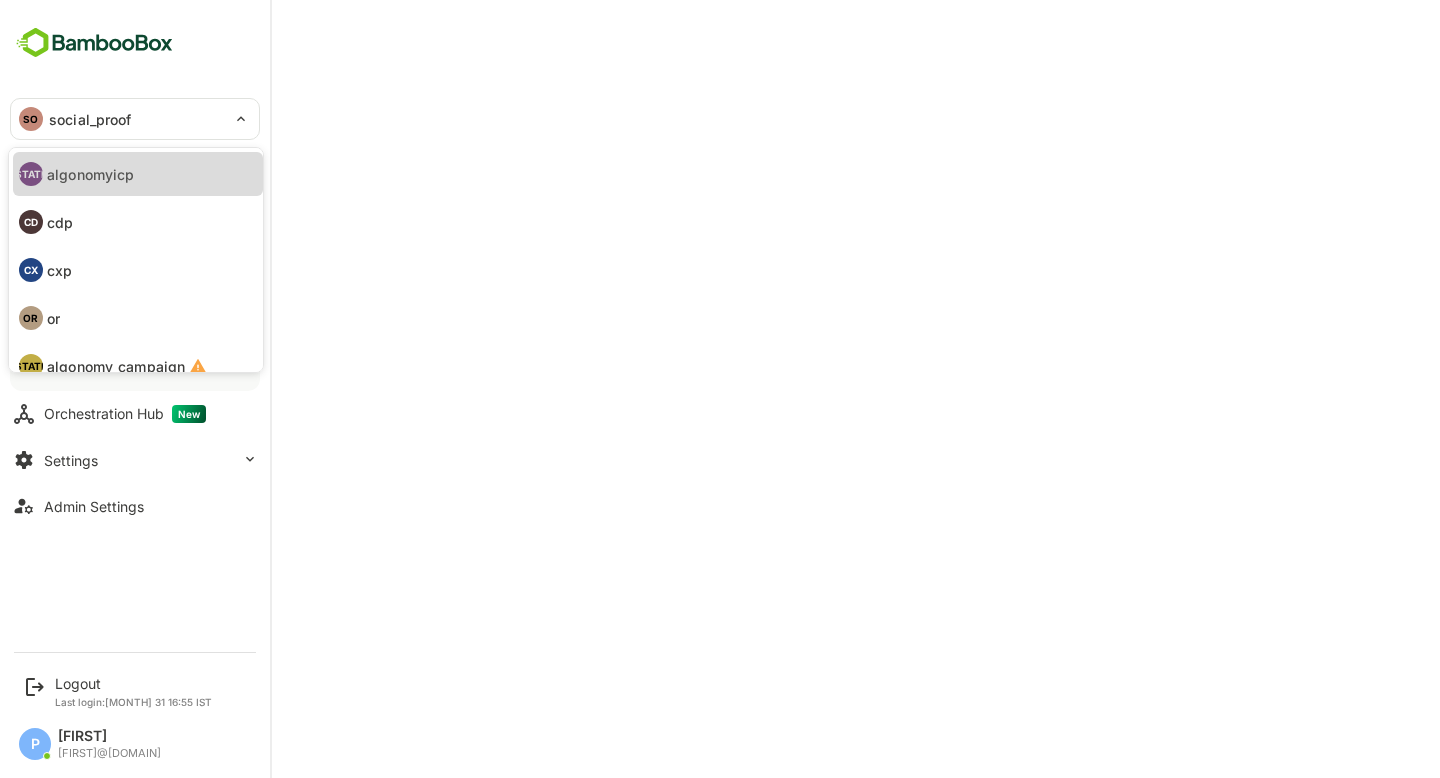 click on "[STATE] algonomyicp" at bounding box center [138, 174] 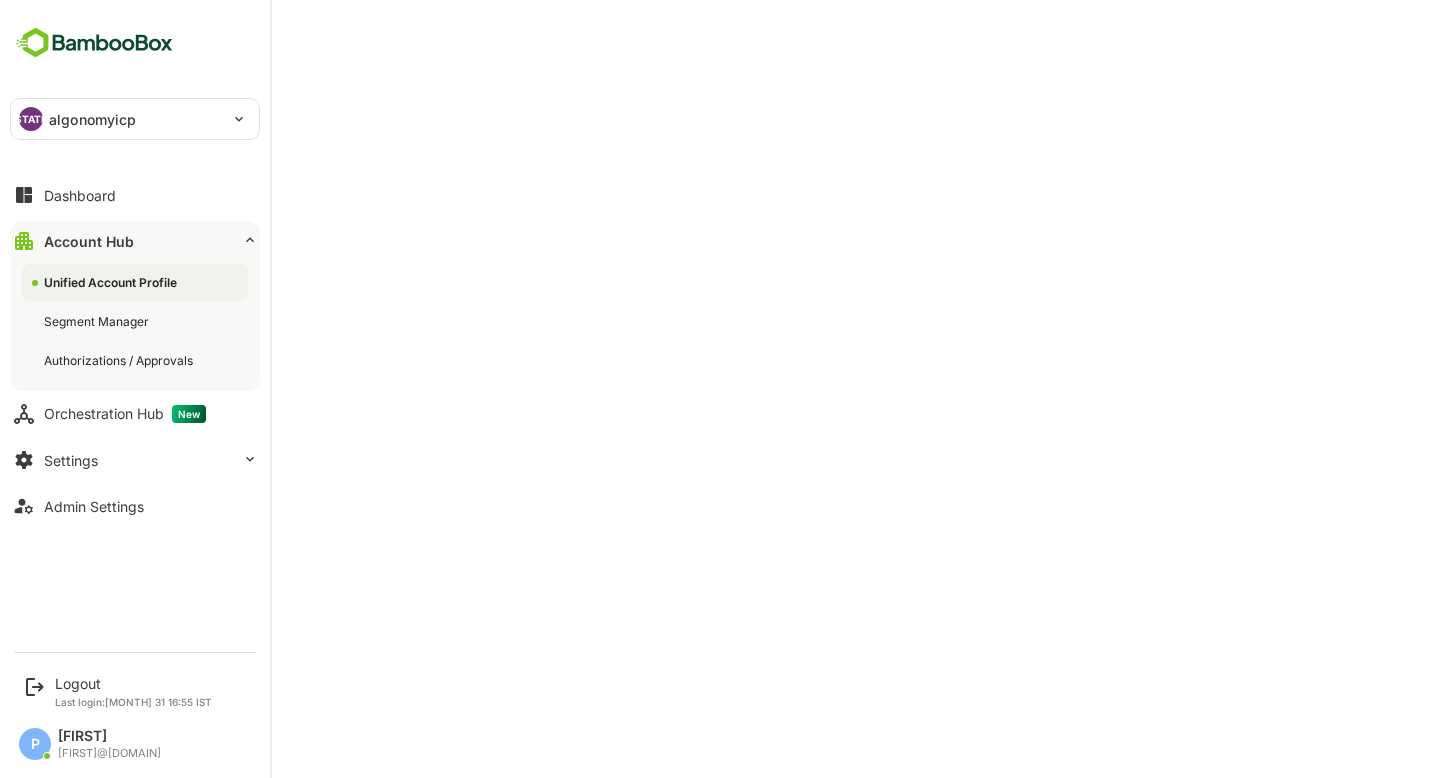 click on "algonomyicp" at bounding box center [92, 119] 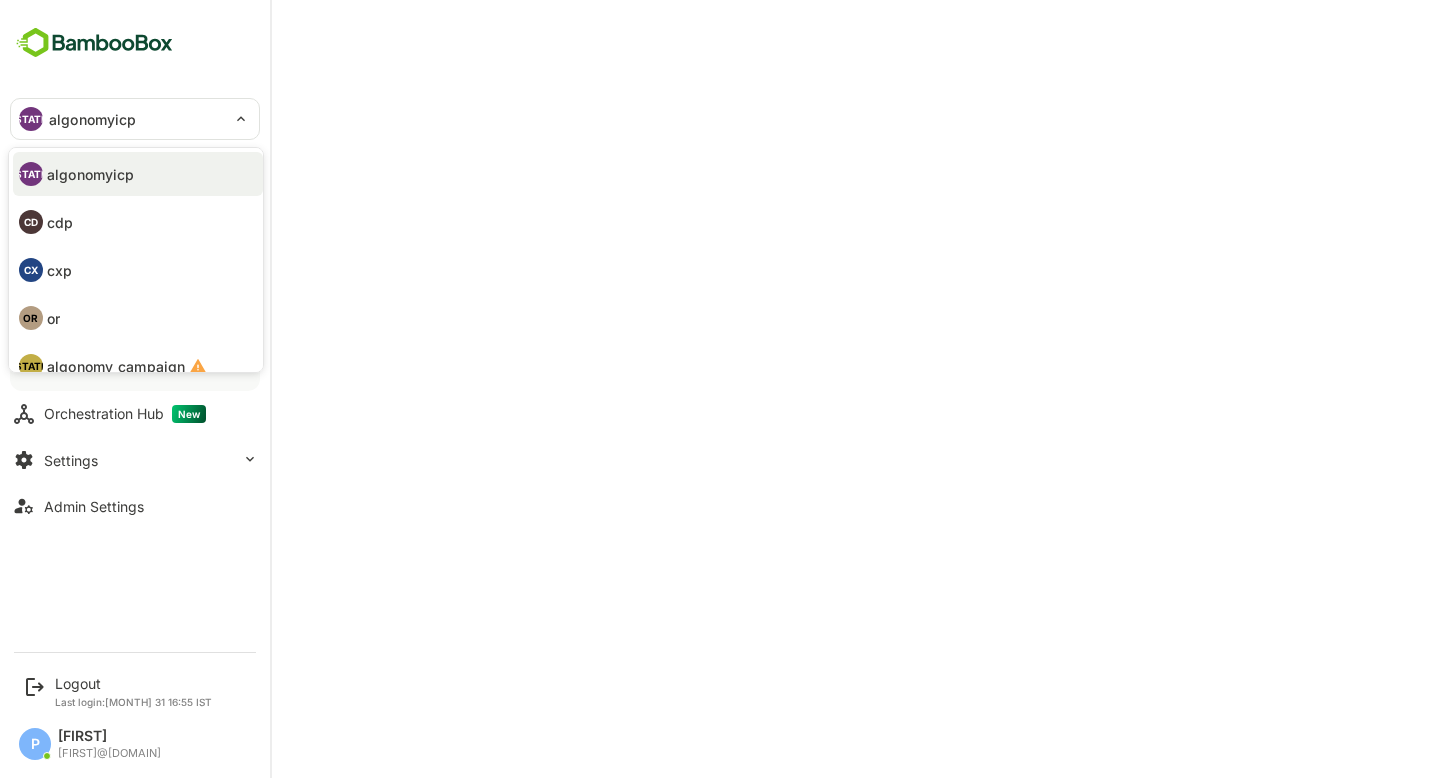 scroll, scrollTop: 116, scrollLeft: 0, axis: vertical 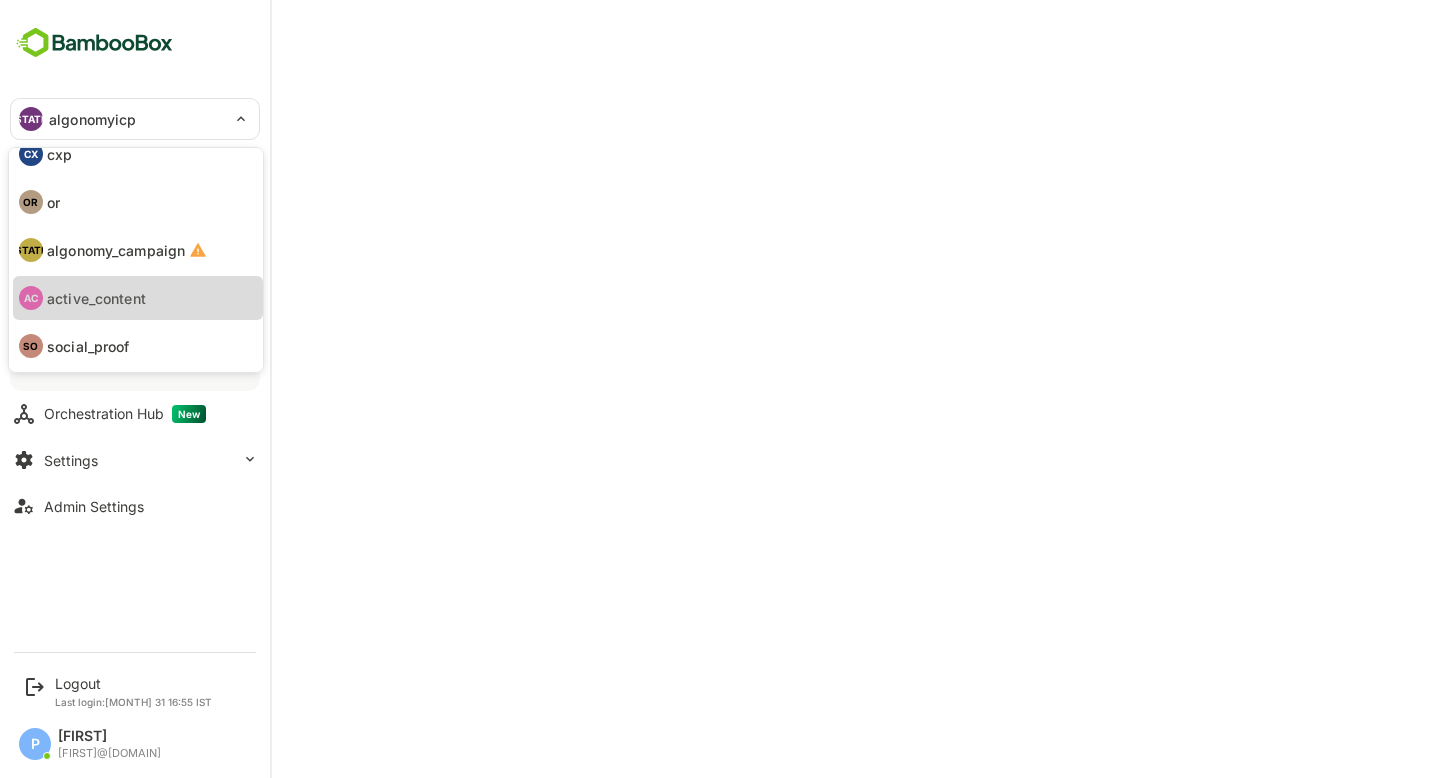 click on "active_content" at bounding box center [96, 298] 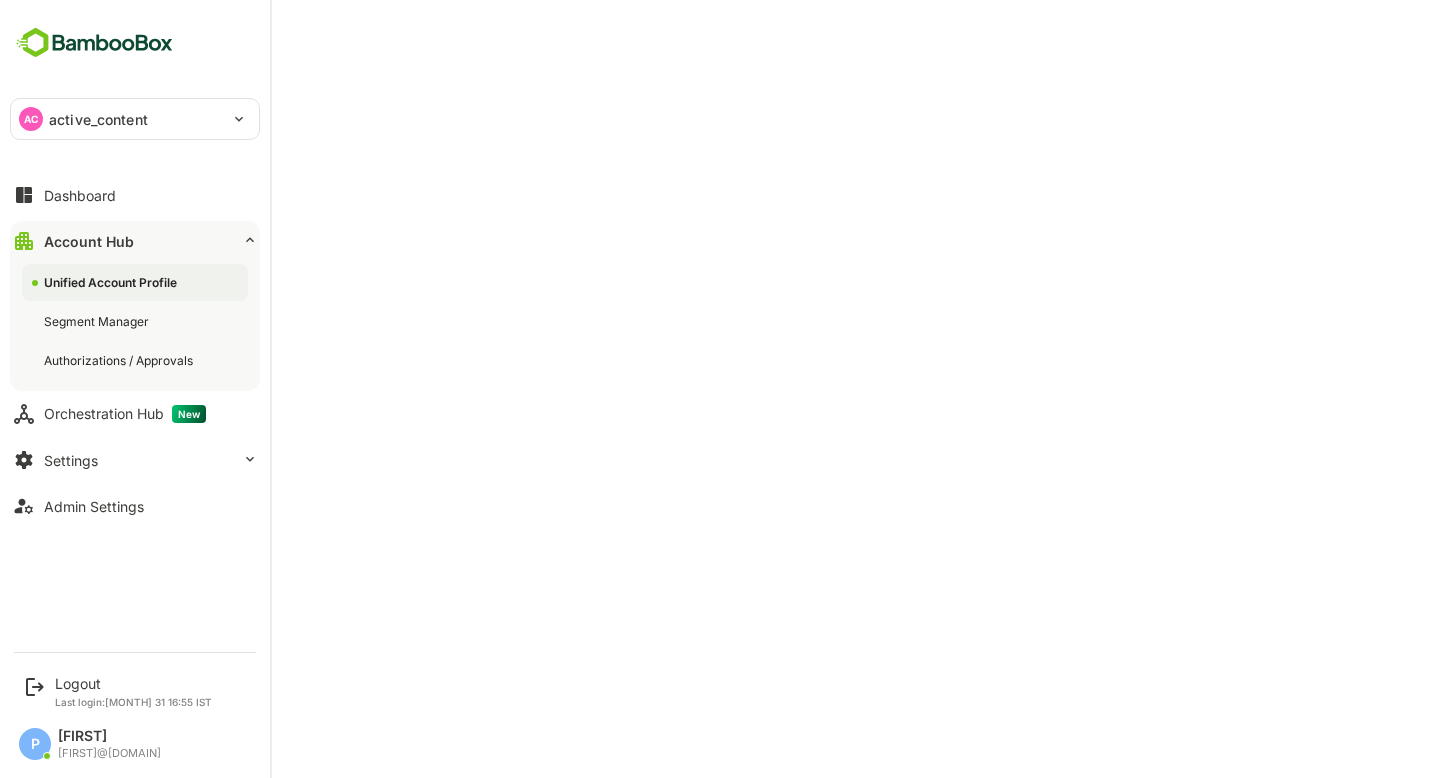 click on "active_content" at bounding box center (98, 119) 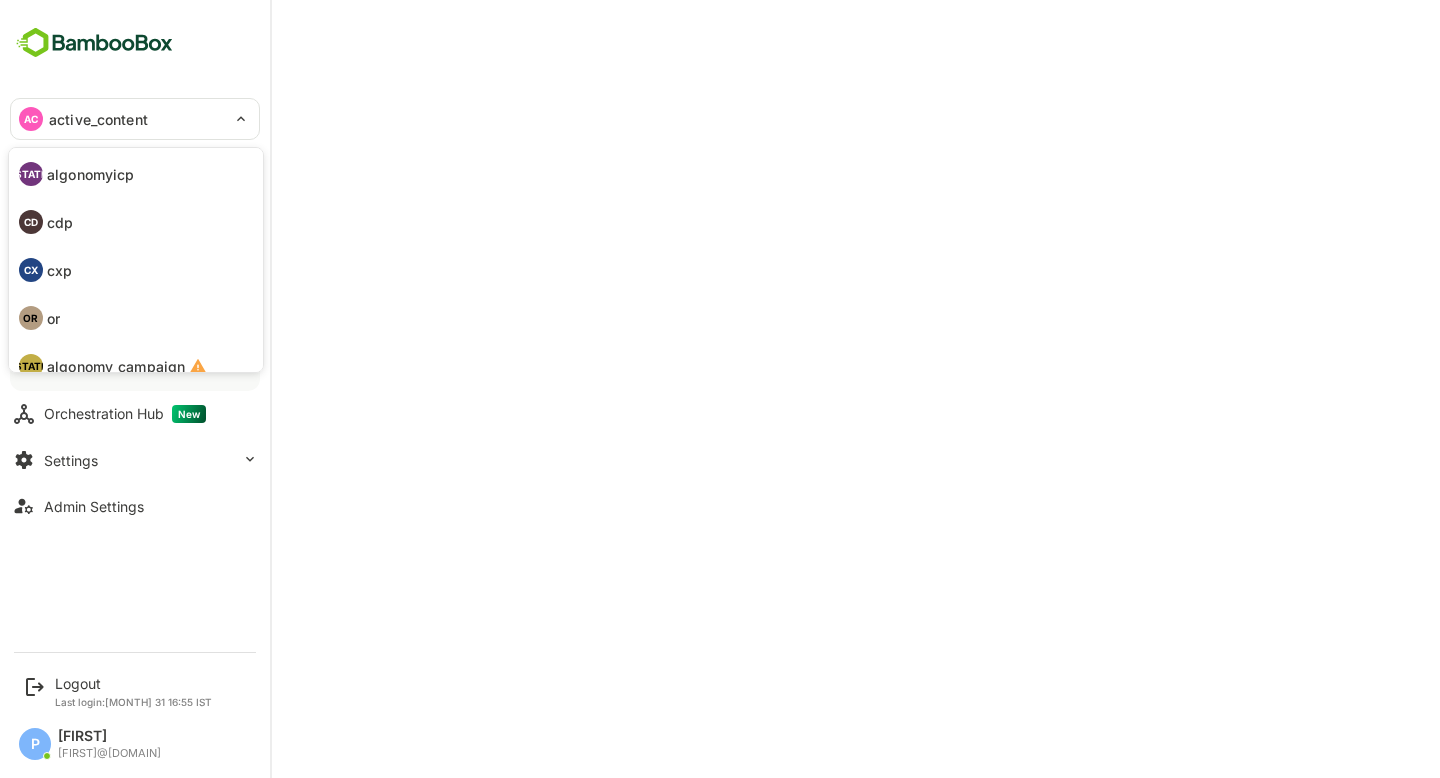 scroll, scrollTop: 116, scrollLeft: 0, axis: vertical 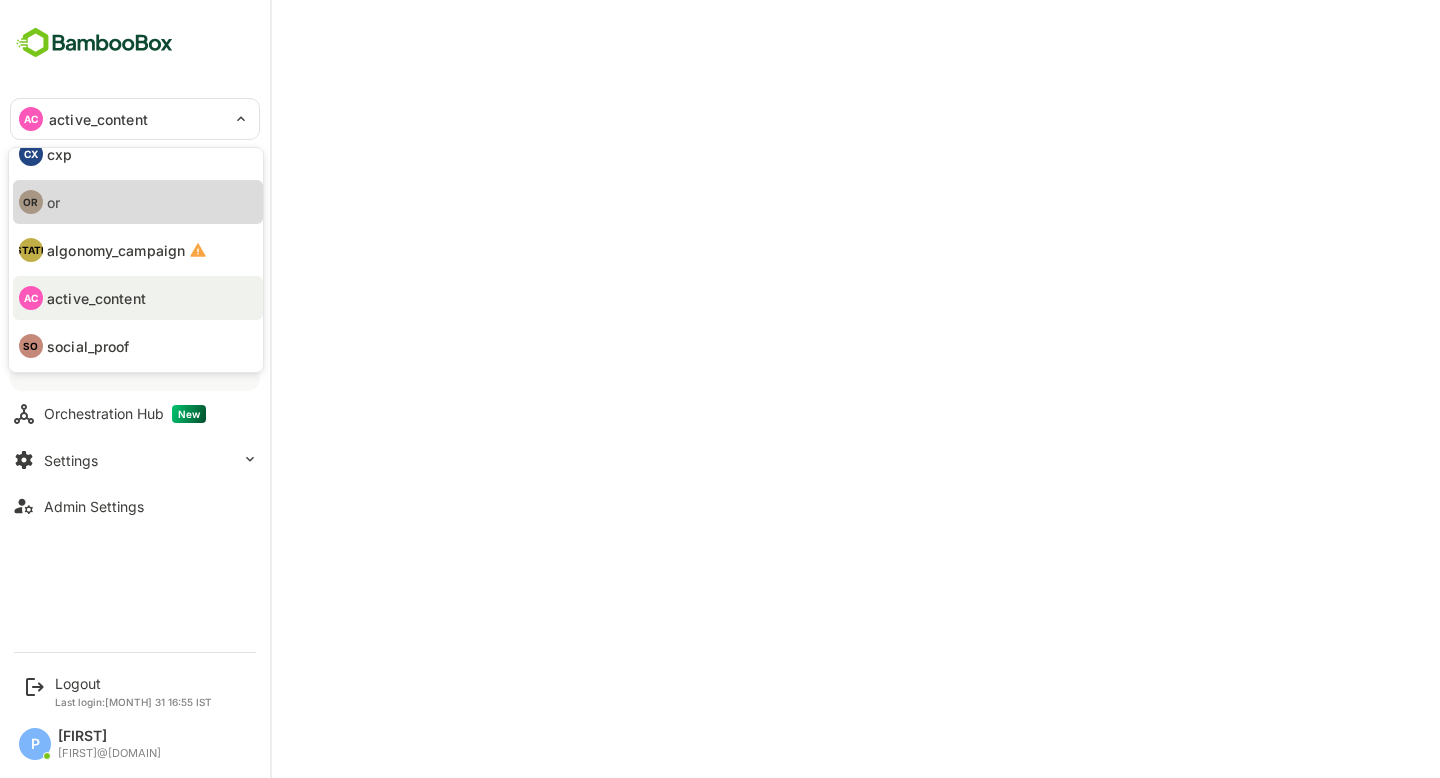 click on "OR or" at bounding box center [138, 202] 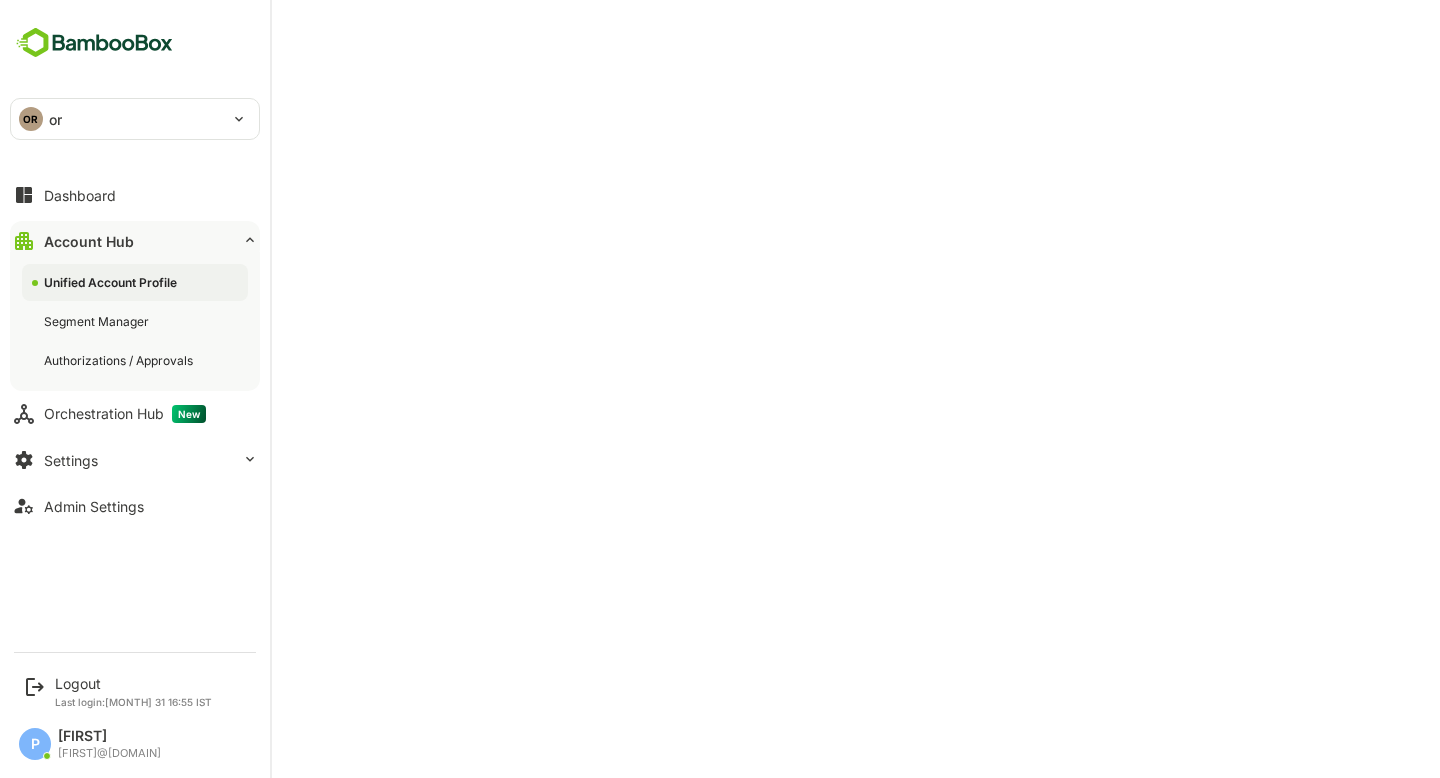 click on "OR" at bounding box center [31, 119] 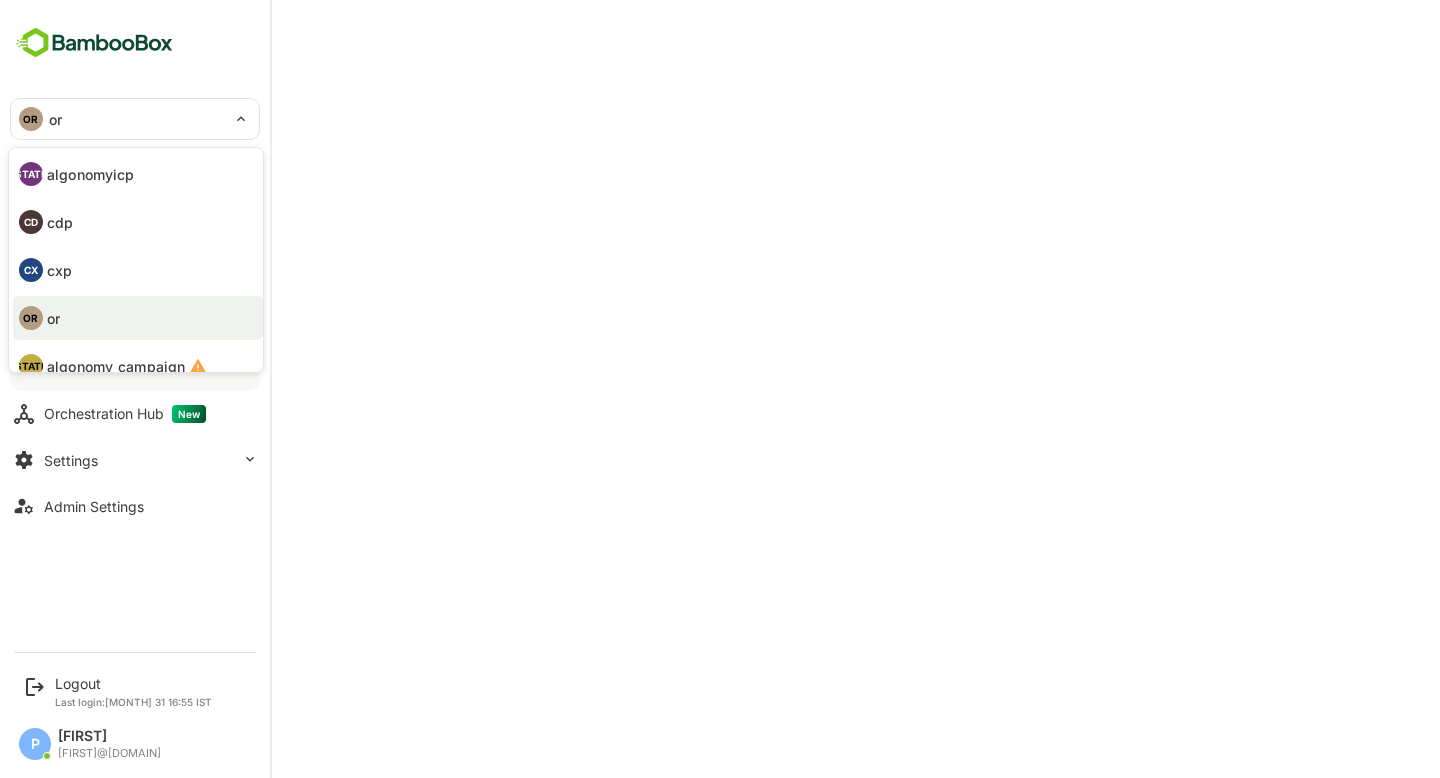 click at bounding box center (720, 389) 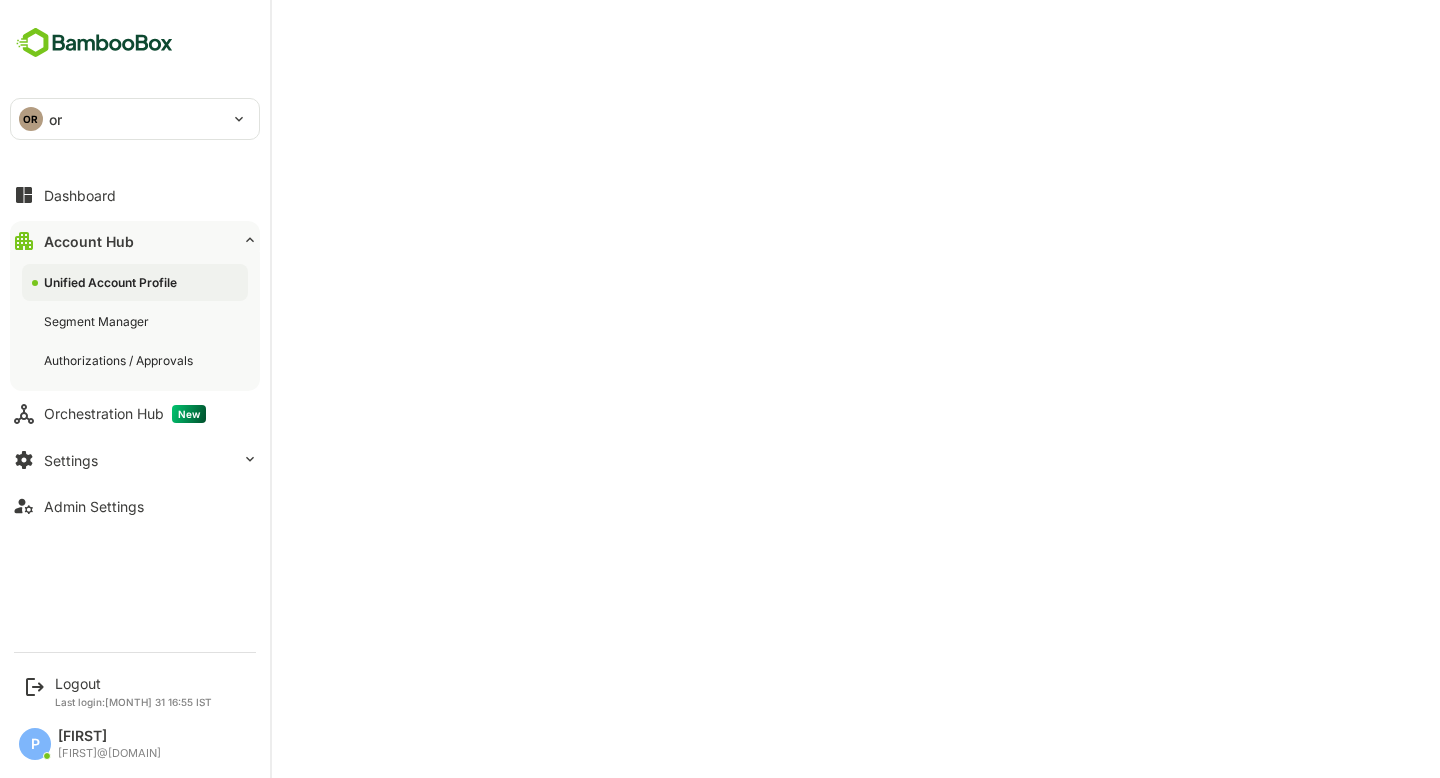 click on "OR or" at bounding box center [123, 119] 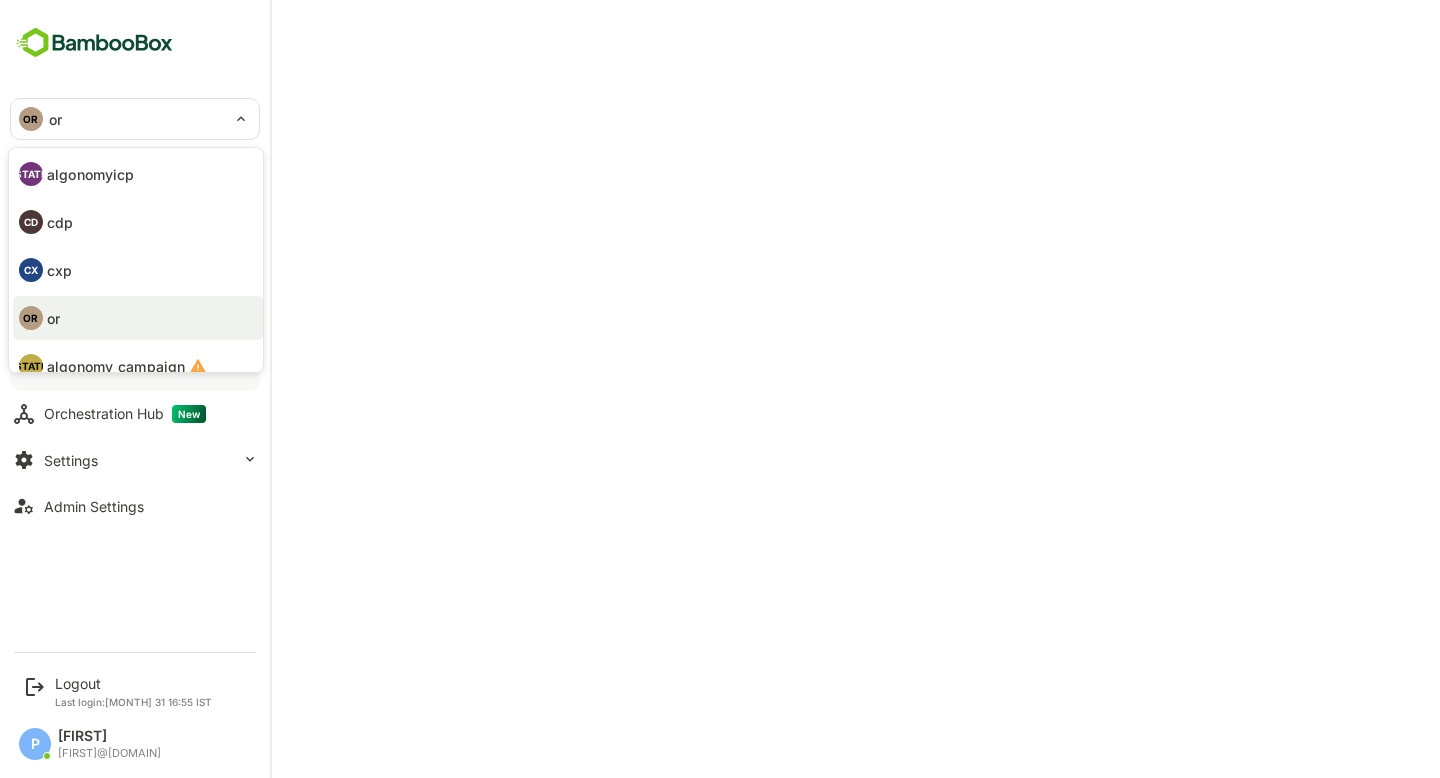 scroll, scrollTop: 116, scrollLeft: 0, axis: vertical 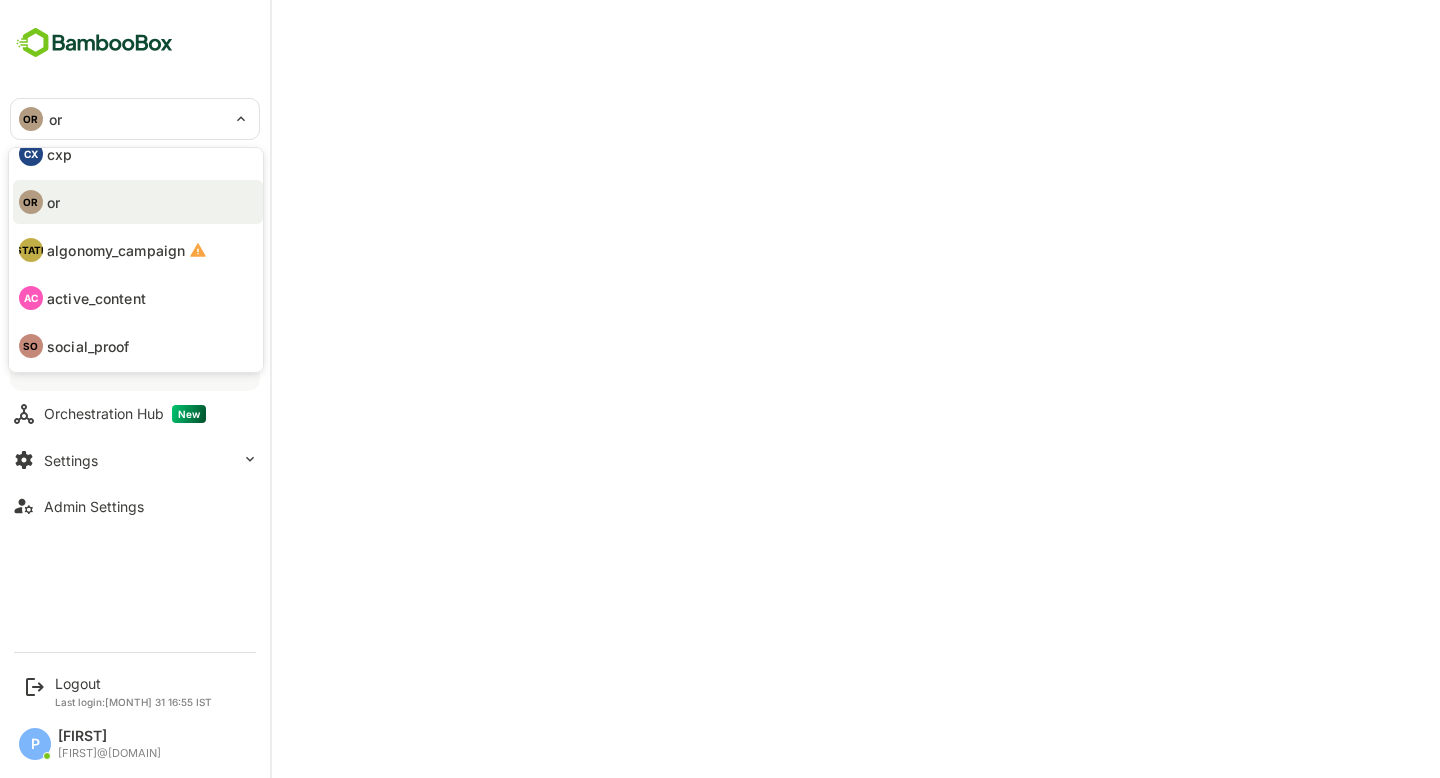 click on "active_content" at bounding box center (96, 298) 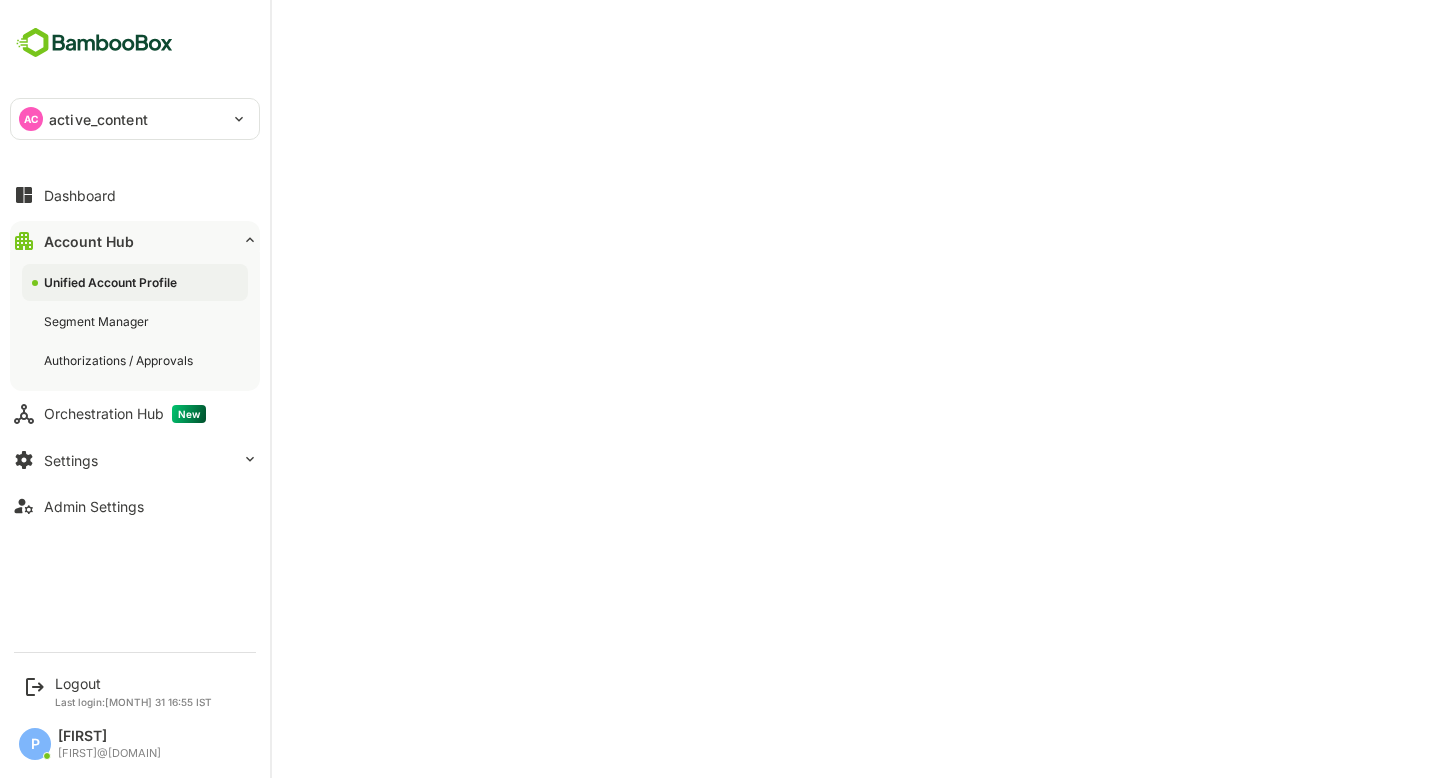 click on "AC active_content" at bounding box center (123, 119) 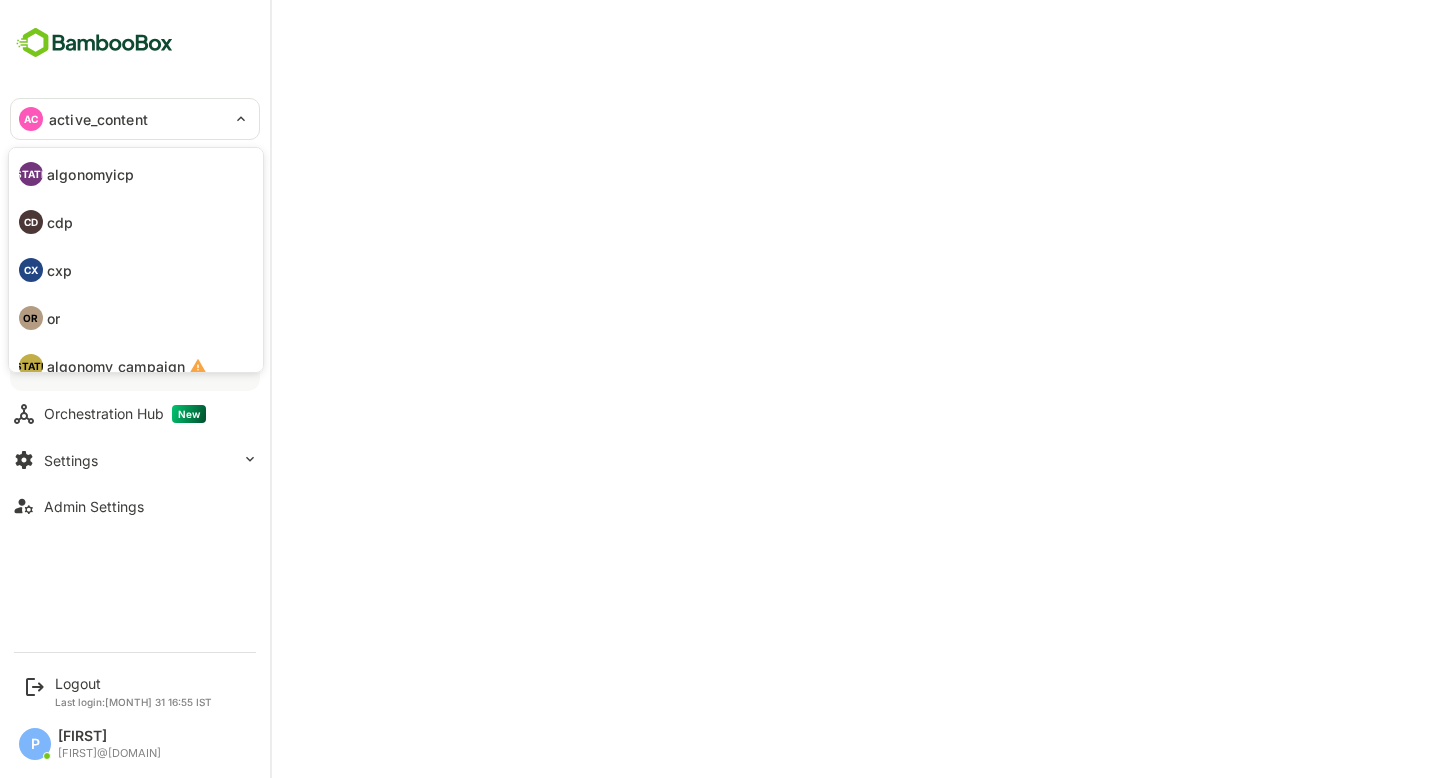 scroll, scrollTop: 116, scrollLeft: 0, axis: vertical 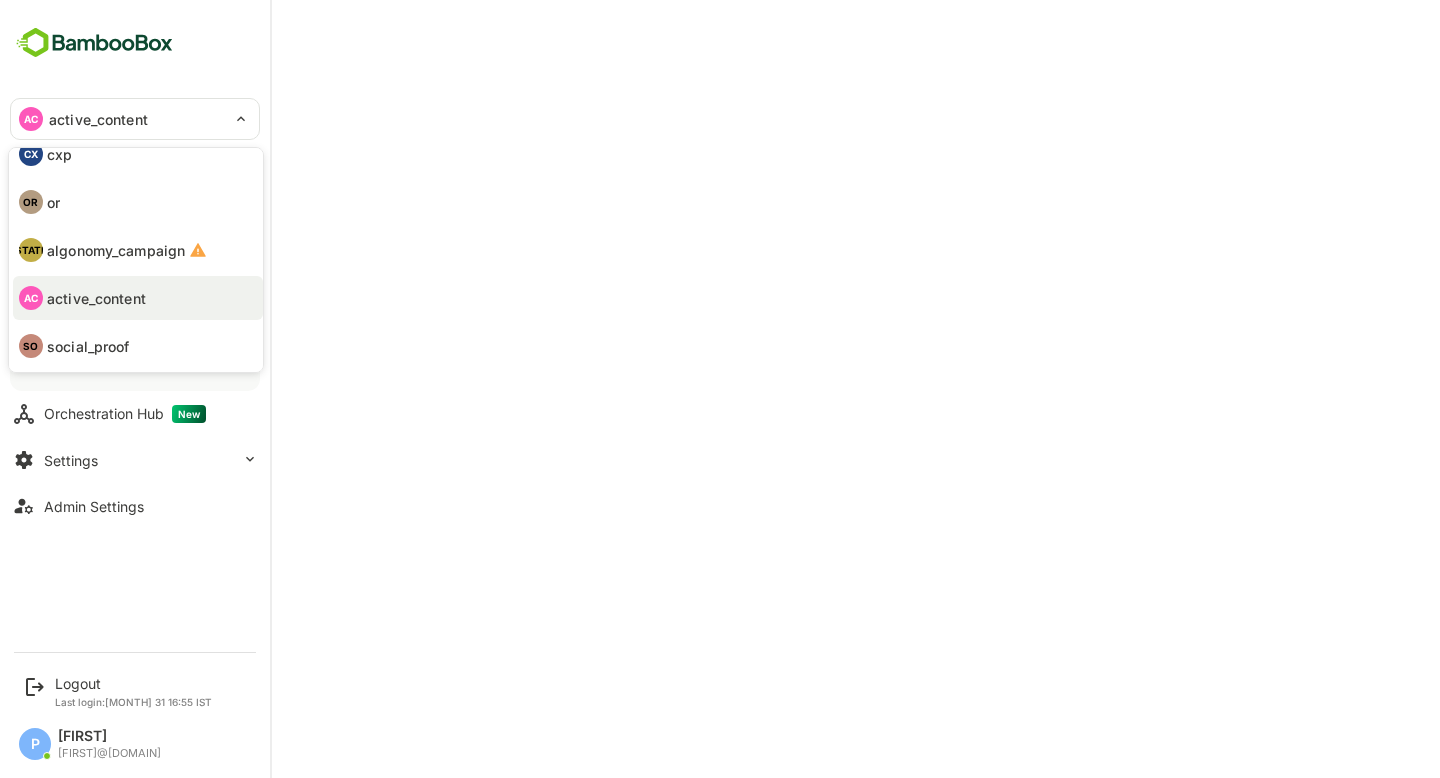click on "SO social_proof" at bounding box center [138, 346] 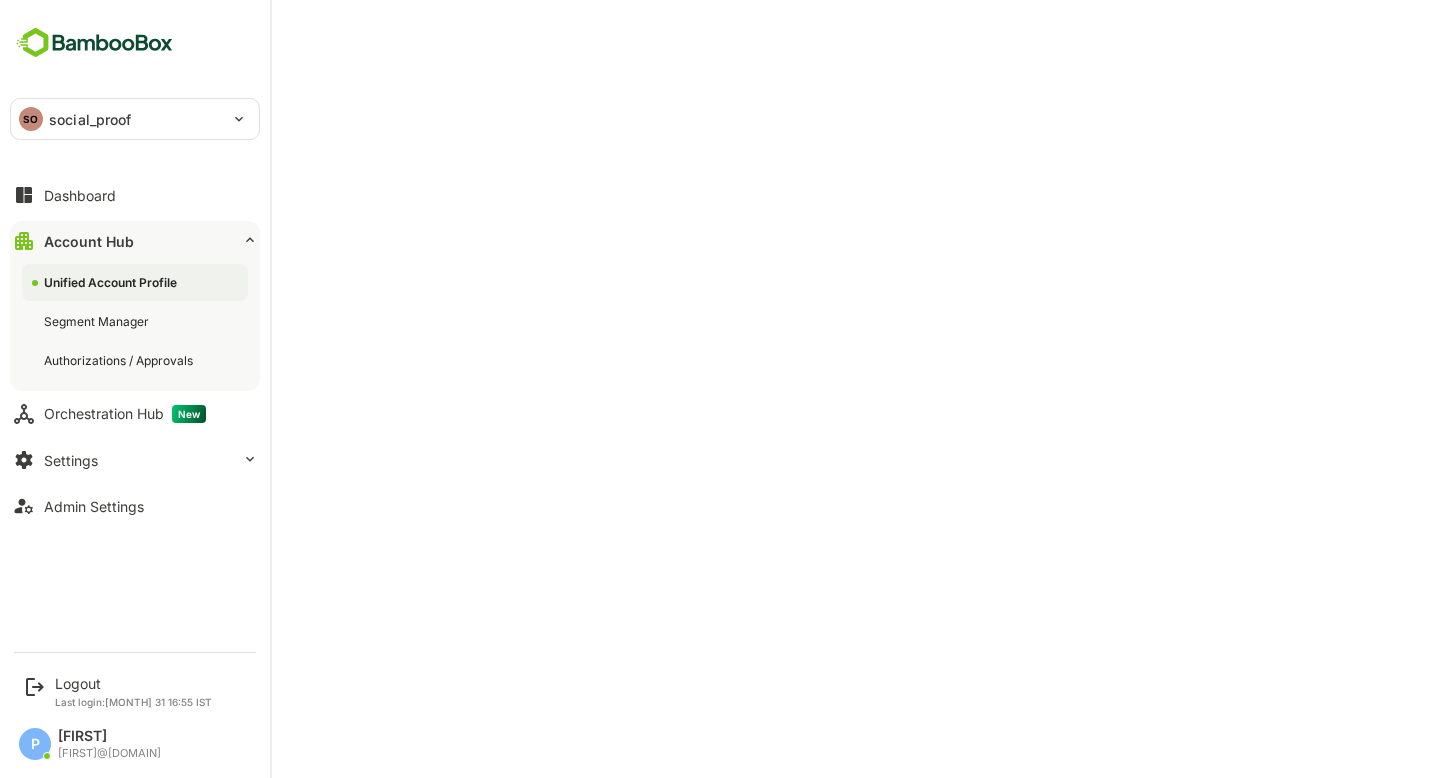 click on "social_proof" at bounding box center (90, 119) 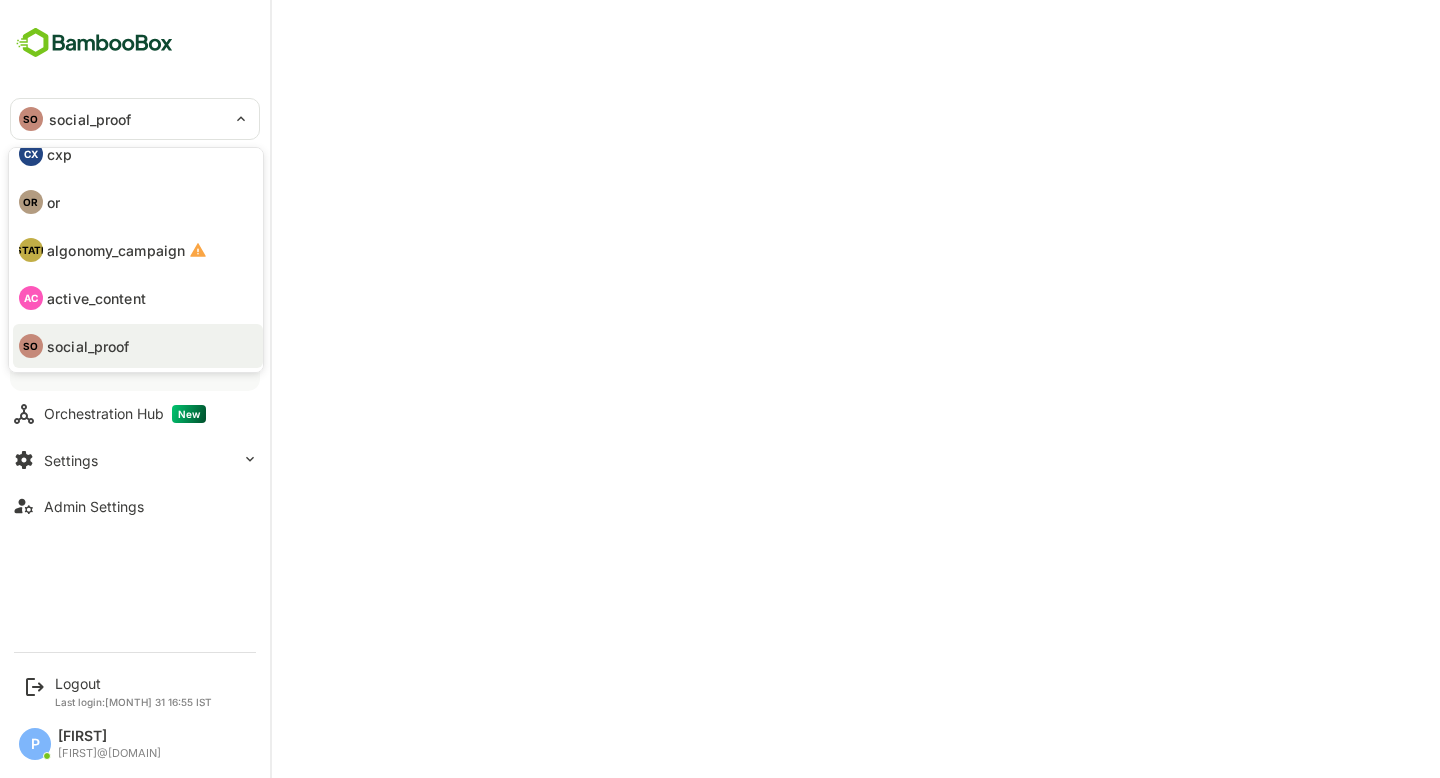 scroll, scrollTop: 0, scrollLeft: 0, axis: both 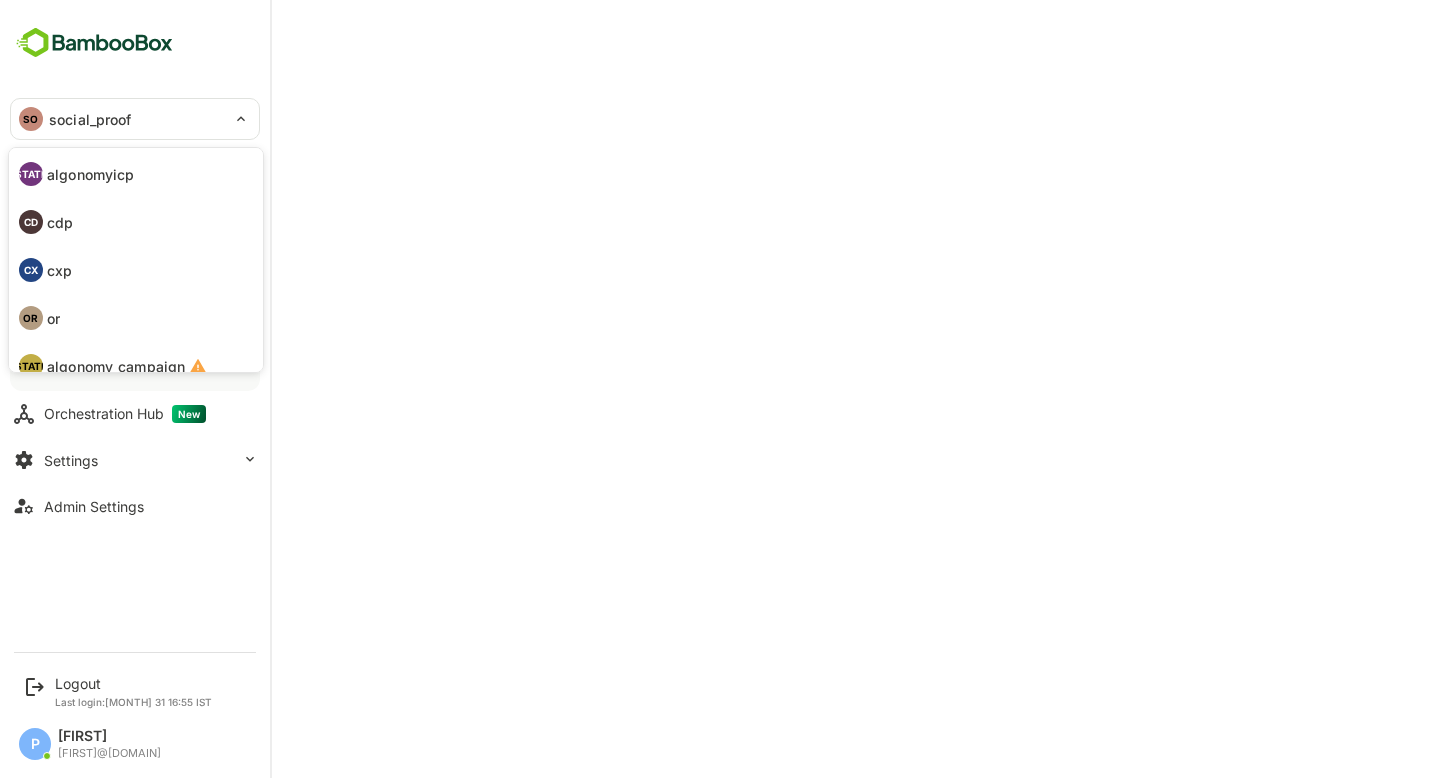 click on "[STATE] algonomyicp" at bounding box center (138, 174) 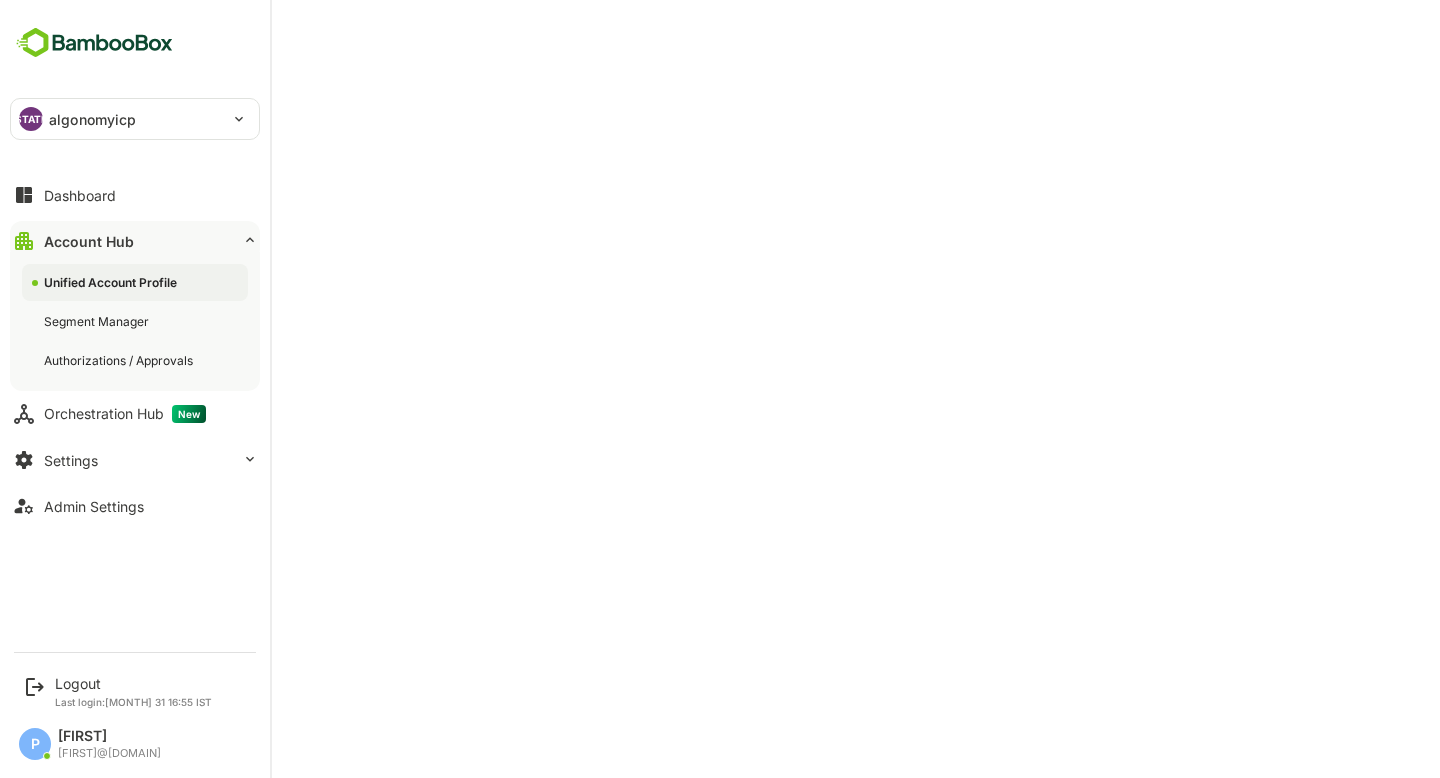 click on "[STATE] algonomyicp" at bounding box center [123, 119] 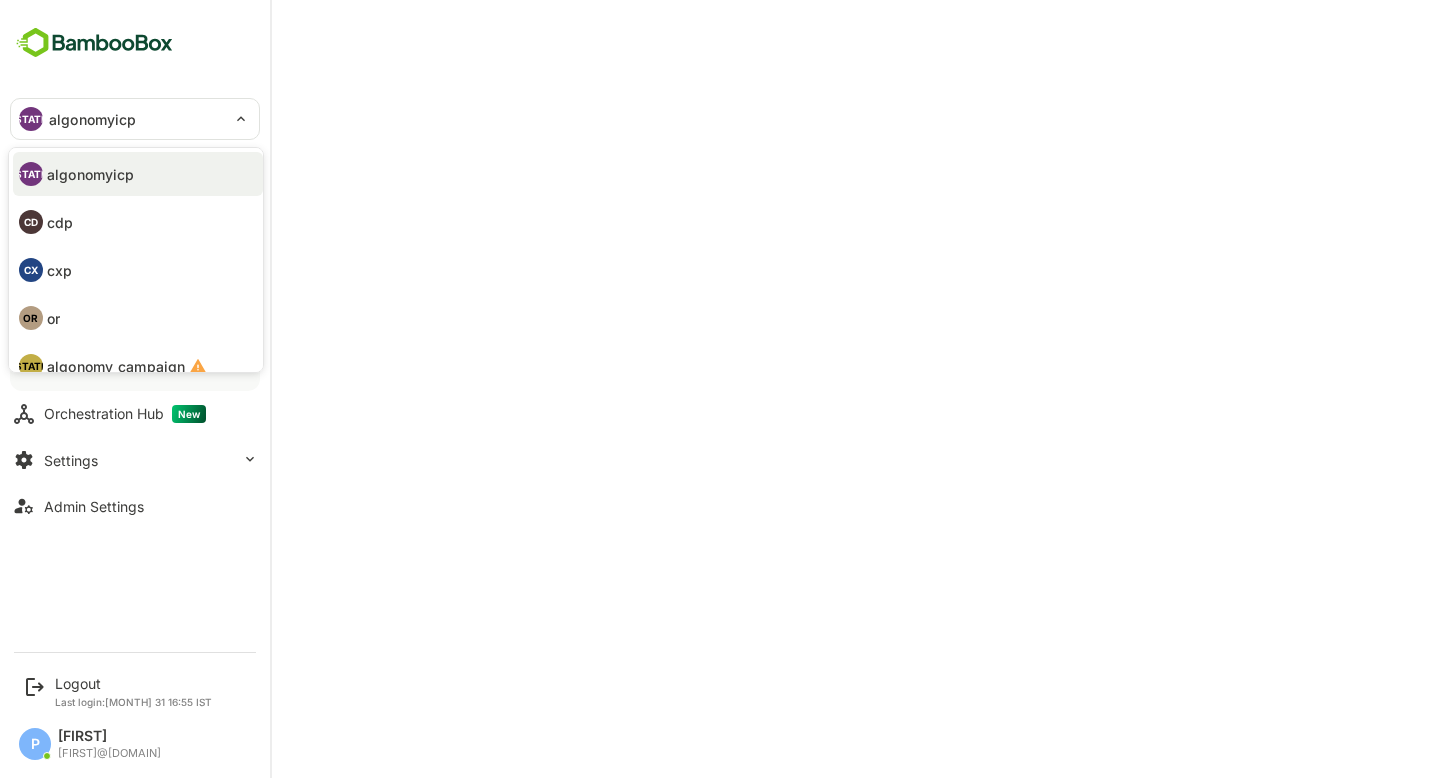 click on "OR or" at bounding box center [138, 318] 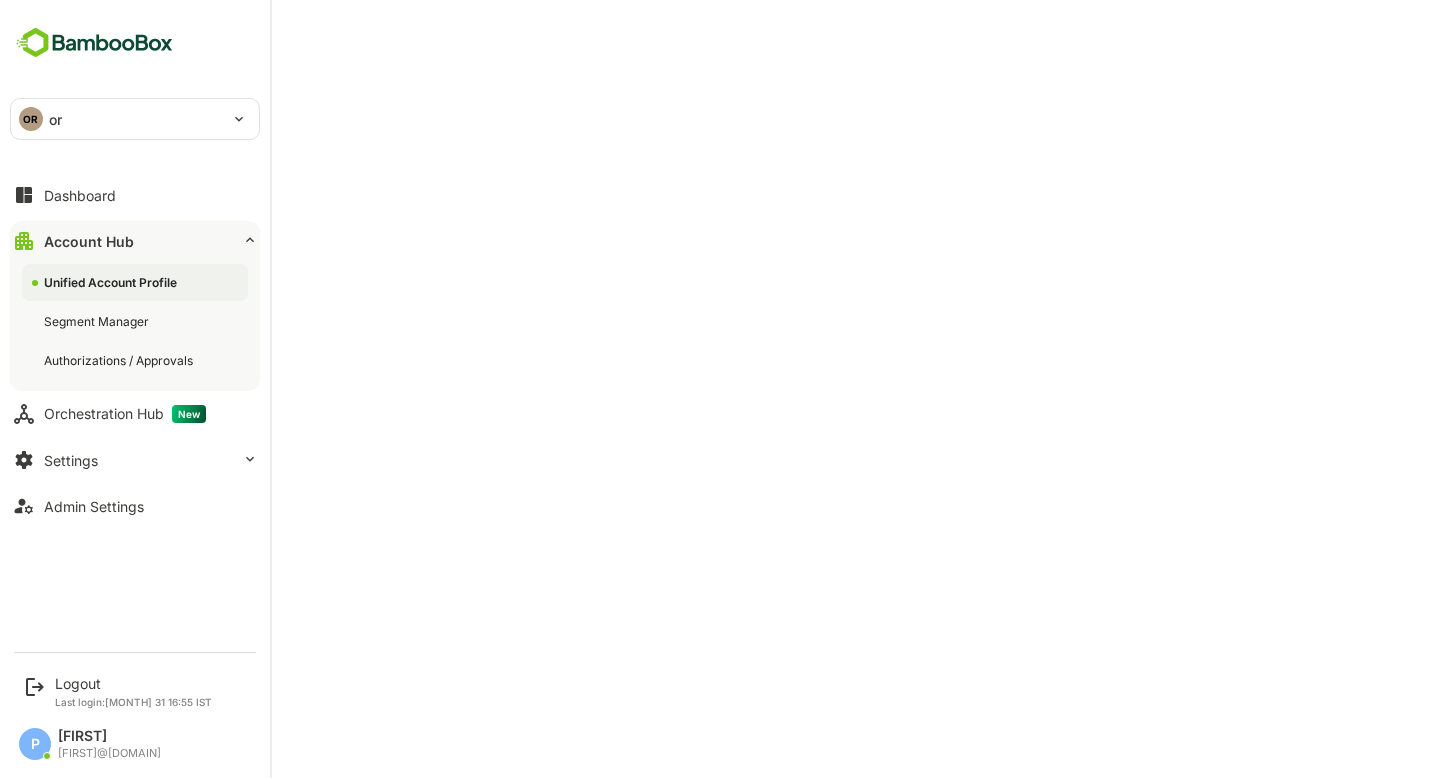 click on "OR" at bounding box center [31, 119] 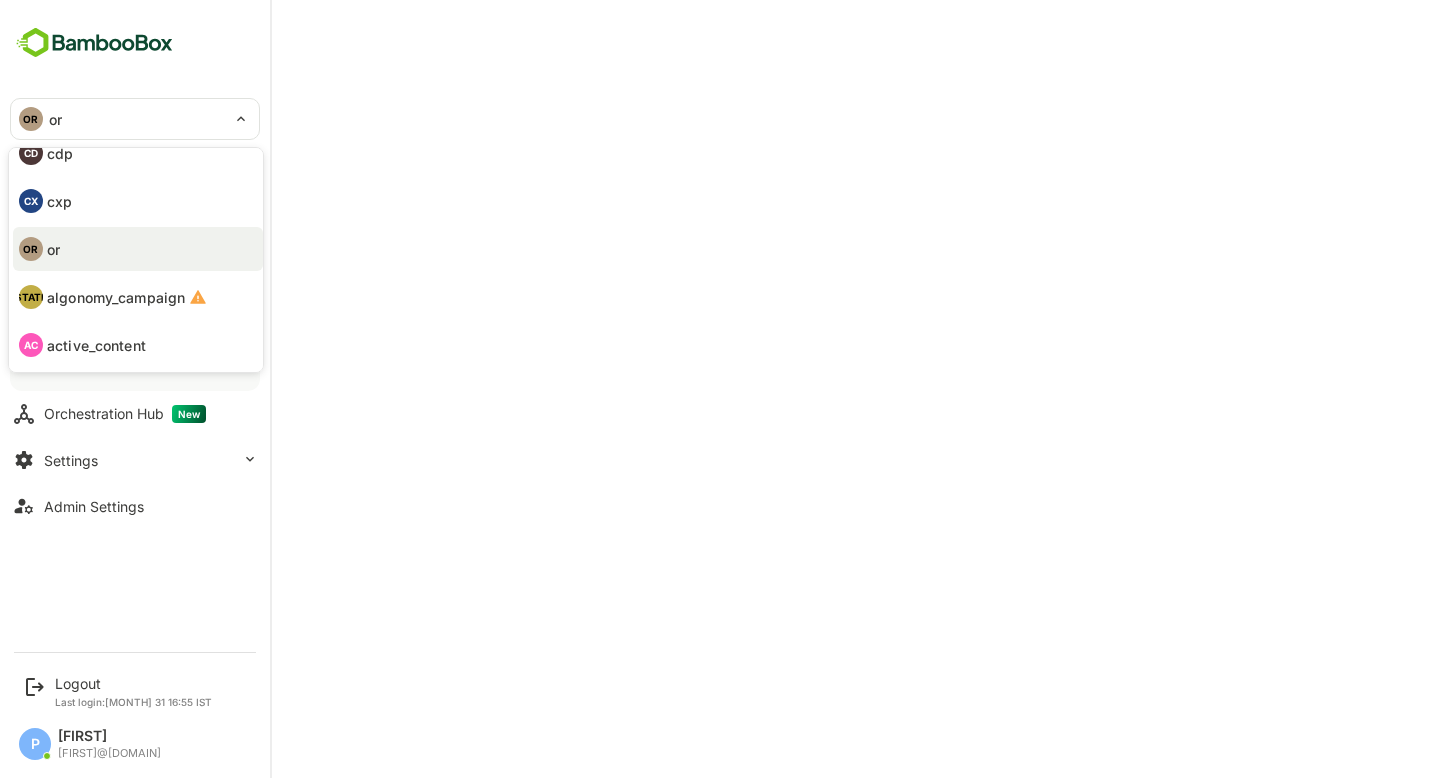 scroll, scrollTop: 116, scrollLeft: 0, axis: vertical 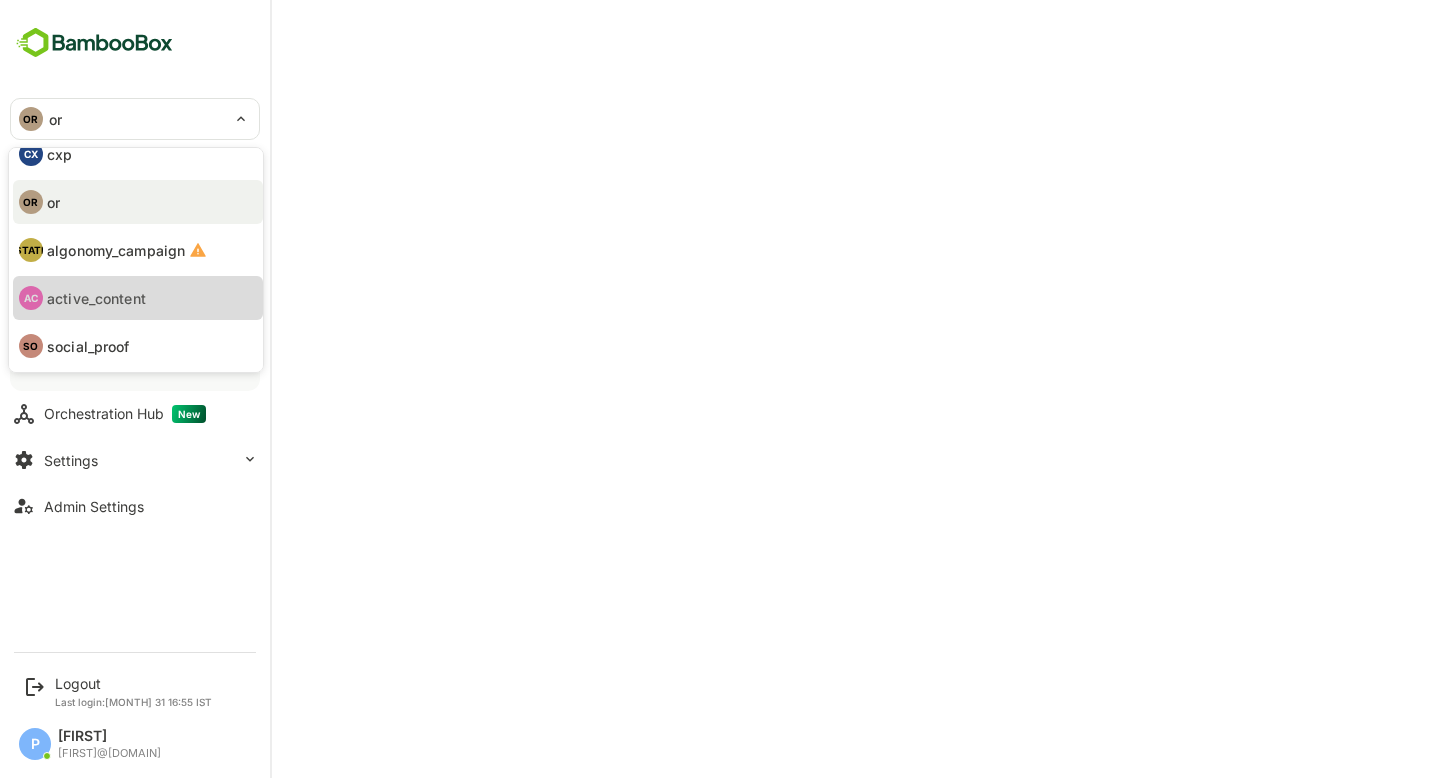 click on "active_content" at bounding box center (96, 298) 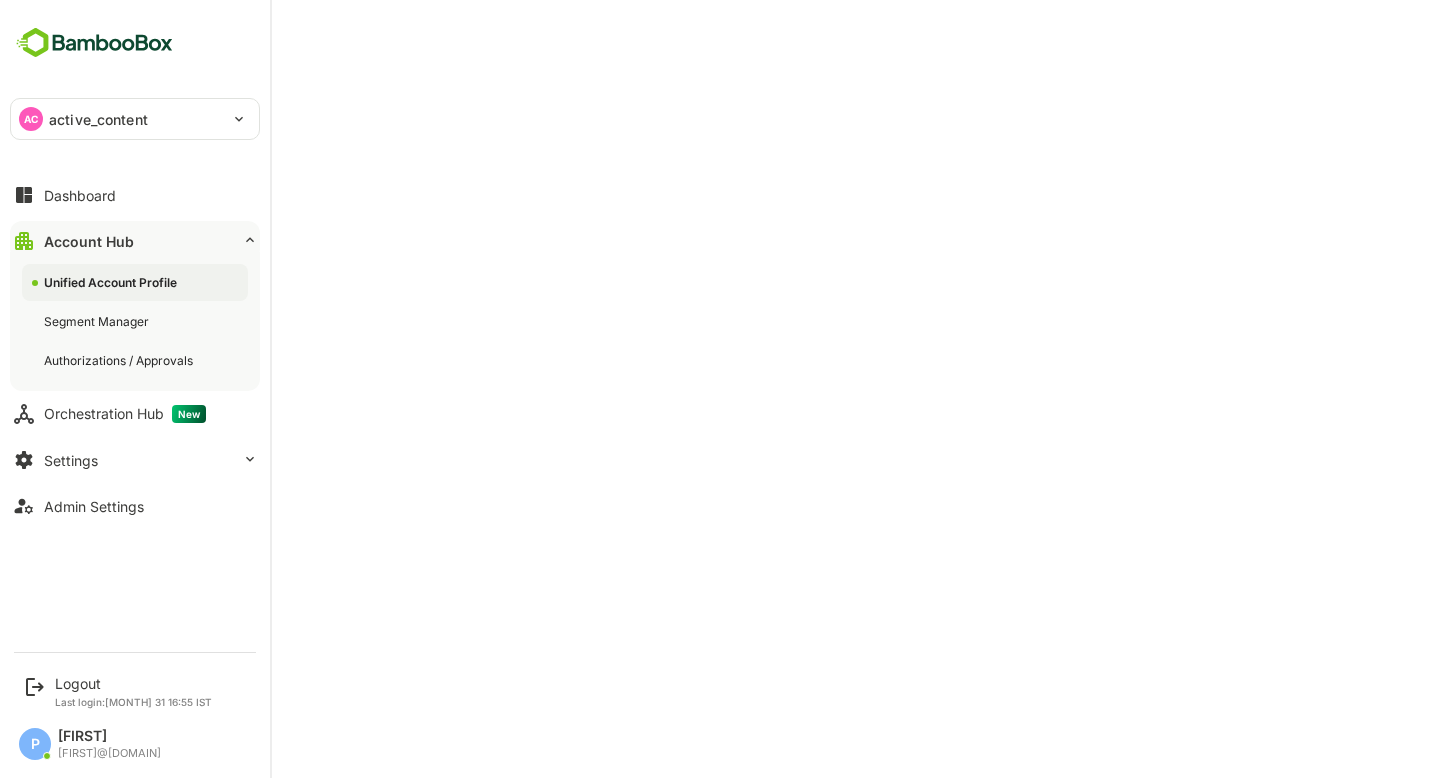 click on "AC active_content" at bounding box center (123, 119) 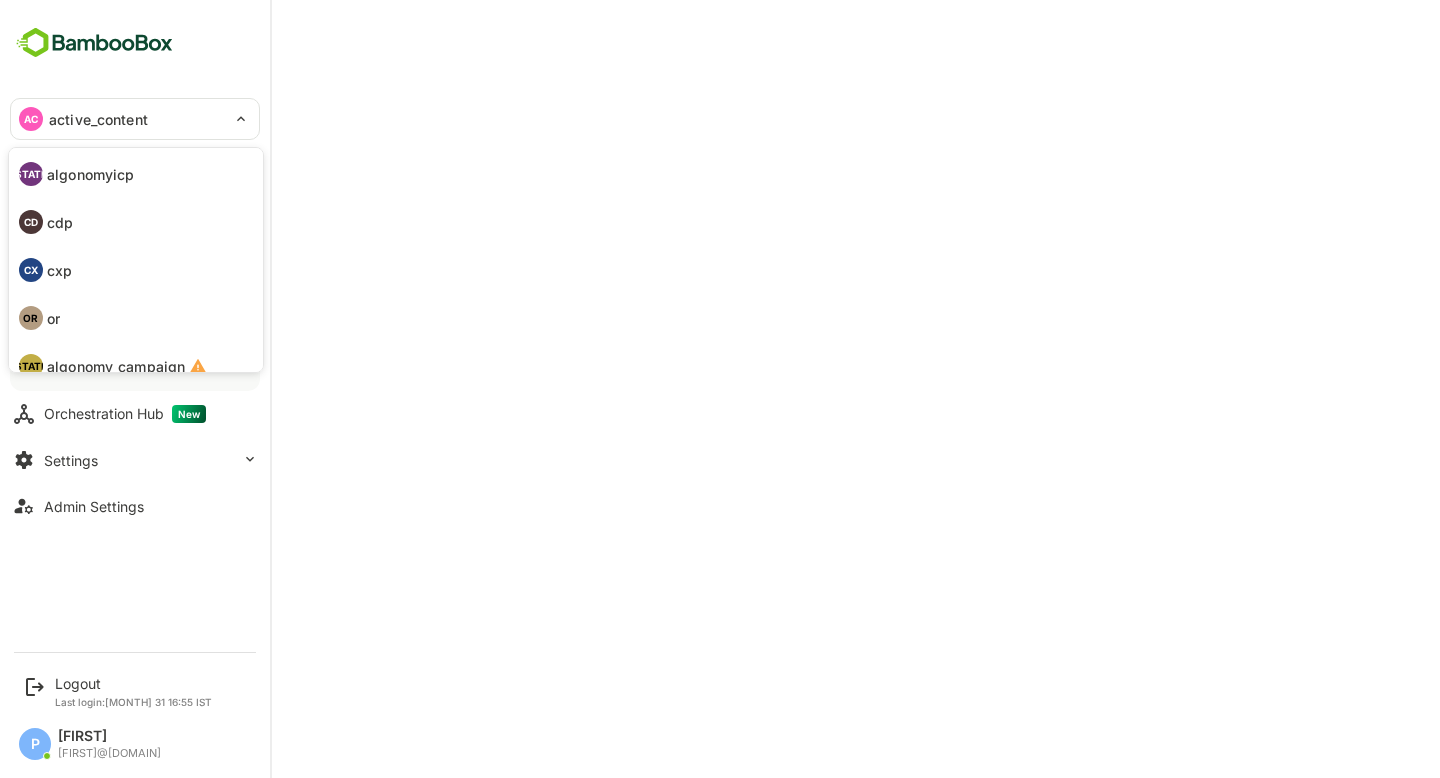 scroll, scrollTop: 116, scrollLeft: 0, axis: vertical 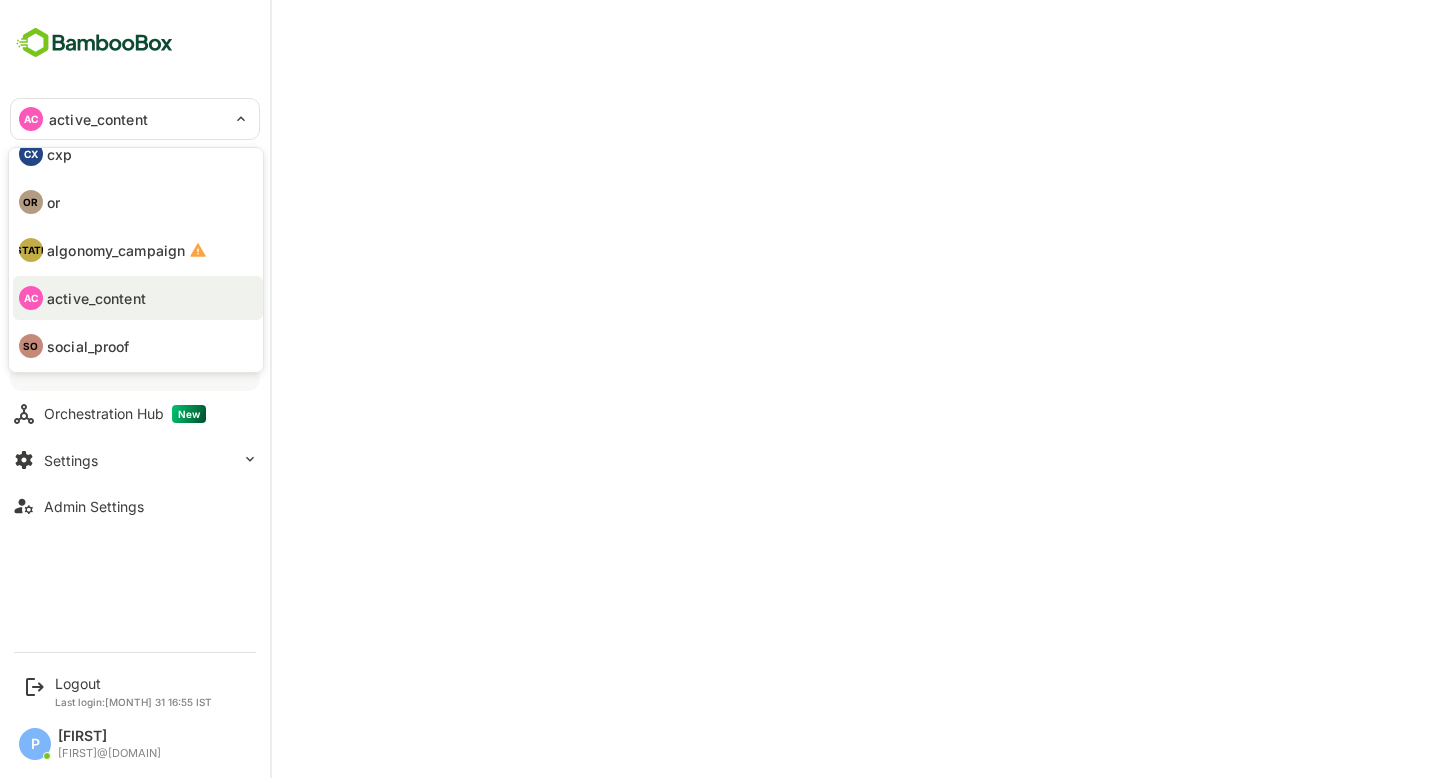 click at bounding box center [720, 389] 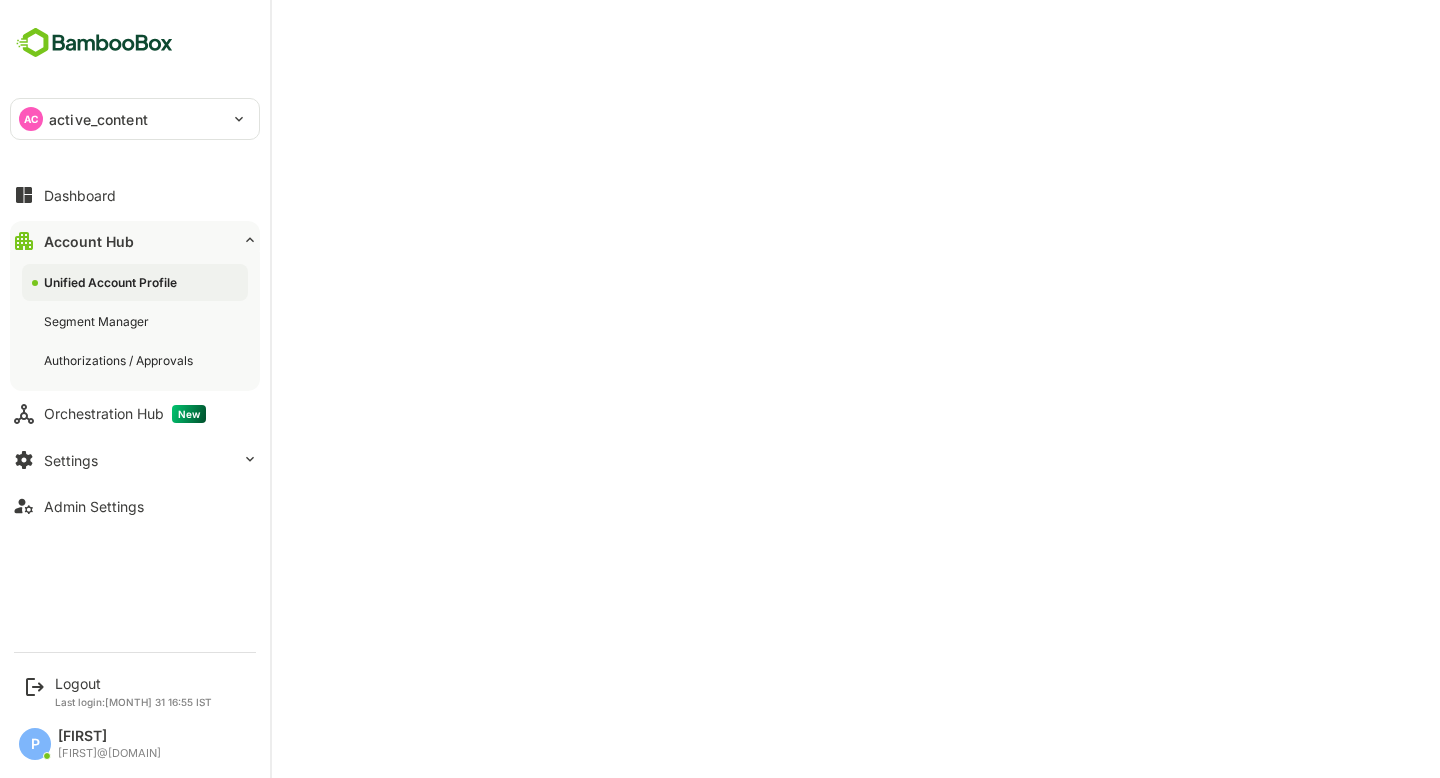 click on "active_content" at bounding box center [98, 119] 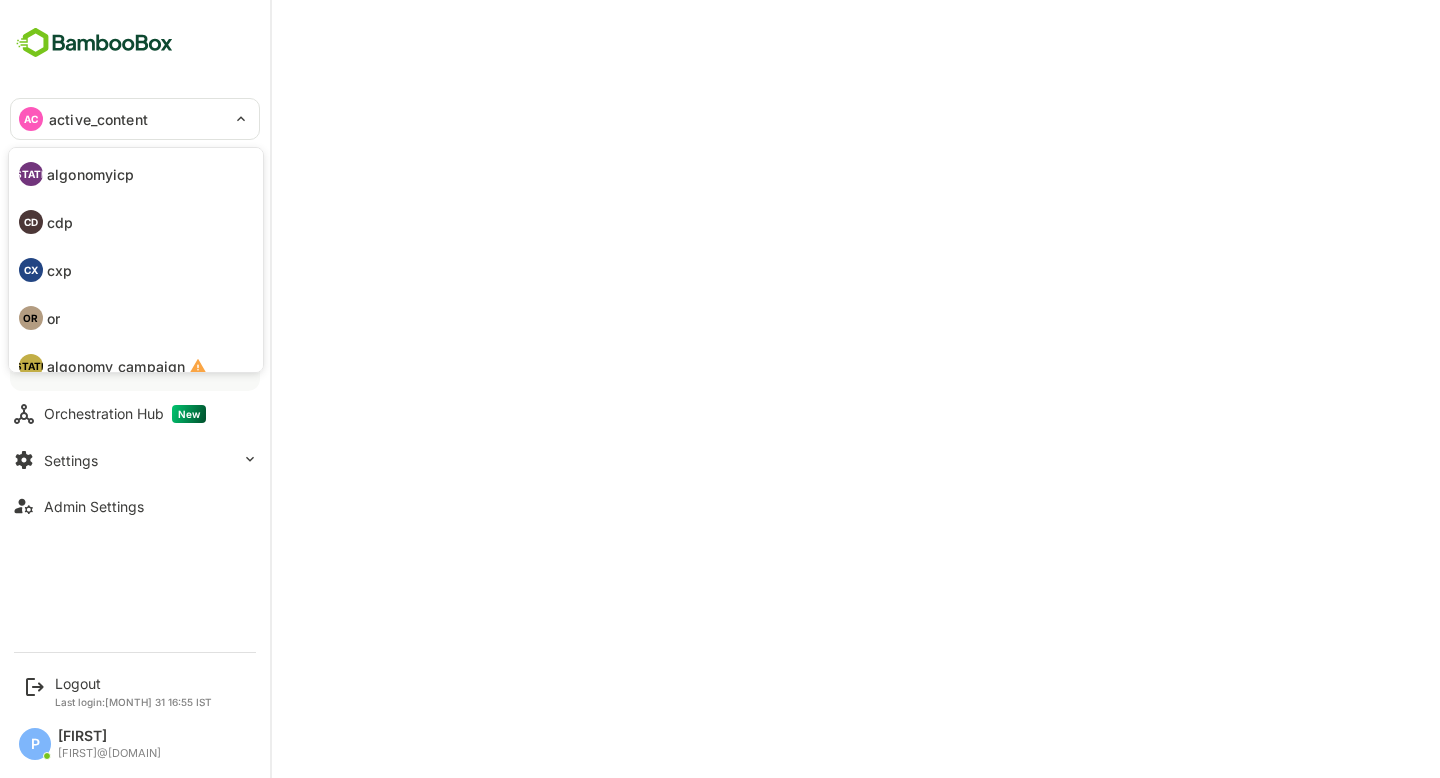 scroll, scrollTop: 116, scrollLeft: 0, axis: vertical 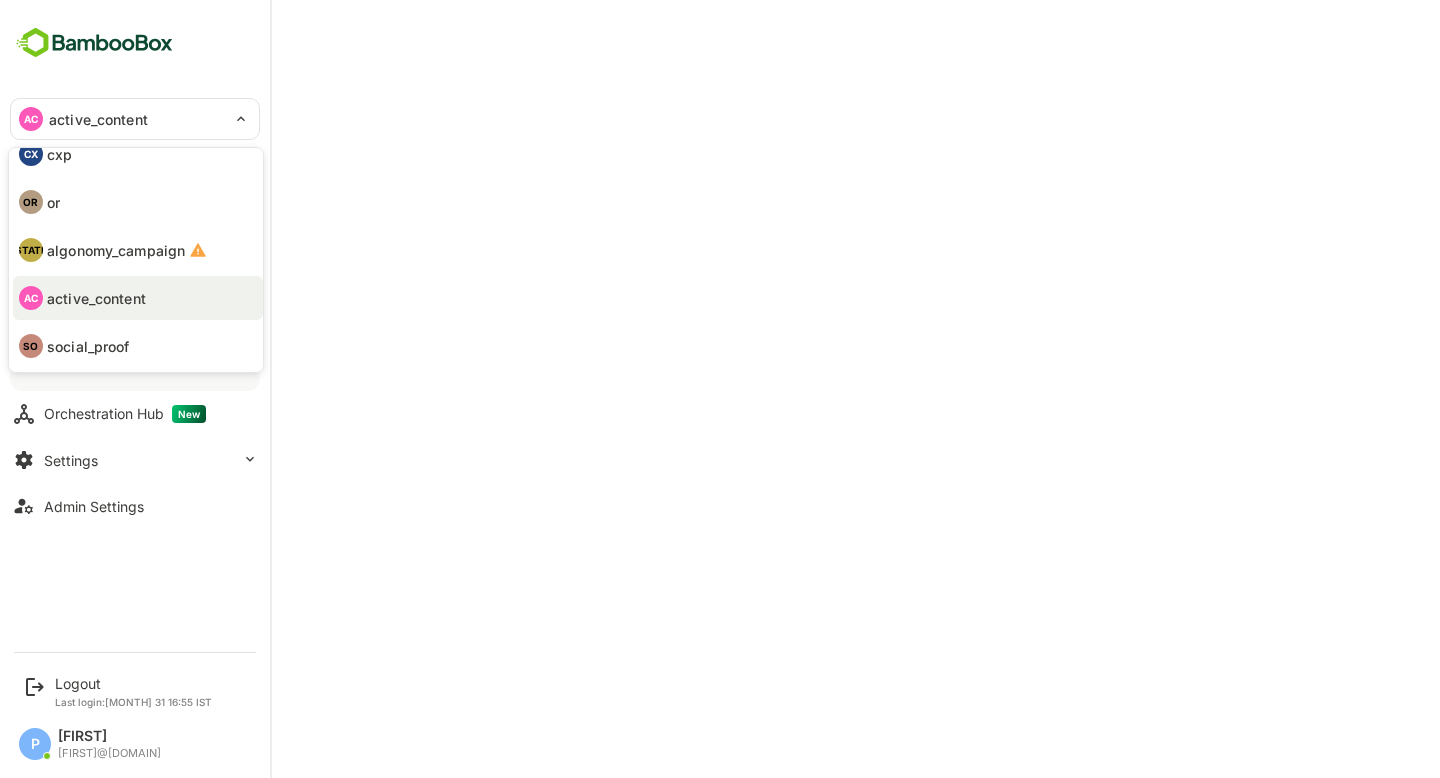 click on "social_proof" at bounding box center [88, 346] 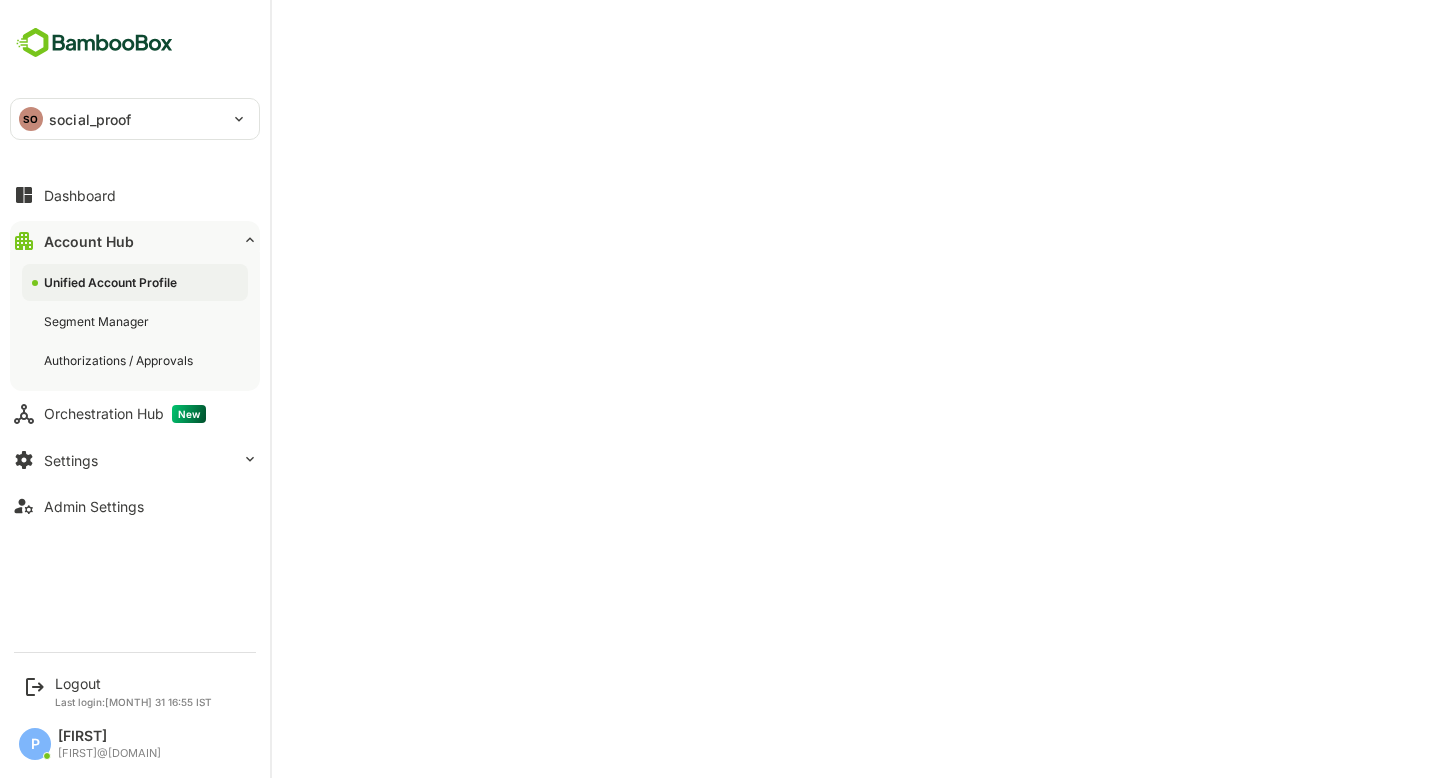 click on "SO social_proof" at bounding box center [123, 119] 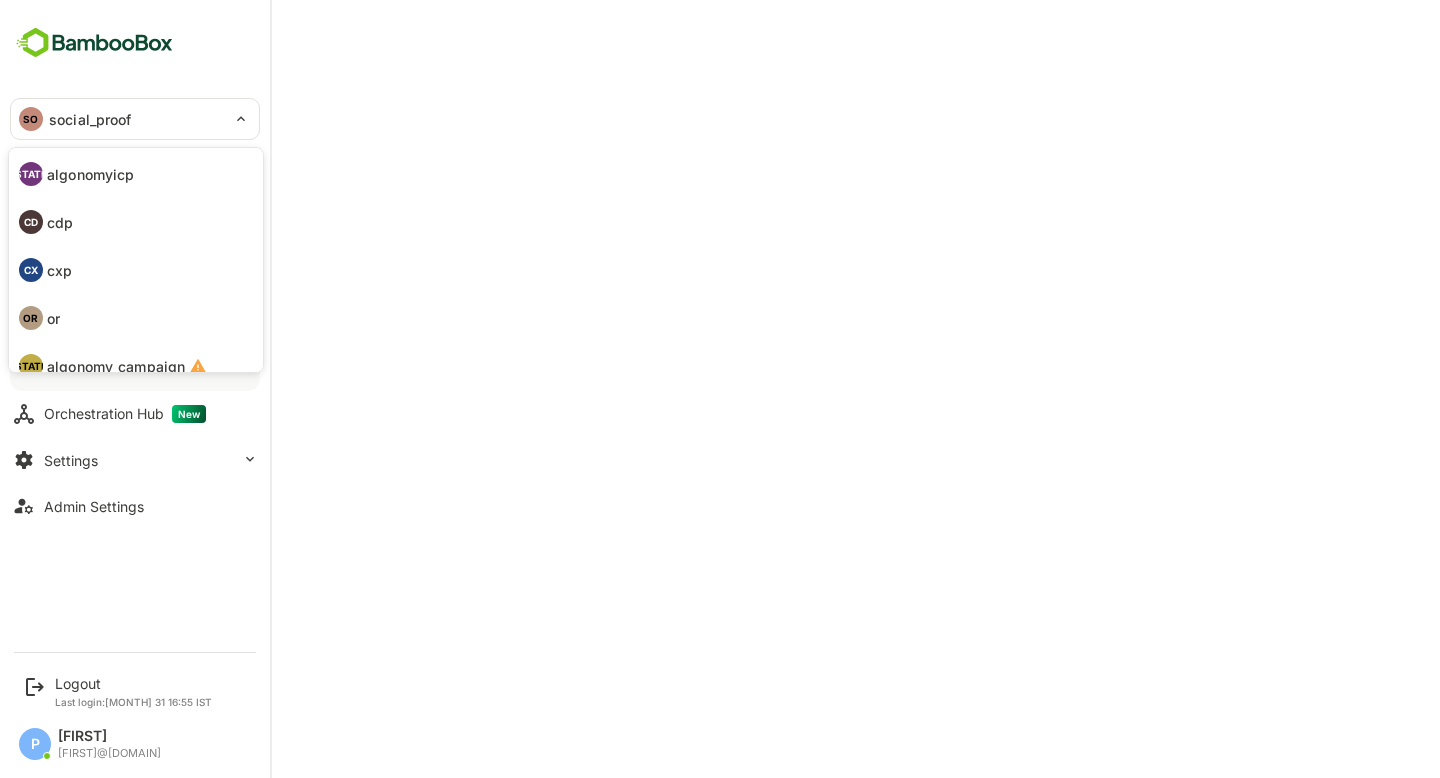 scroll, scrollTop: 116, scrollLeft: 0, axis: vertical 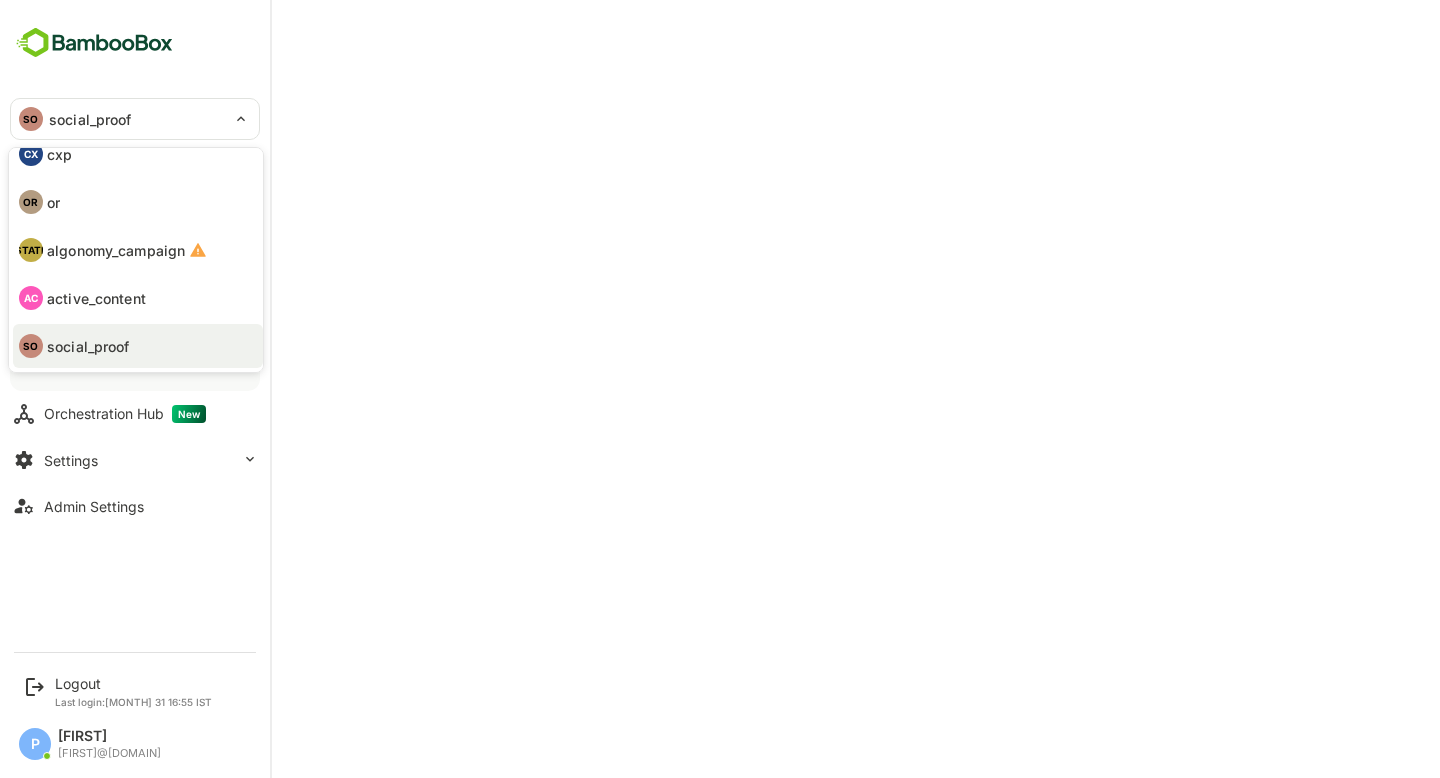 click on "active_content" at bounding box center (96, 298) 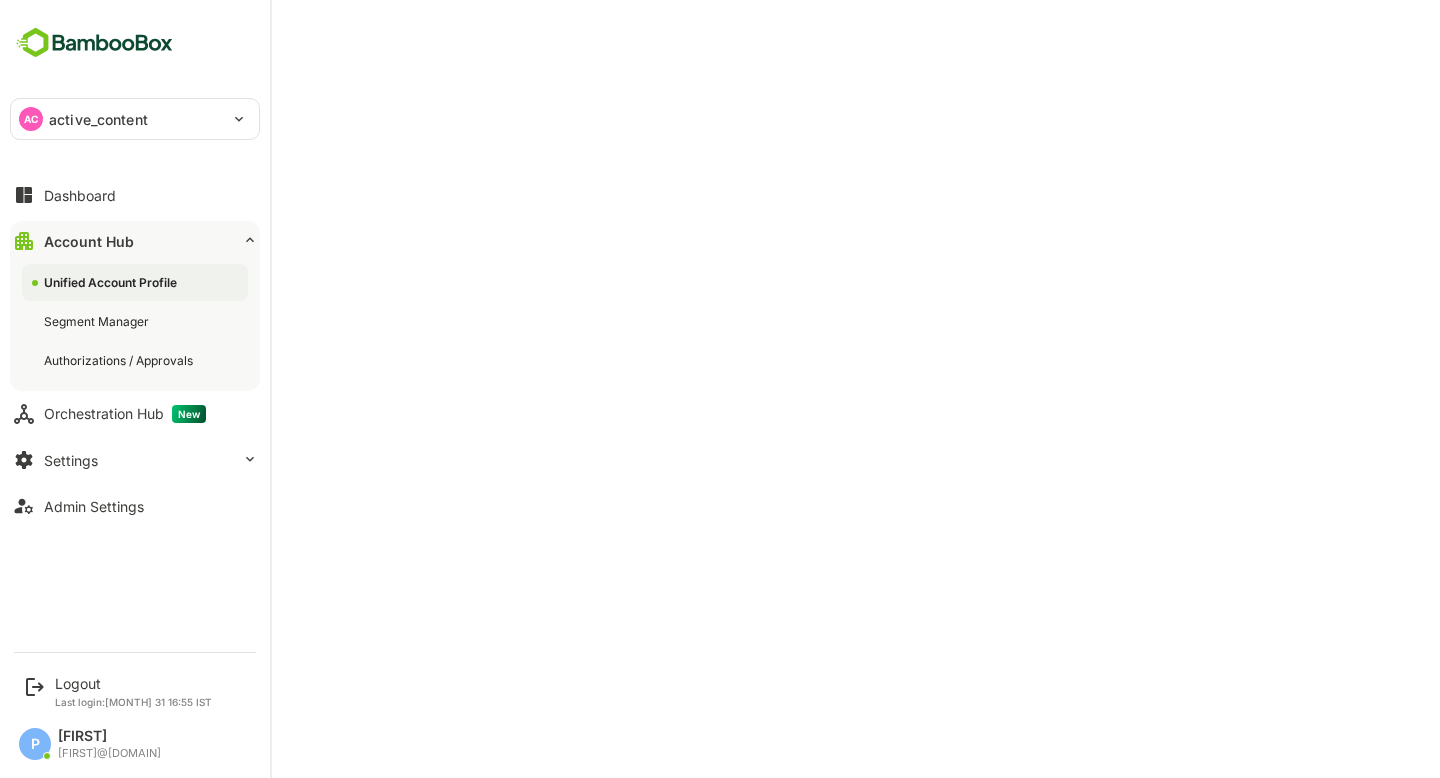 click on "AC active_content" at bounding box center (123, 119) 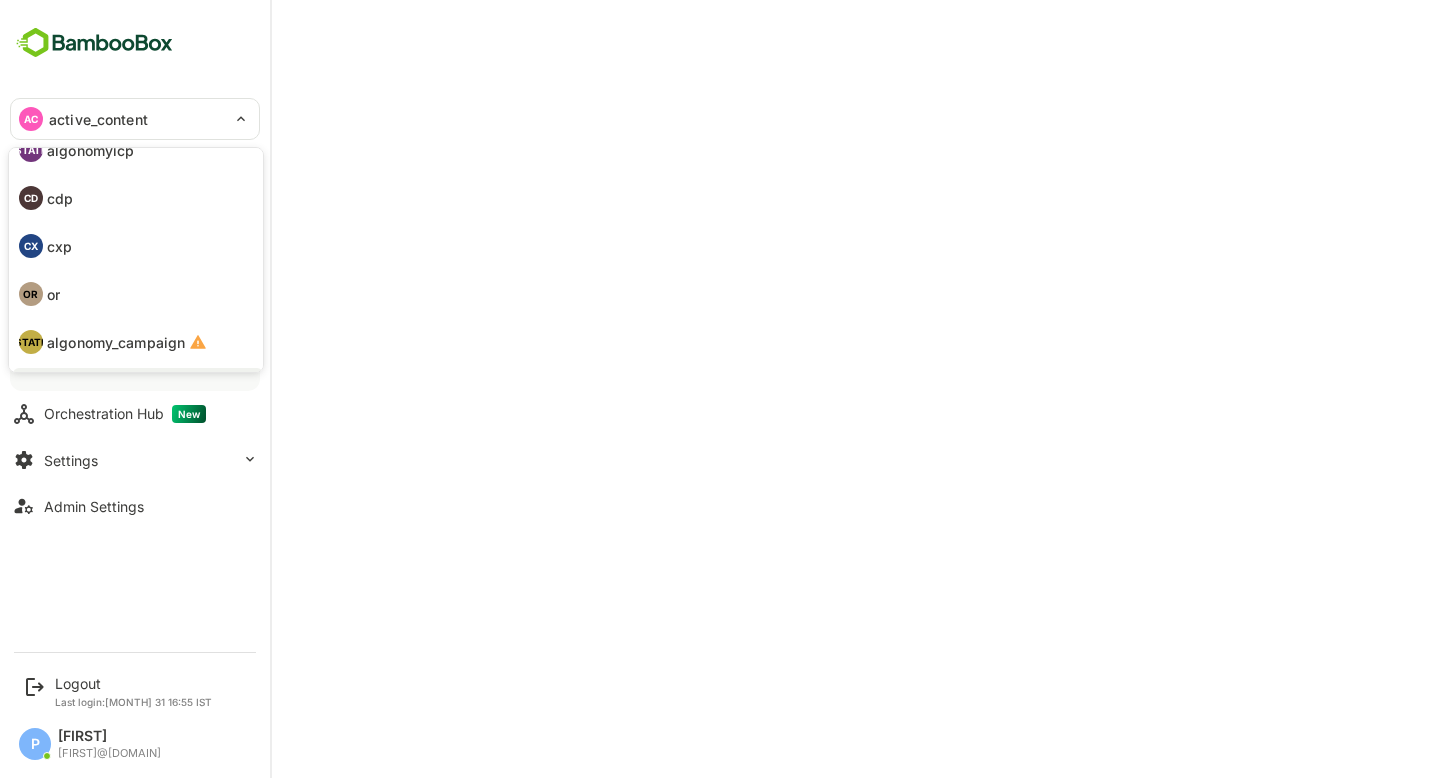 scroll, scrollTop: 12, scrollLeft: 0, axis: vertical 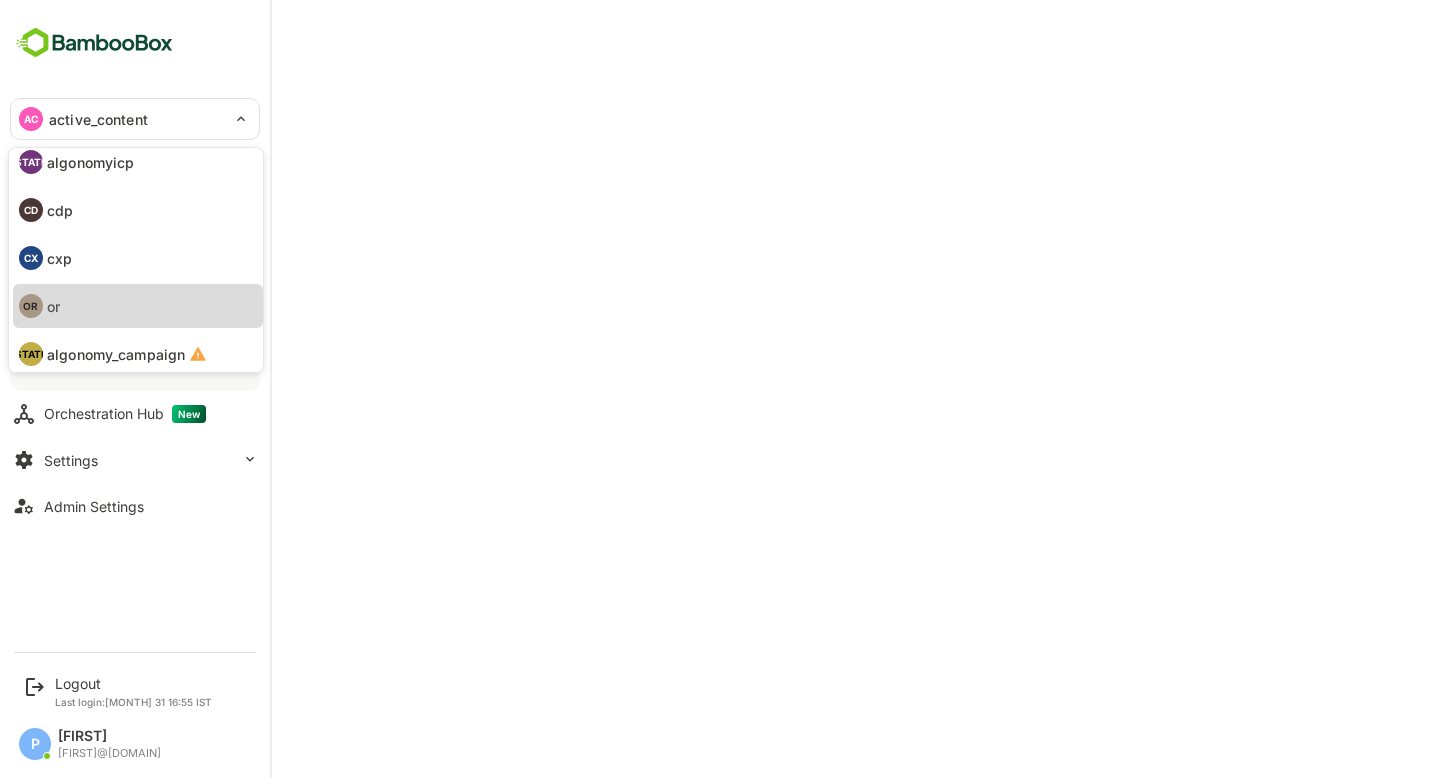 click on "OR or" at bounding box center [138, 306] 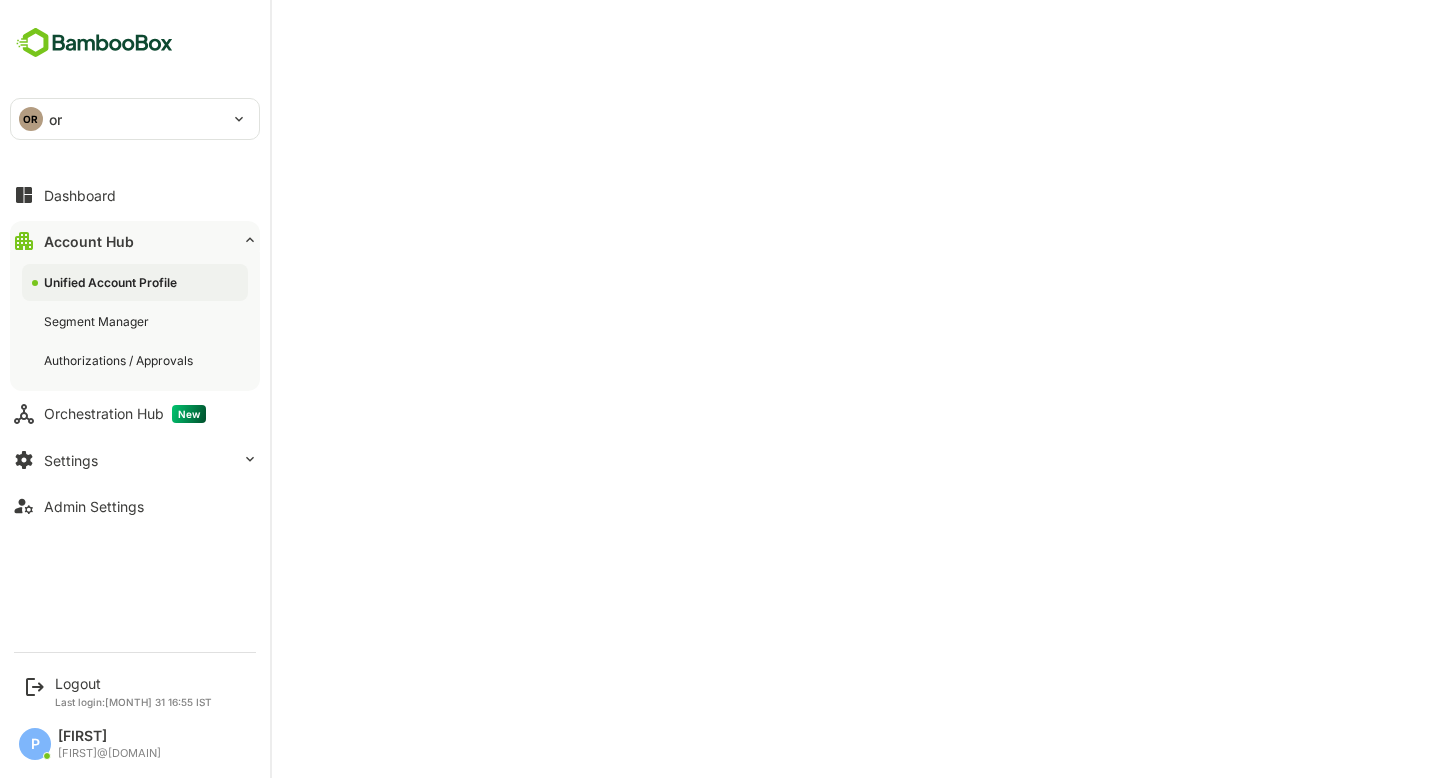 click on "OR or" at bounding box center [123, 119] 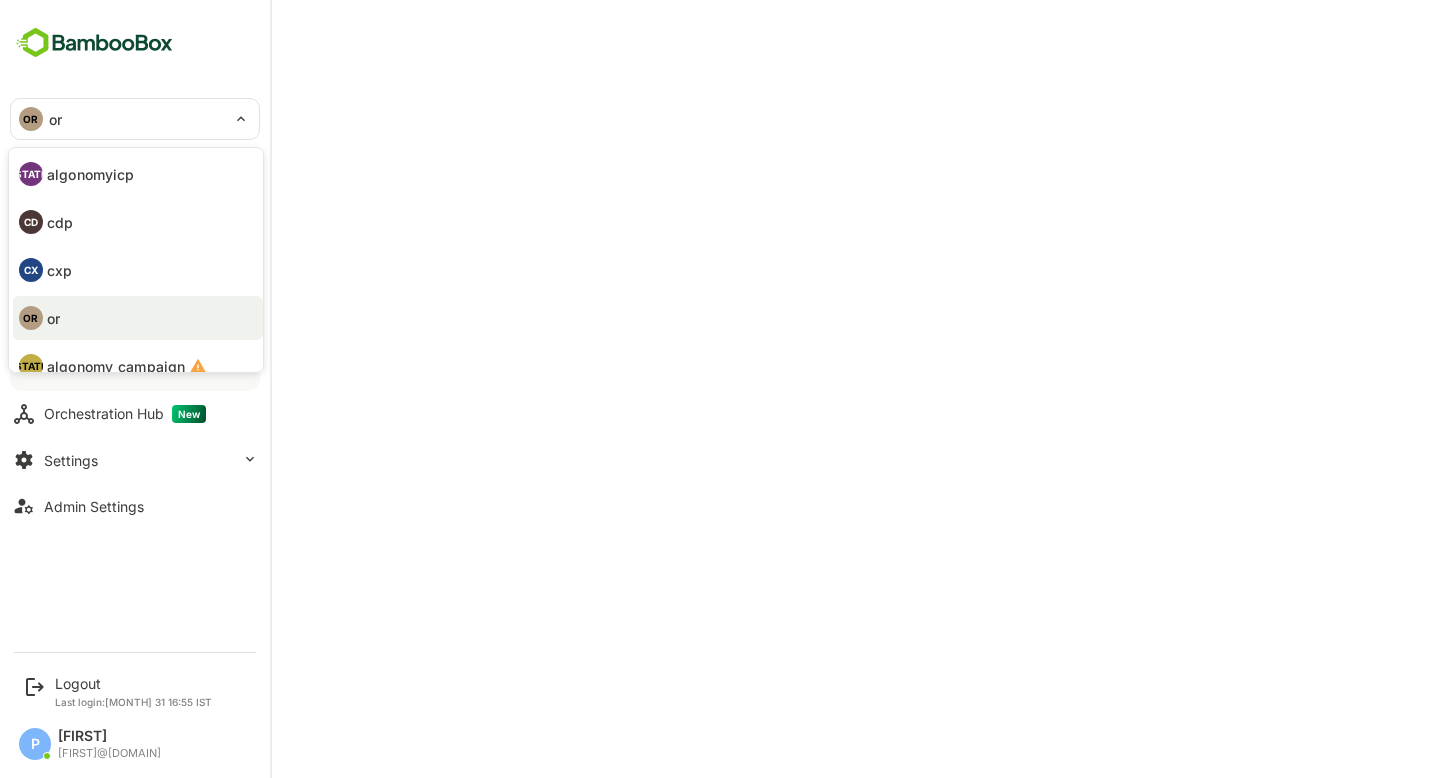 scroll, scrollTop: 116, scrollLeft: 0, axis: vertical 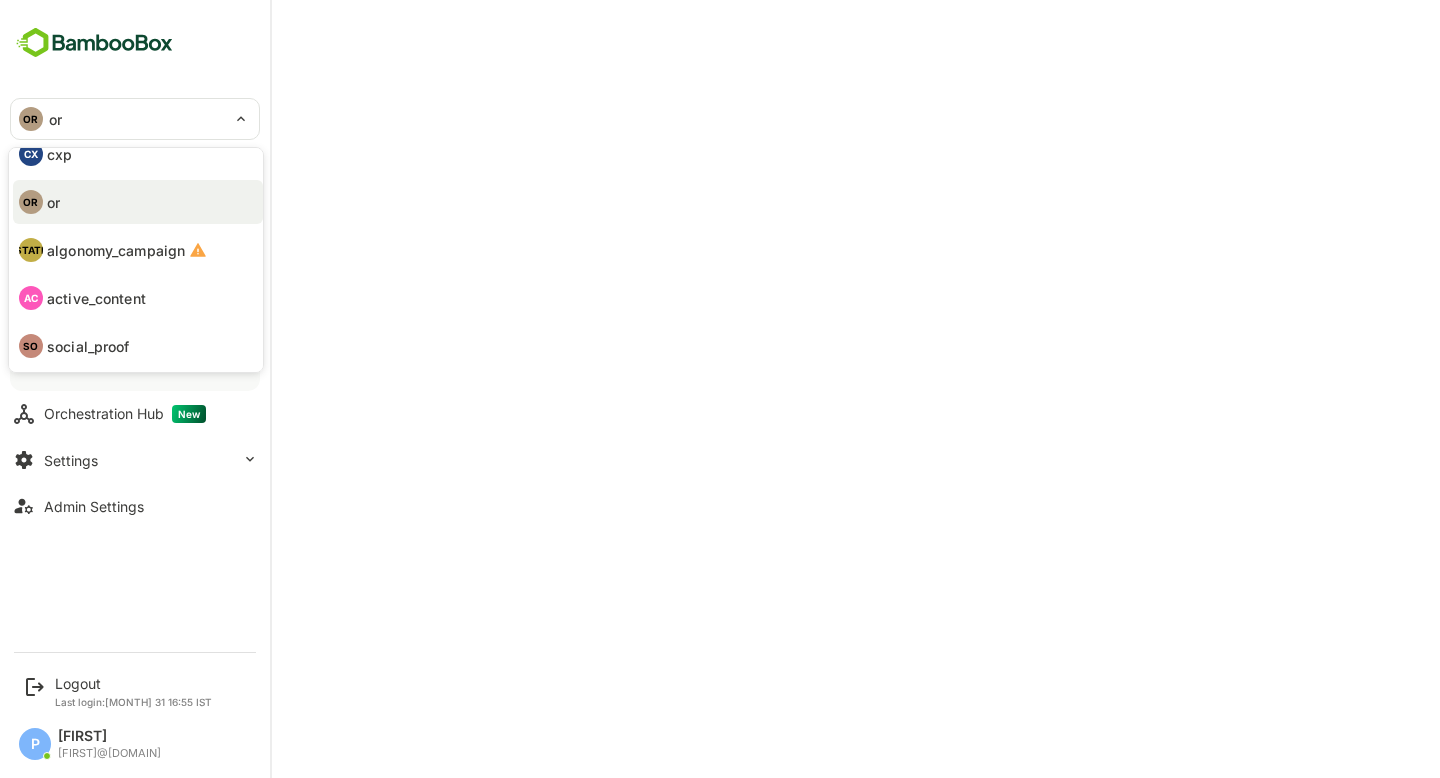 click on "active_content" at bounding box center [96, 298] 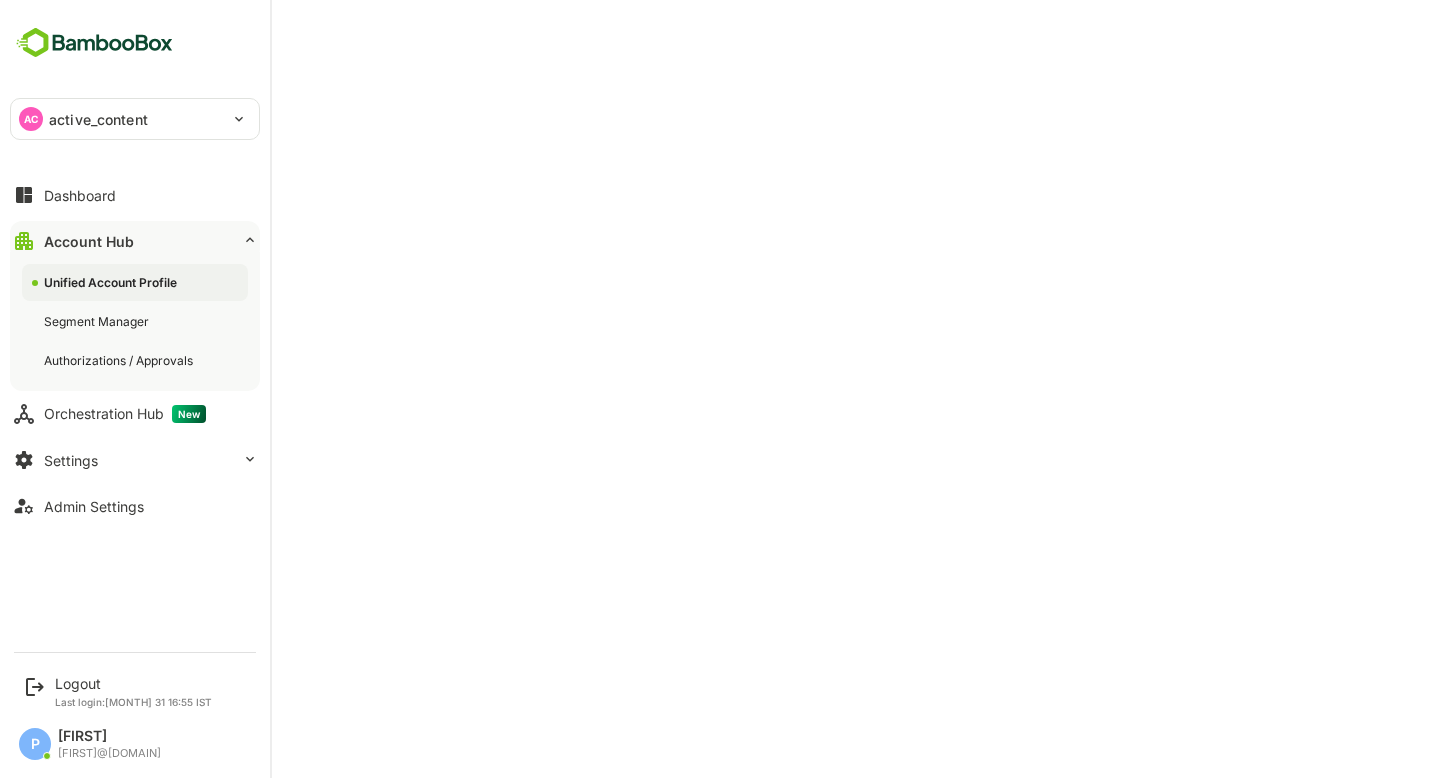 click on "active_content" at bounding box center [98, 119] 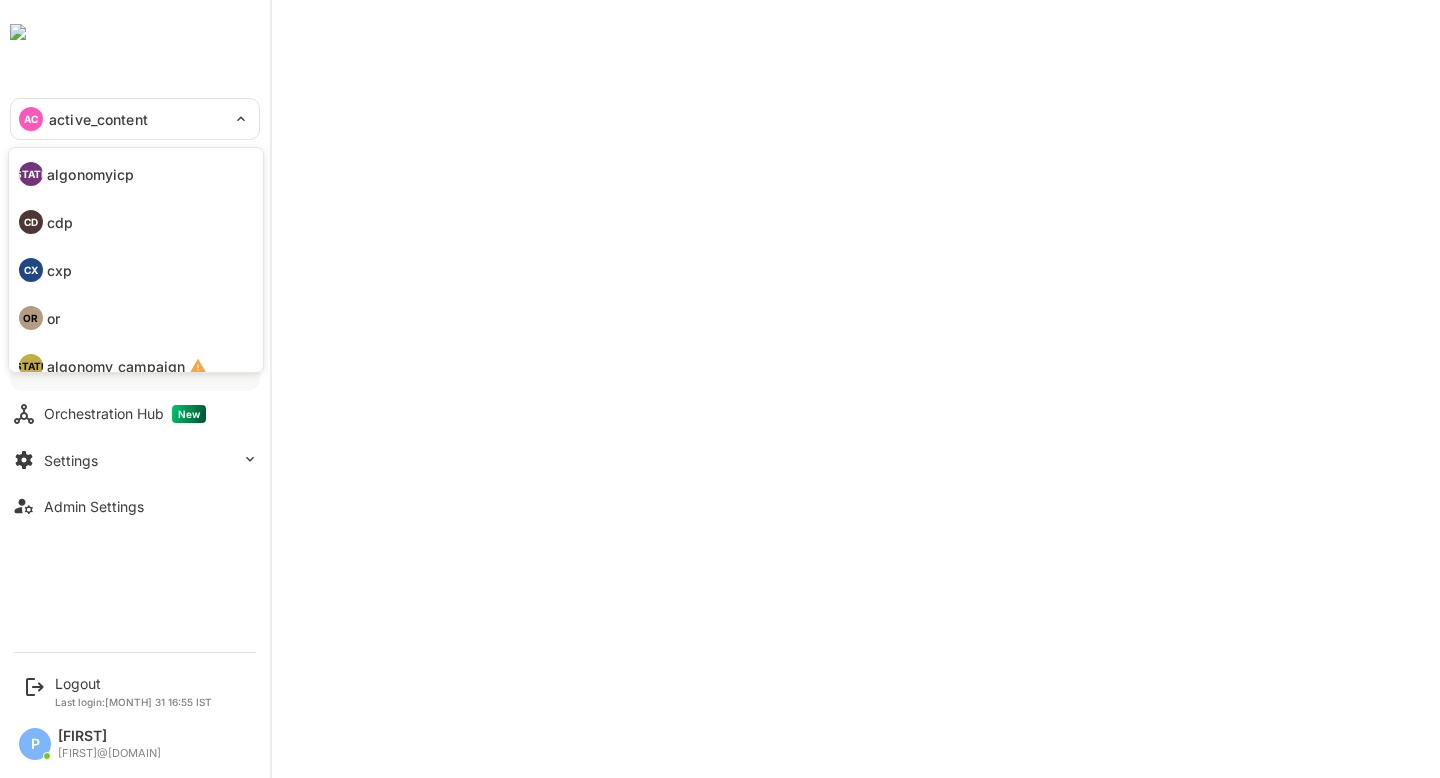 scroll, scrollTop: 116, scrollLeft: 0, axis: vertical 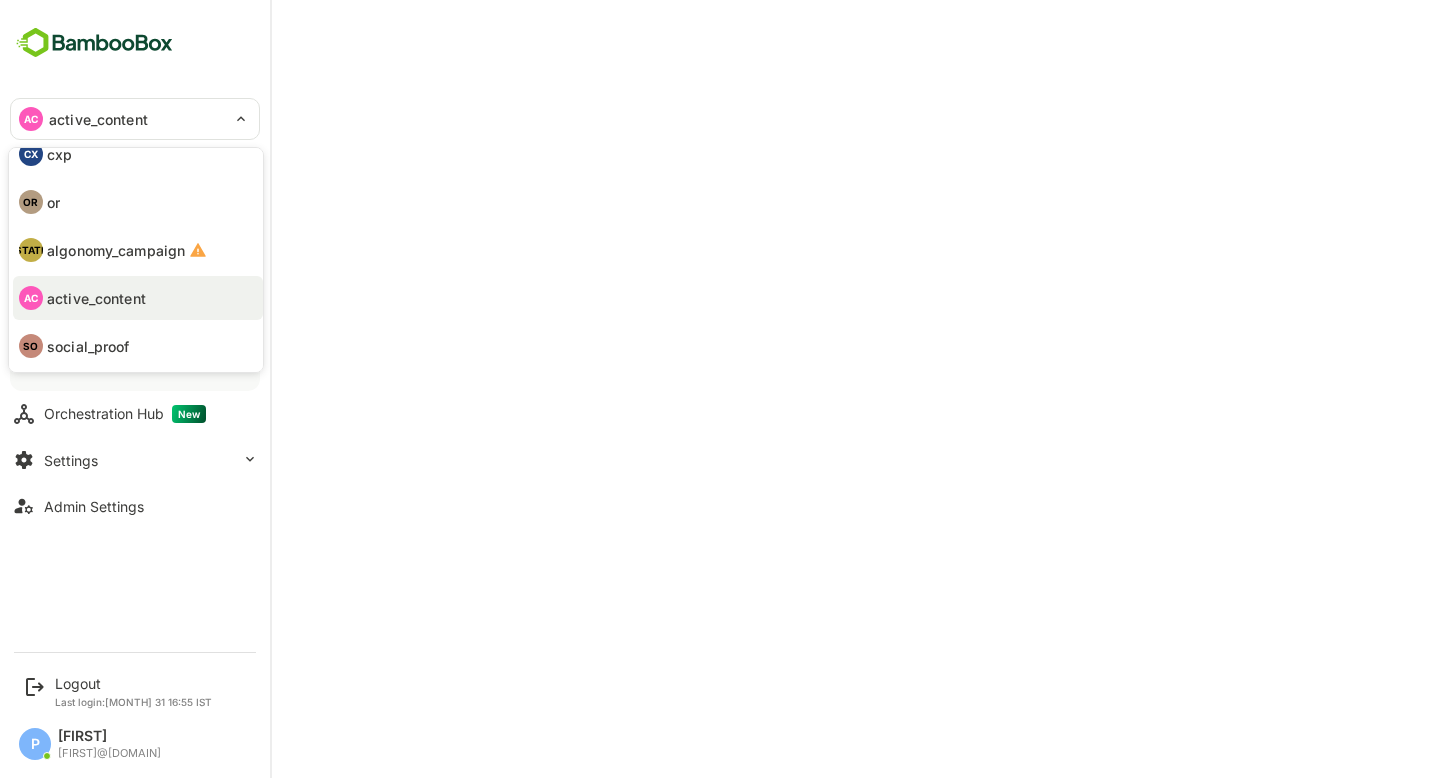 click on "SO social_proof" at bounding box center [138, 346] 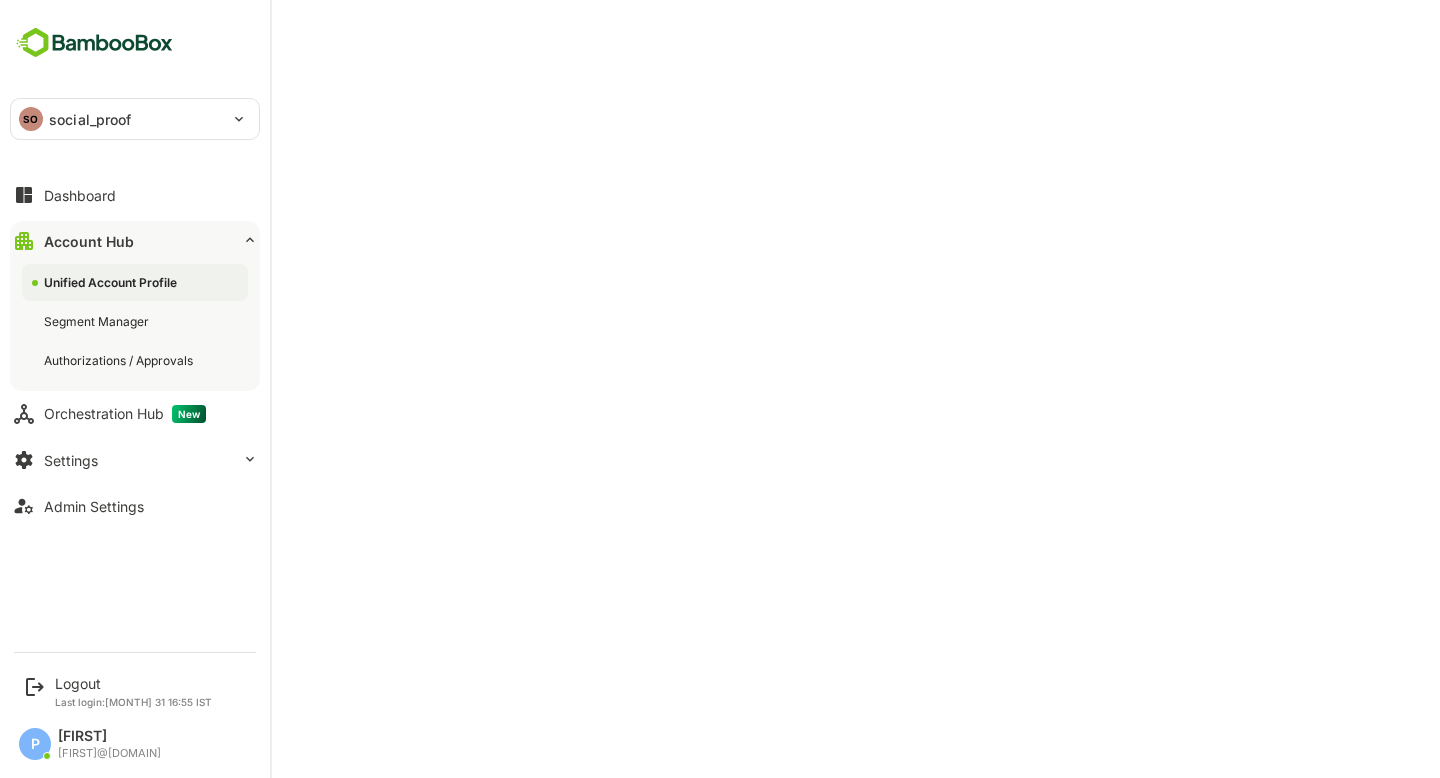 click on "social_proof" at bounding box center [90, 119] 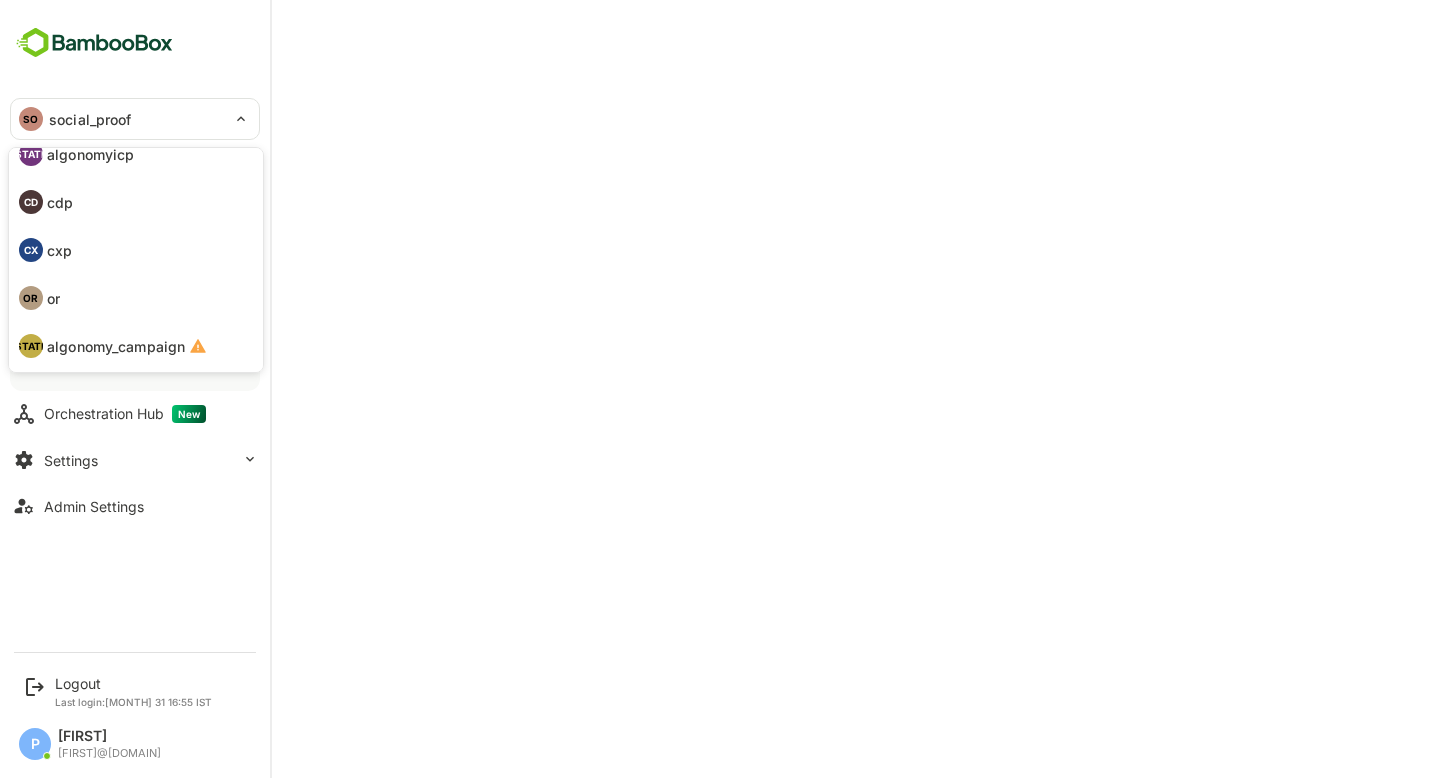 scroll, scrollTop: 0, scrollLeft: 0, axis: both 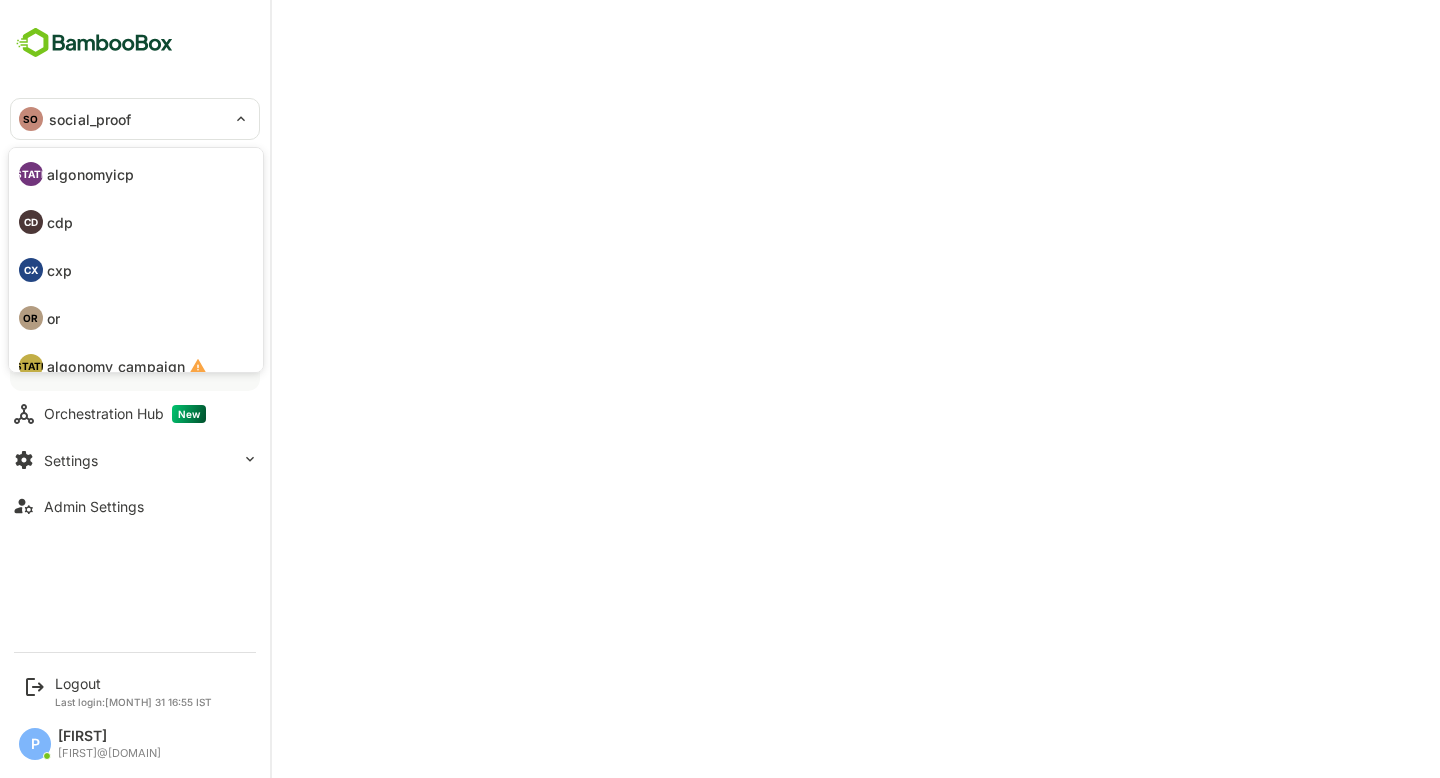 click on "algonomyicp" at bounding box center (90, 174) 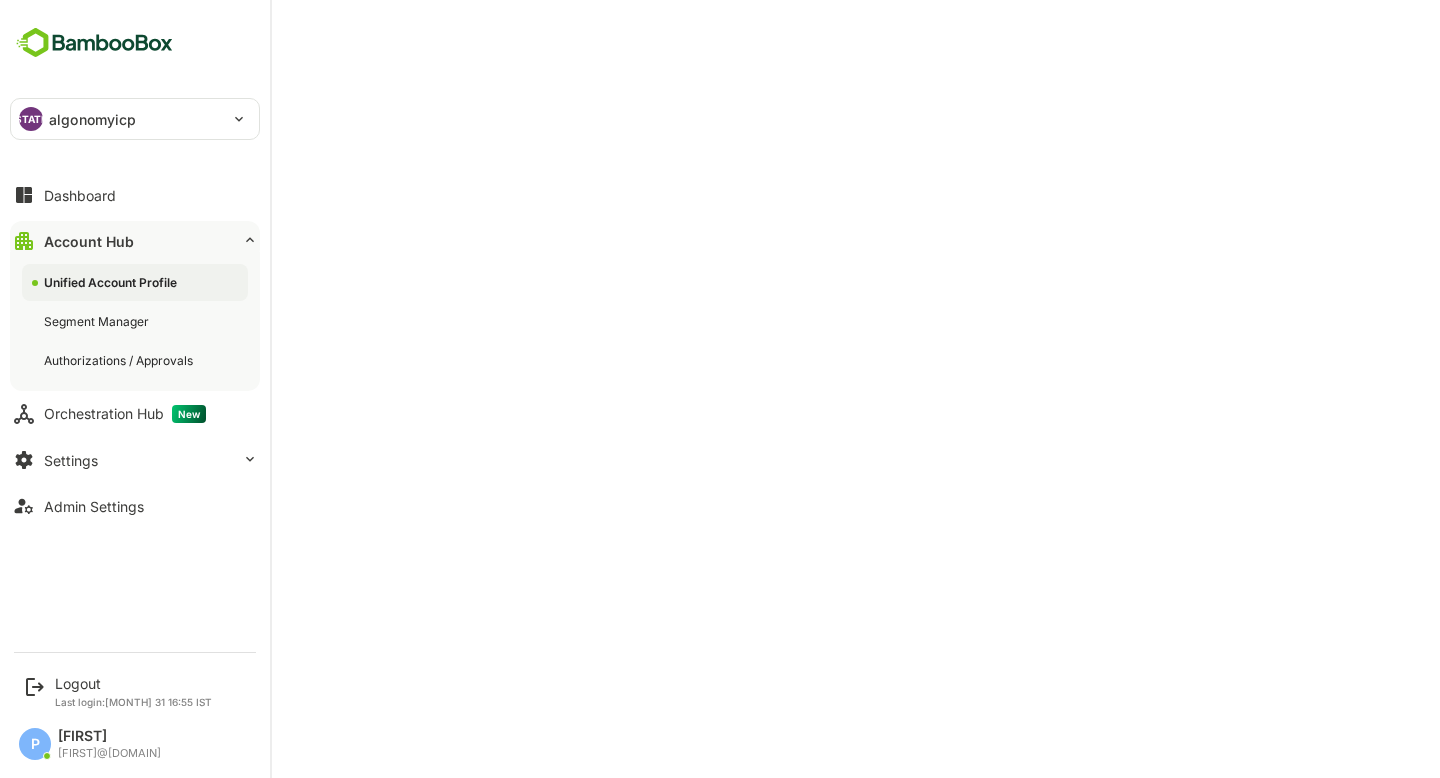 click on "[STATE]" at bounding box center [31, 119] 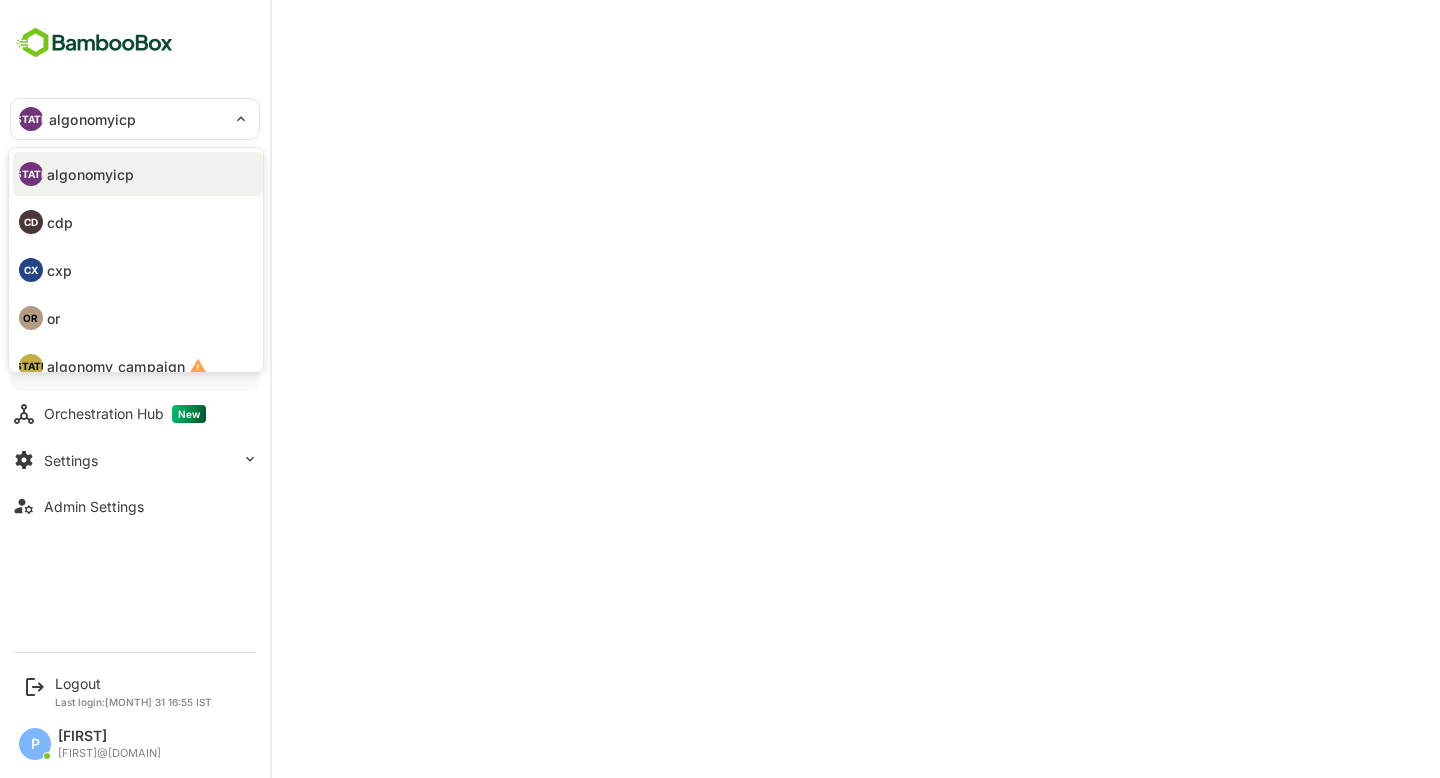 click on "OR or" at bounding box center (138, 318) 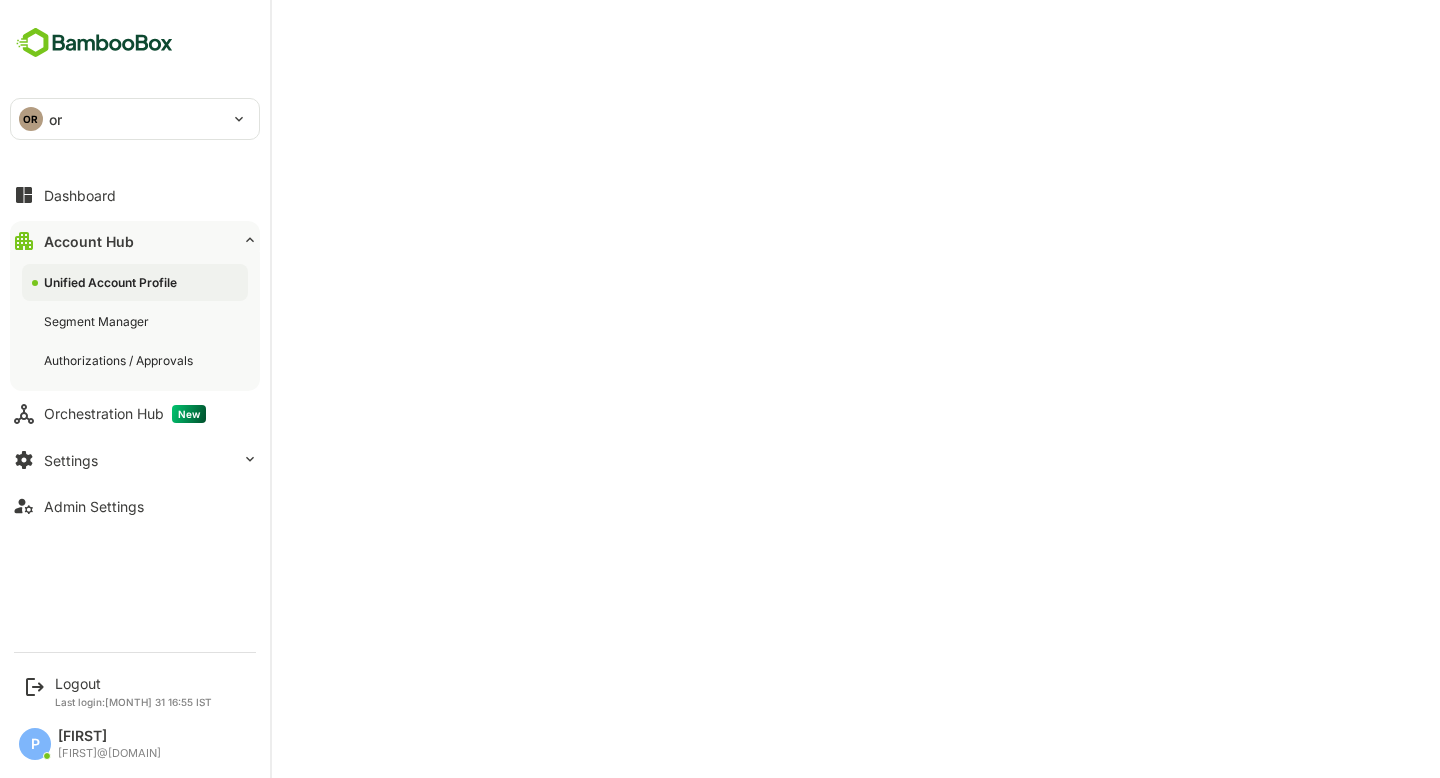 click on "OR or" at bounding box center (123, 119) 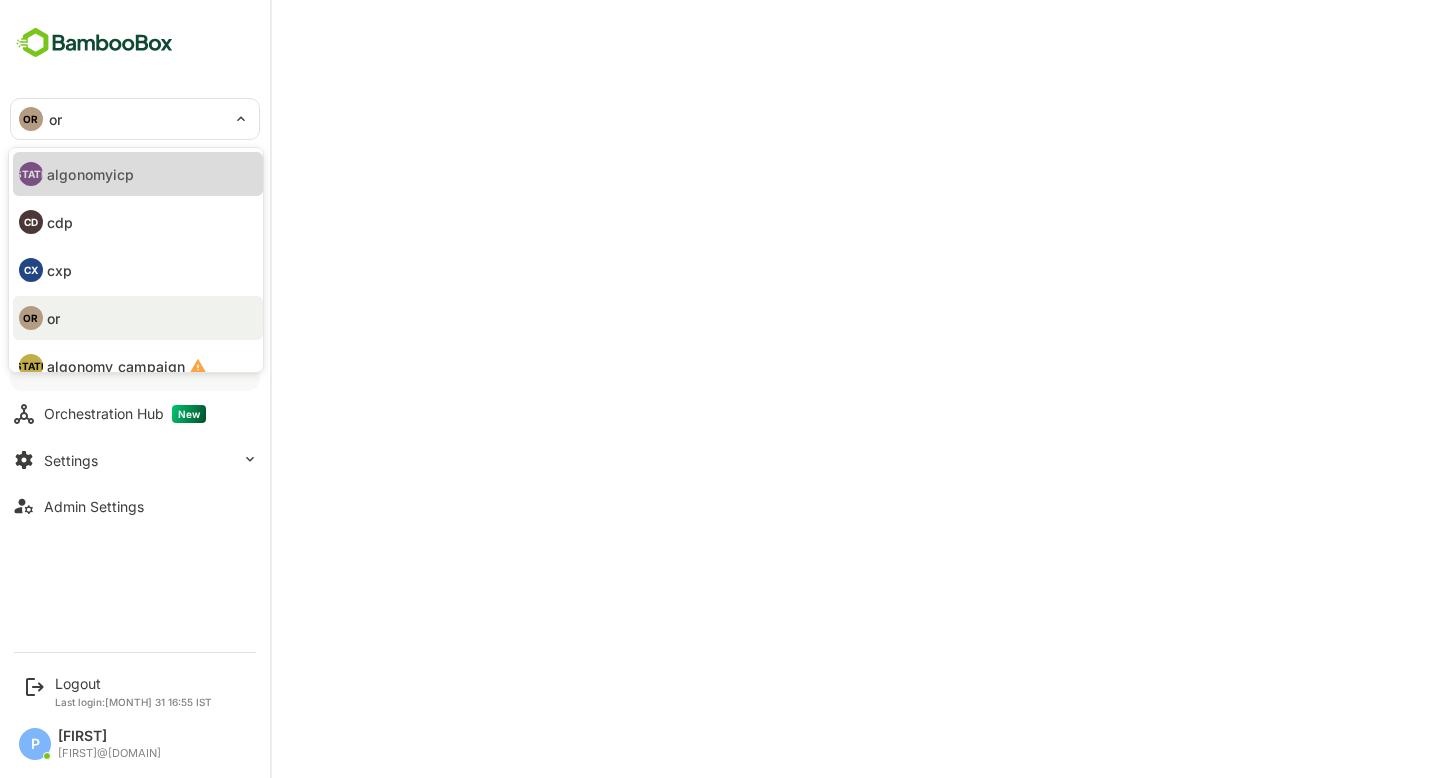 click on "algonomyicp" at bounding box center [90, 174] 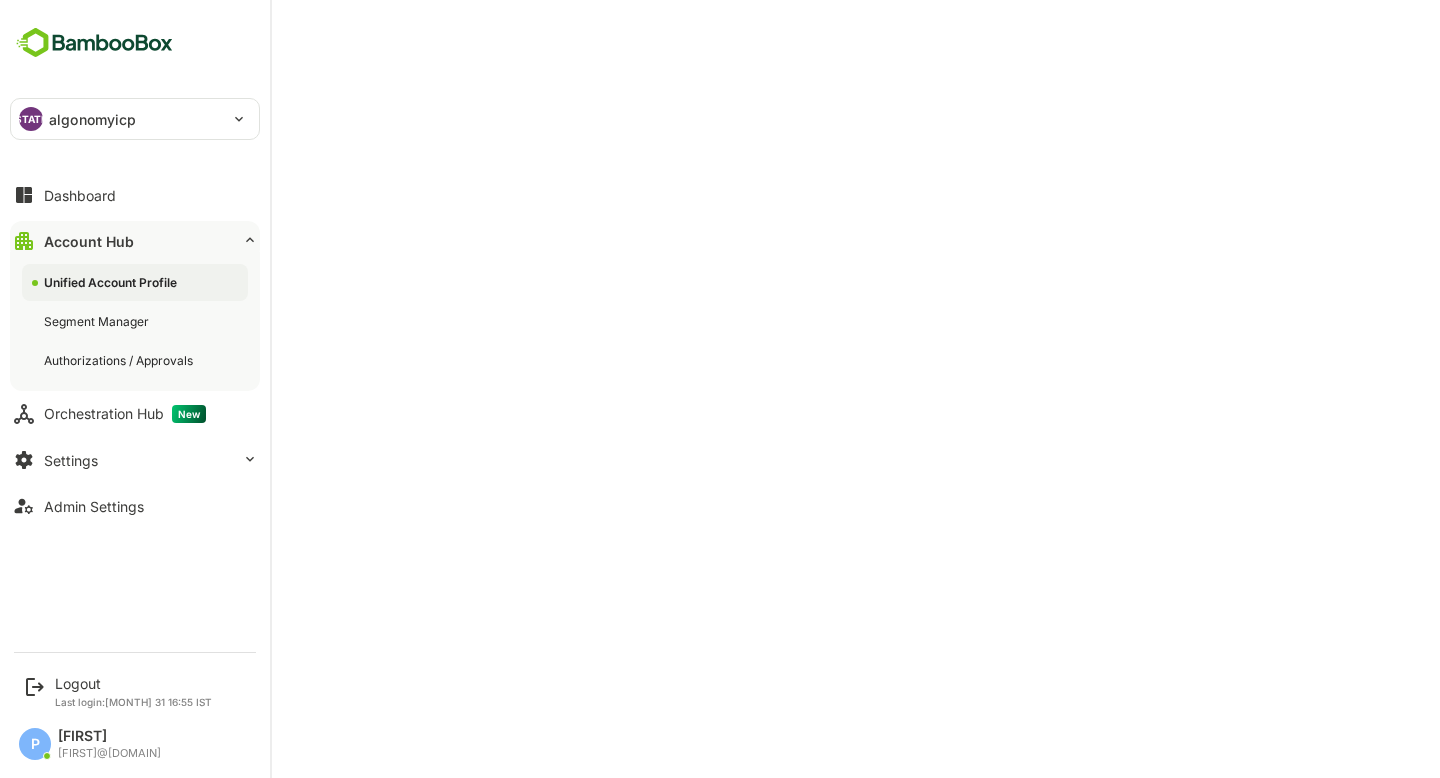 click on "[STATE] algonomyicp" at bounding box center [123, 119] 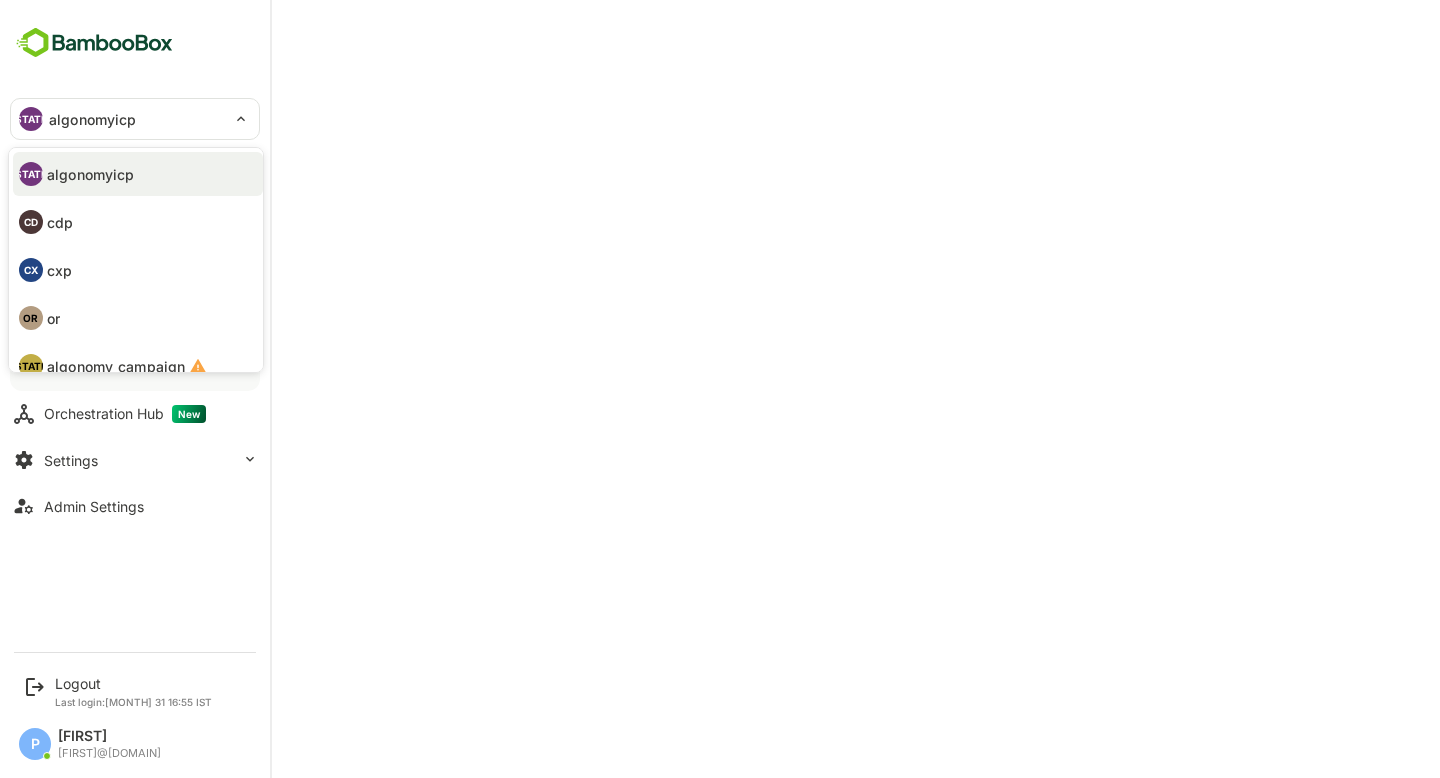 click on "OR or" at bounding box center [138, 318] 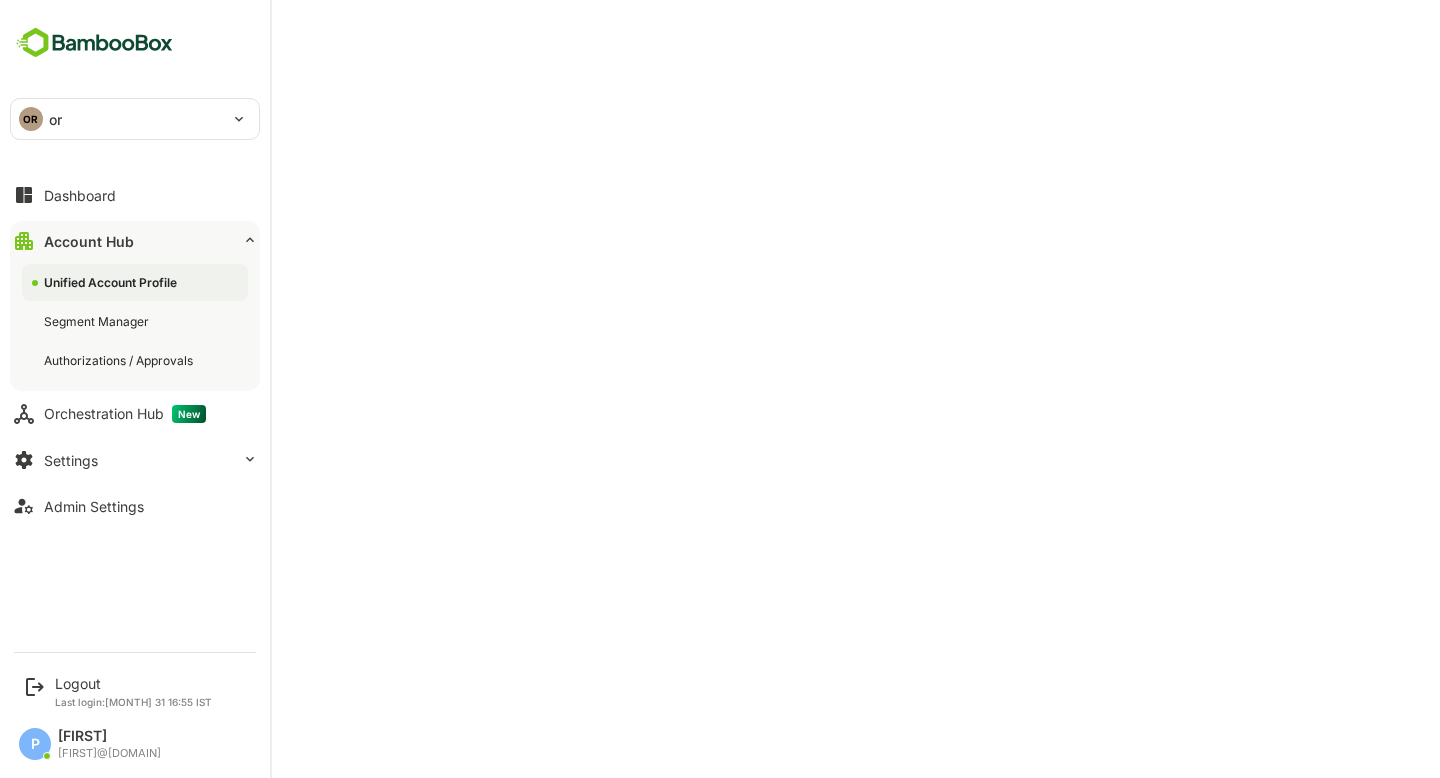 click on "OR or" at bounding box center [123, 119] 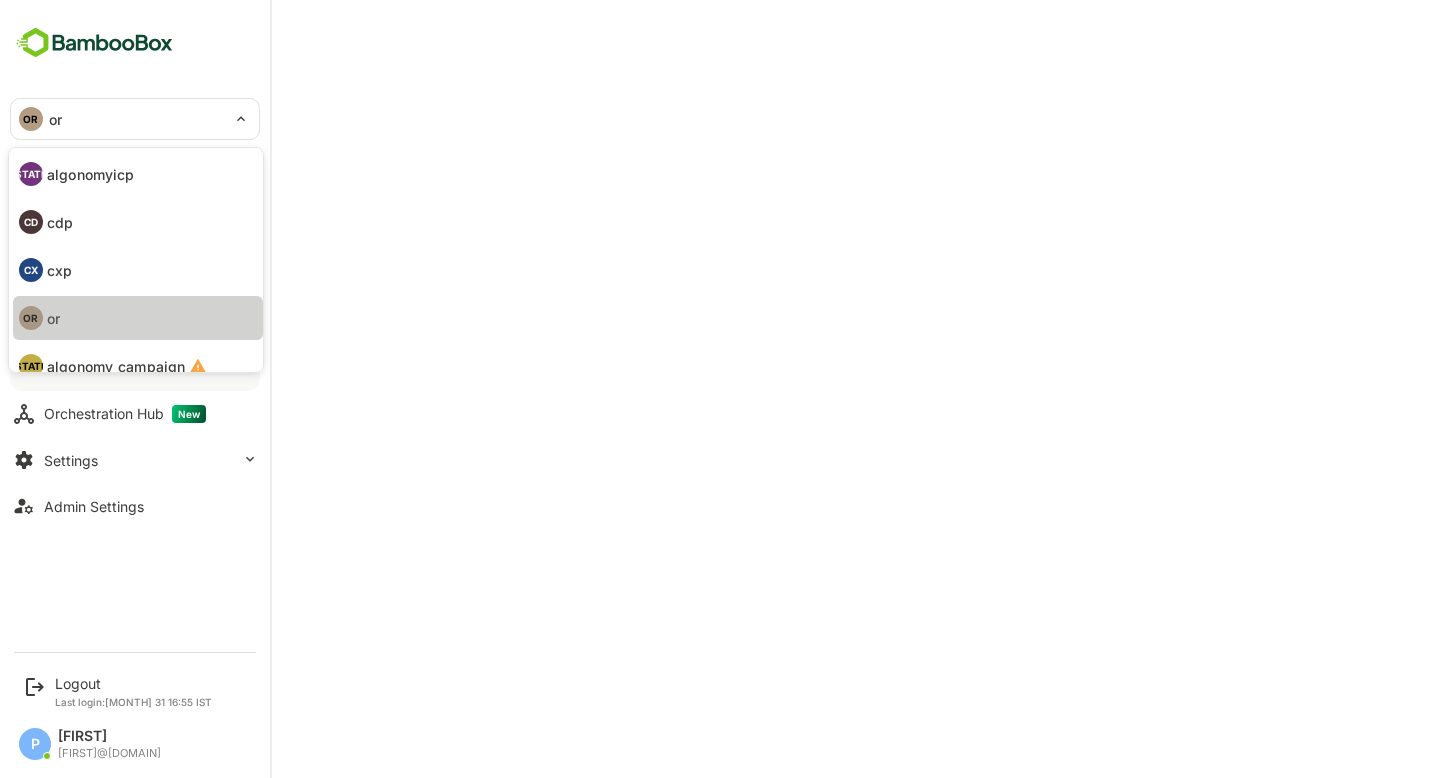 click on "OR or" at bounding box center [138, 318] 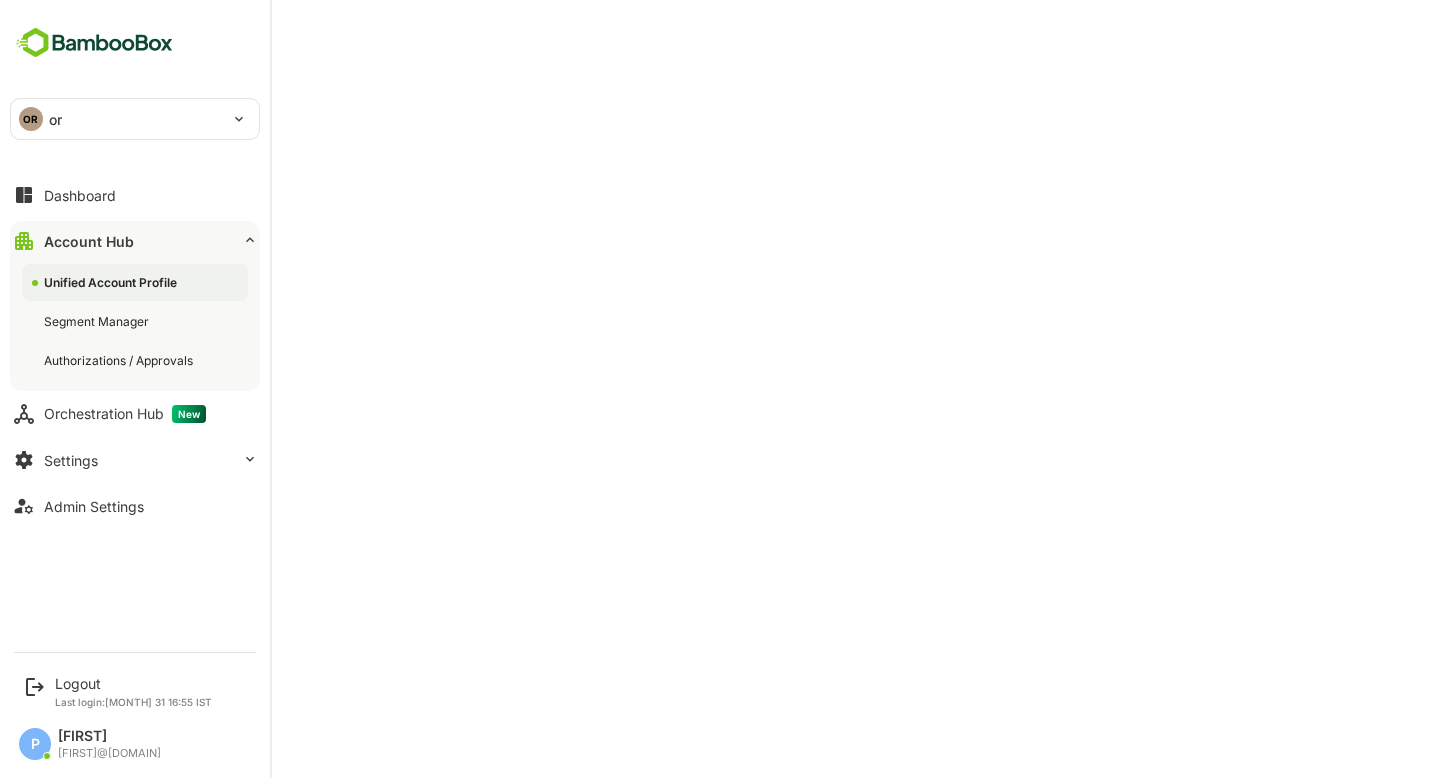 click on "OR or" at bounding box center [123, 119] 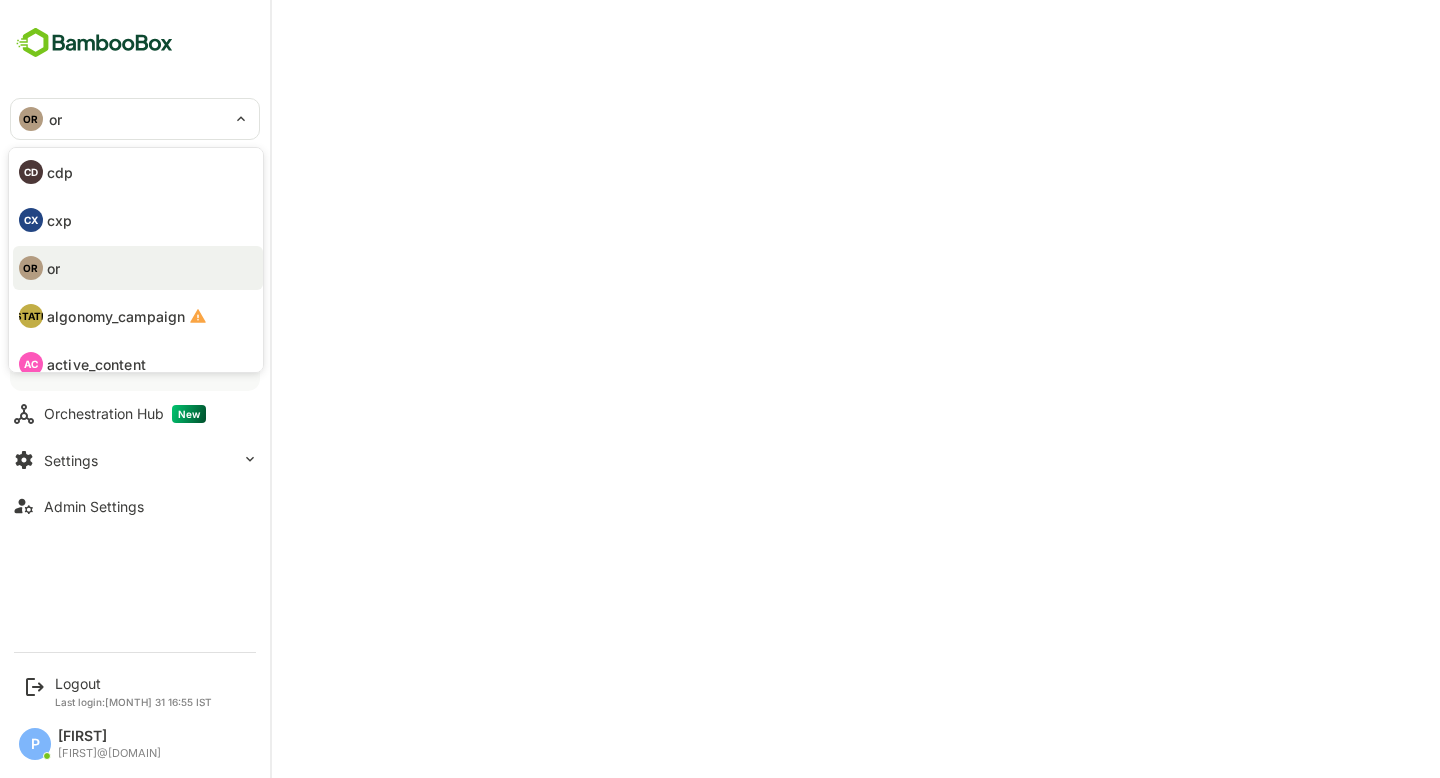 scroll, scrollTop: 116, scrollLeft: 0, axis: vertical 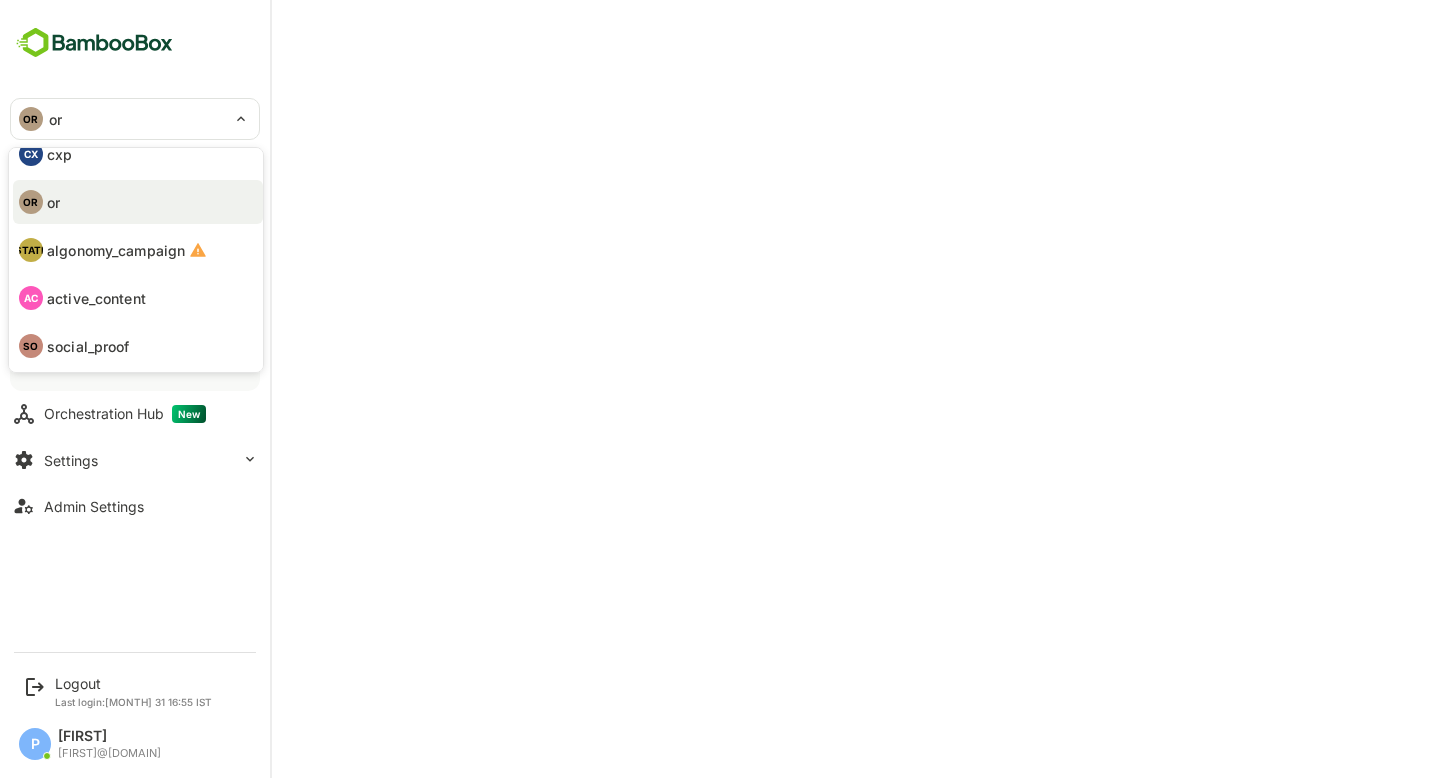 click on "active_content" at bounding box center [96, 298] 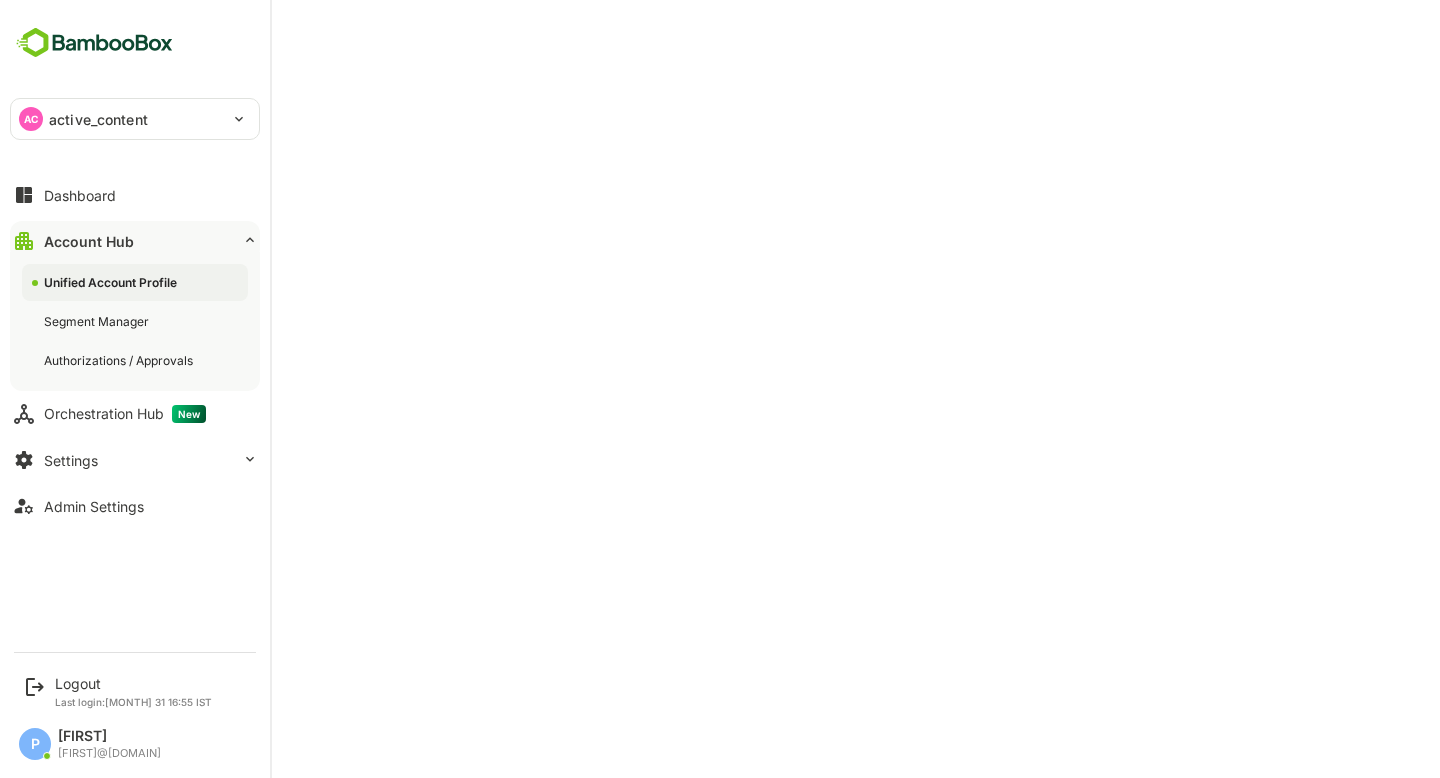 click on "active_content" at bounding box center (98, 119) 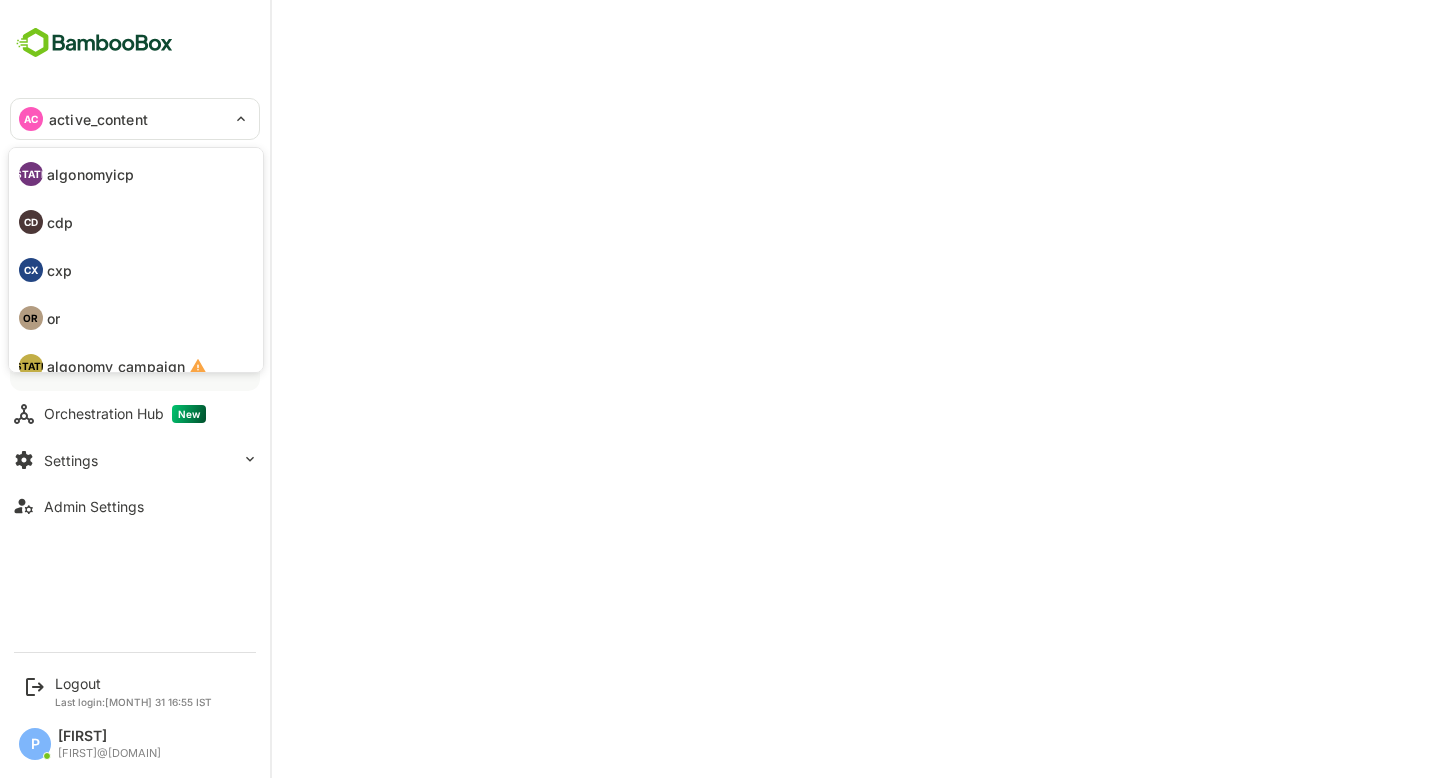 scroll, scrollTop: 116, scrollLeft: 0, axis: vertical 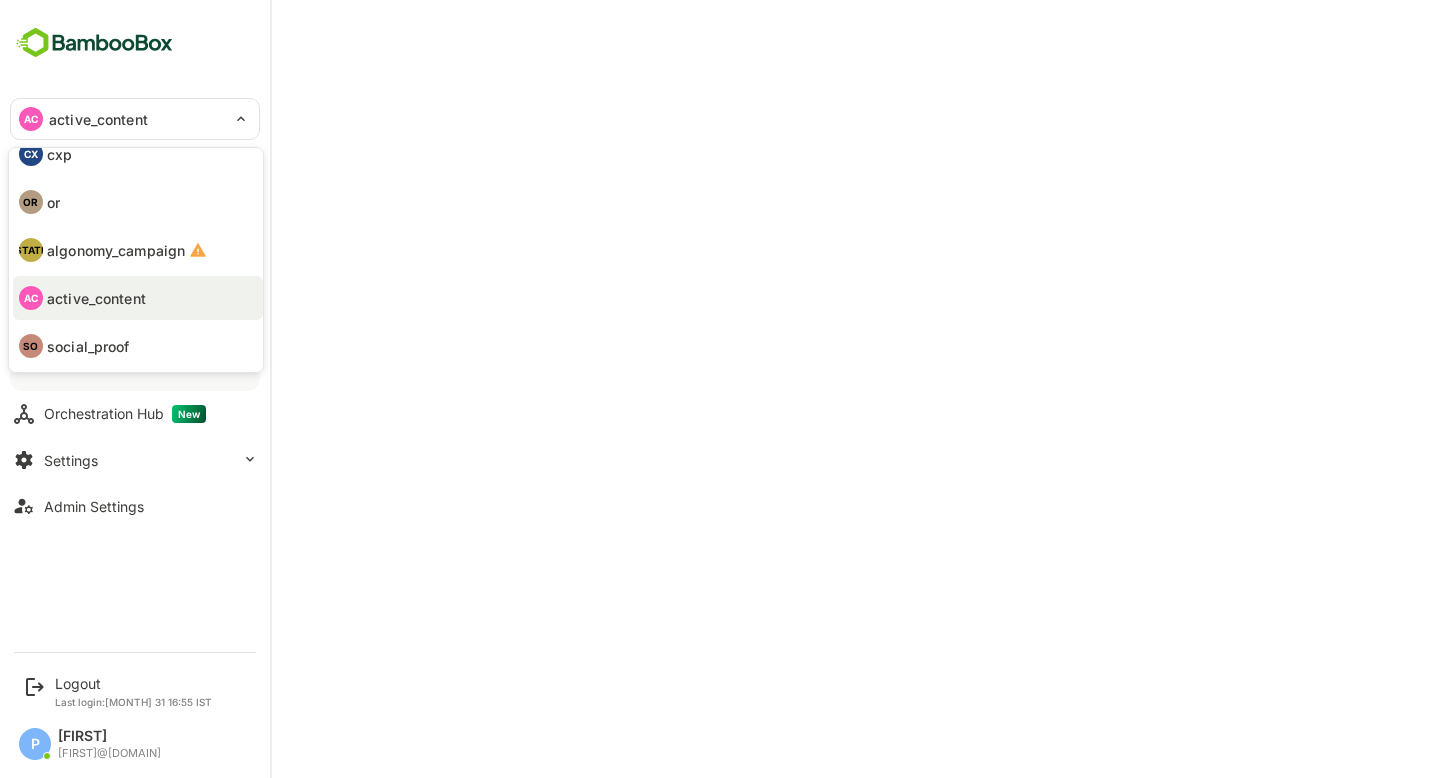 click on "social_proof" at bounding box center [88, 346] 